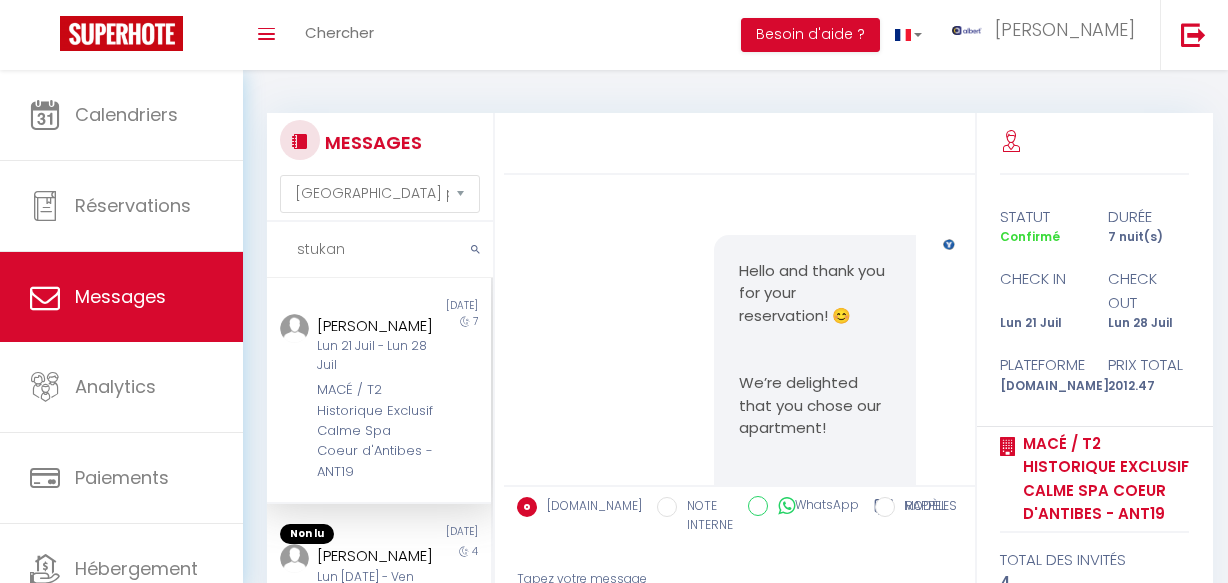 select on "message" 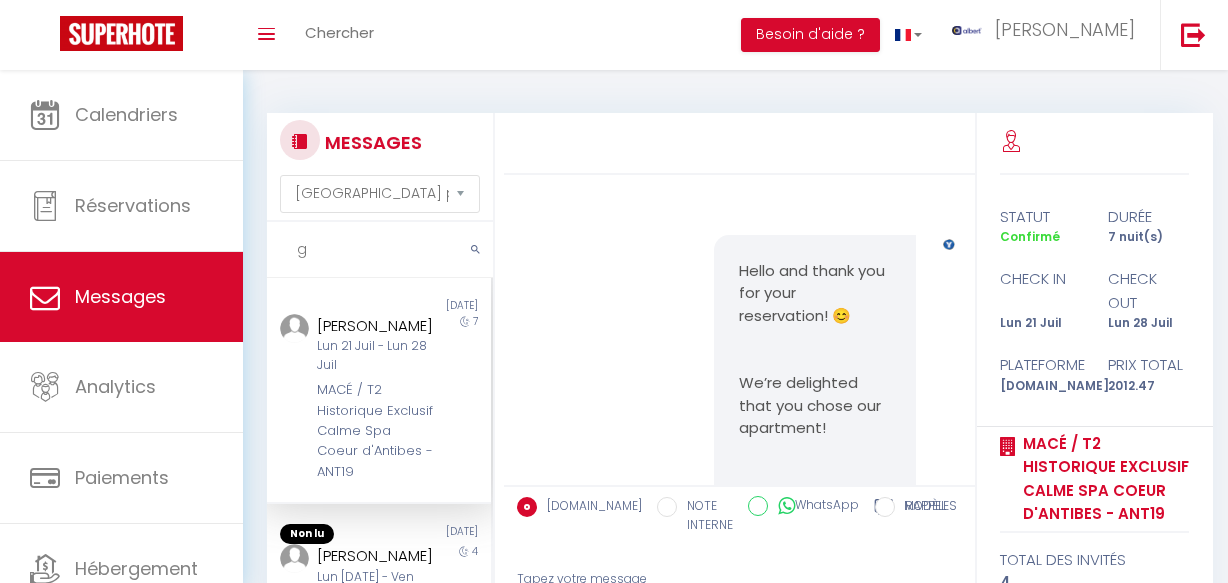 scroll, scrollTop: 0, scrollLeft: 0, axis: both 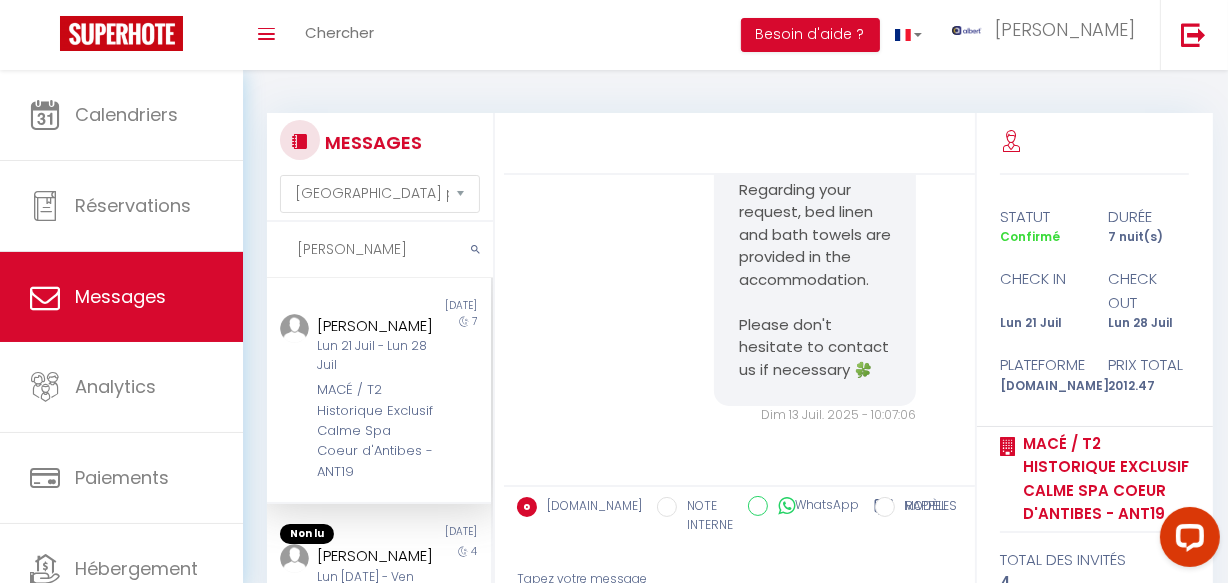 type on "[PERSON_NAME]" 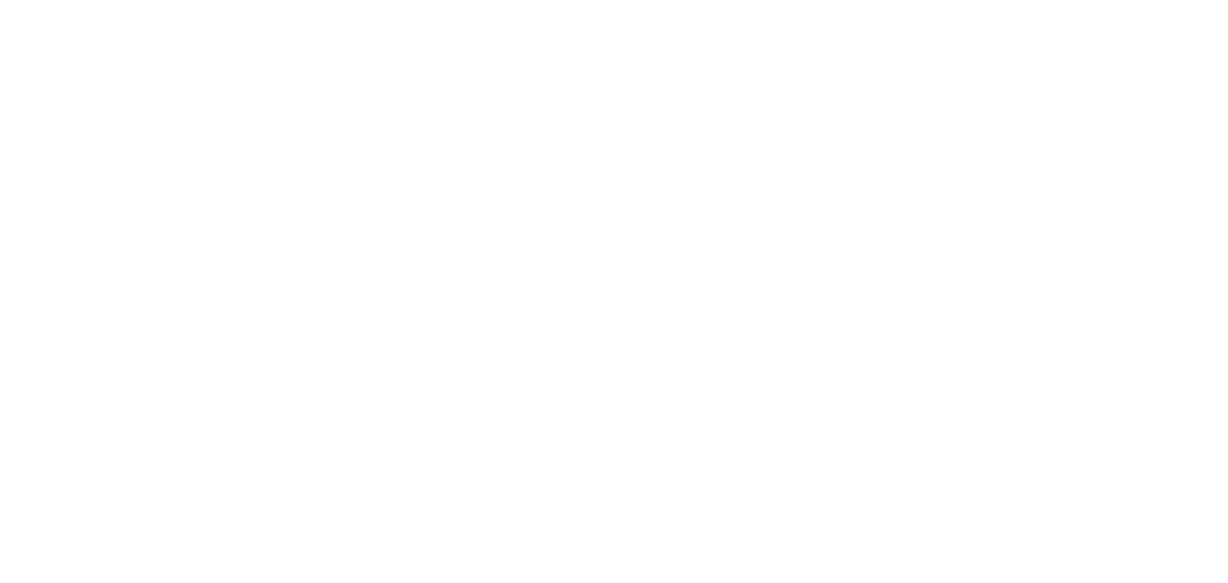 scroll, scrollTop: 0, scrollLeft: 0, axis: both 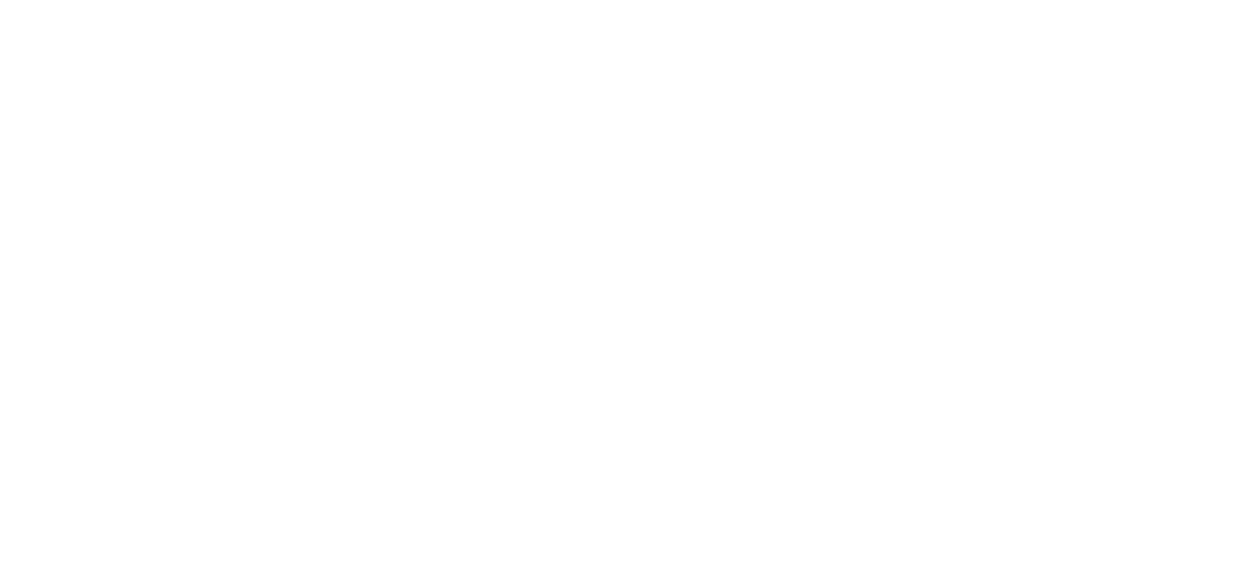 select on "message" 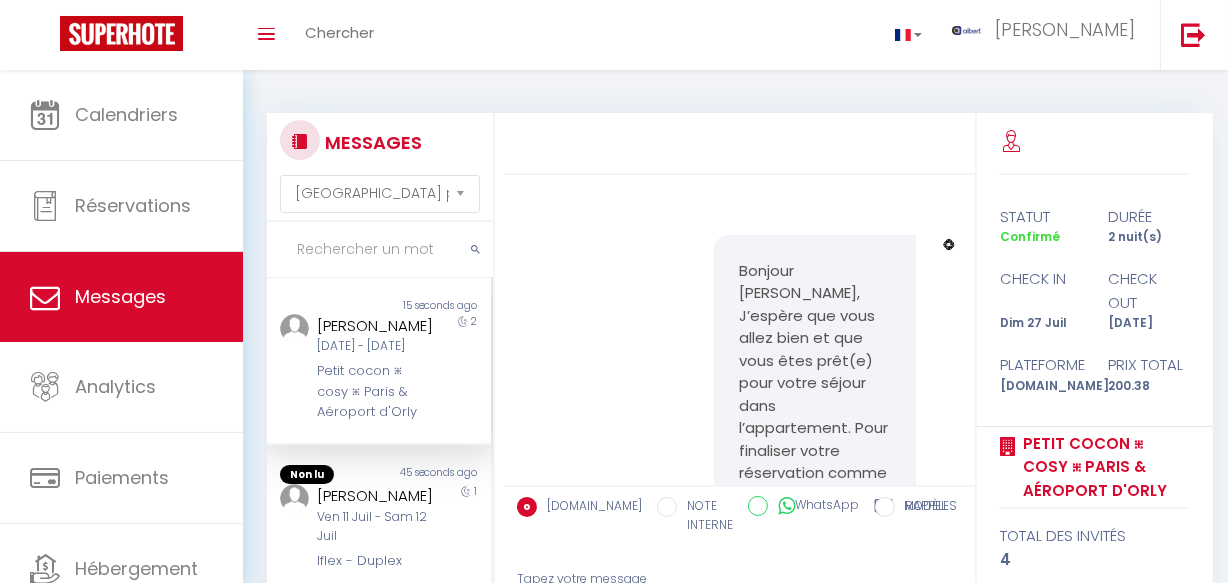 scroll, scrollTop: 890, scrollLeft: 0, axis: vertical 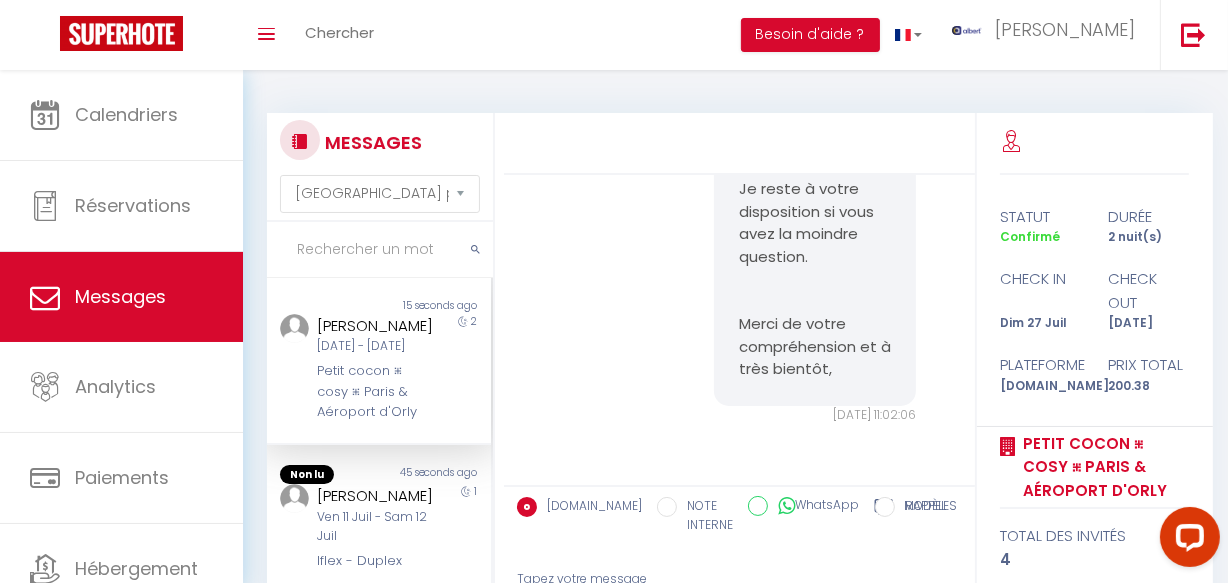 drag, startPoint x: 368, startPoint y: 273, endPoint x: 367, endPoint y: 251, distance: 22.022715 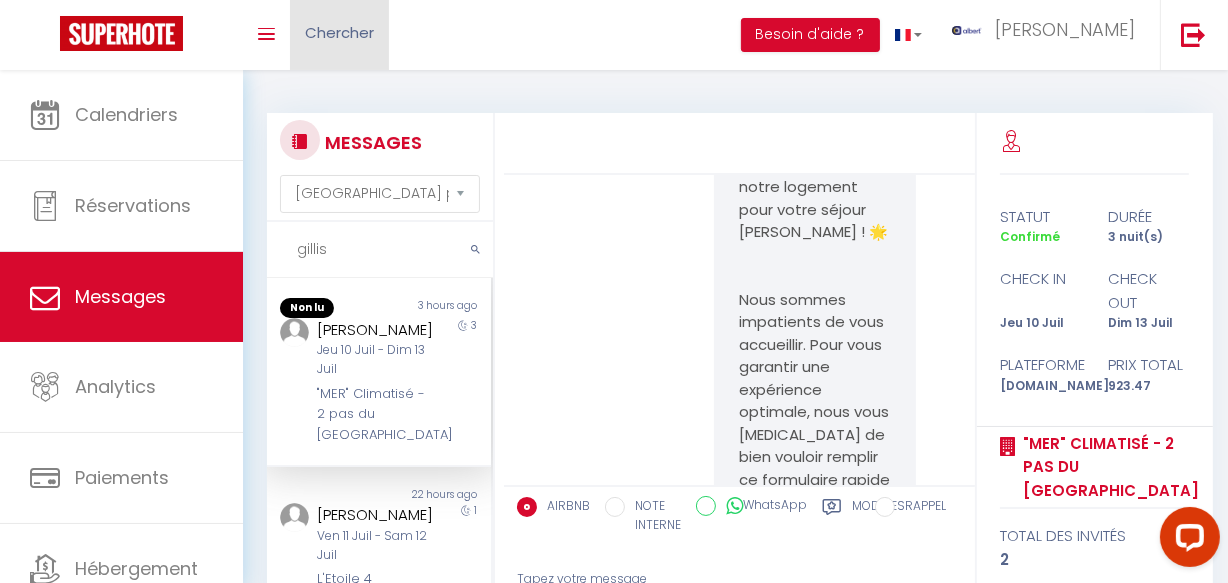 scroll, scrollTop: 17492, scrollLeft: 0, axis: vertical 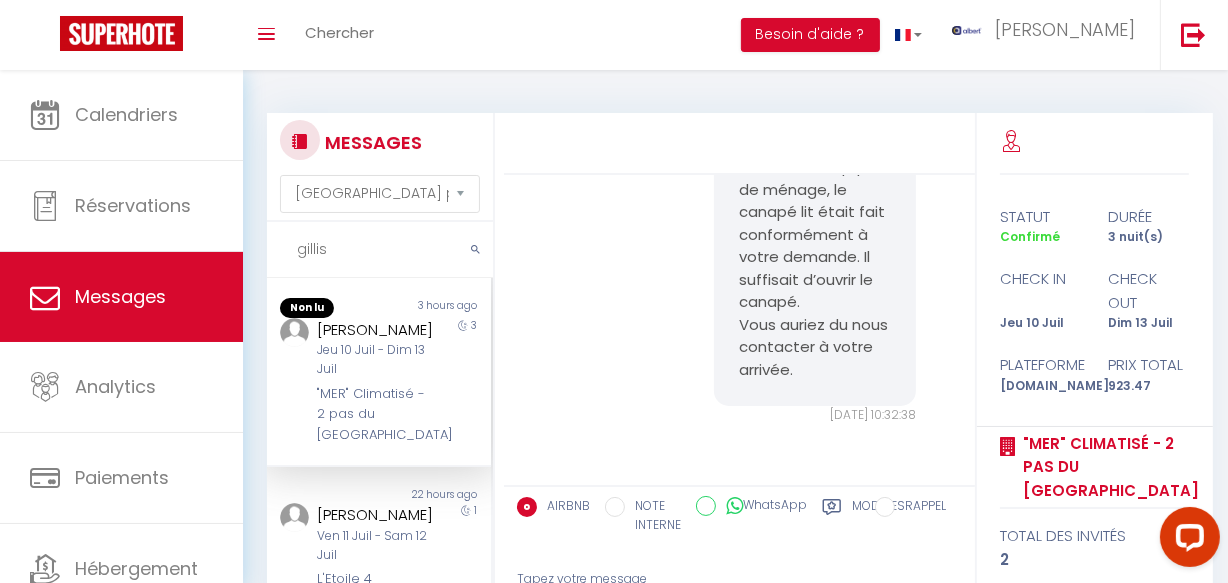 drag, startPoint x: 375, startPoint y: 254, endPoint x: 272, endPoint y: 249, distance: 103.121284 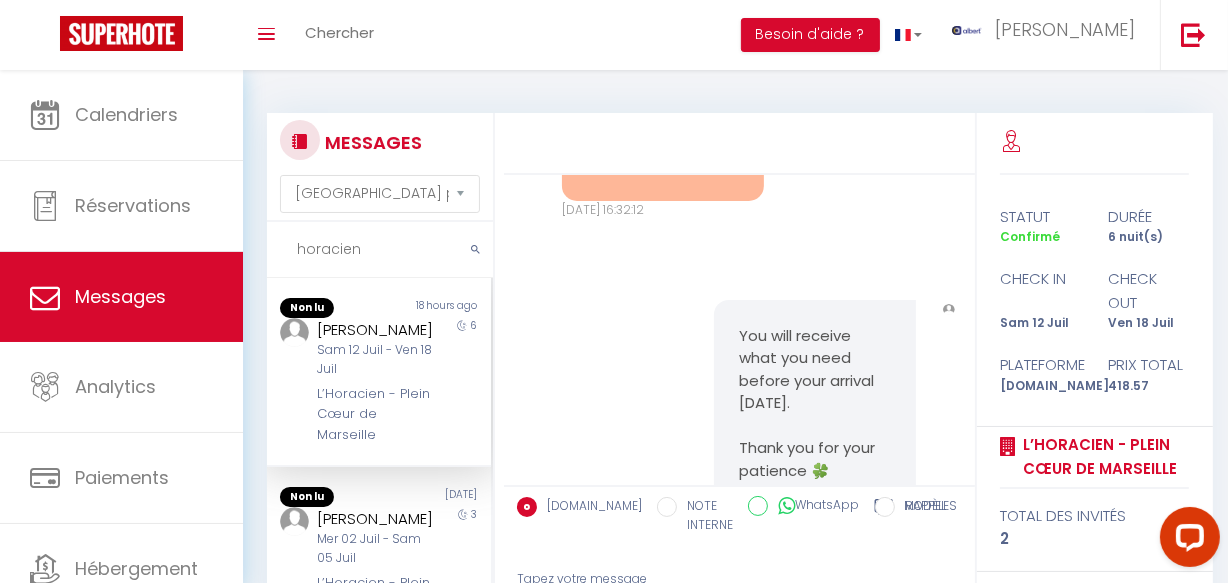 scroll, scrollTop: 6412, scrollLeft: 0, axis: vertical 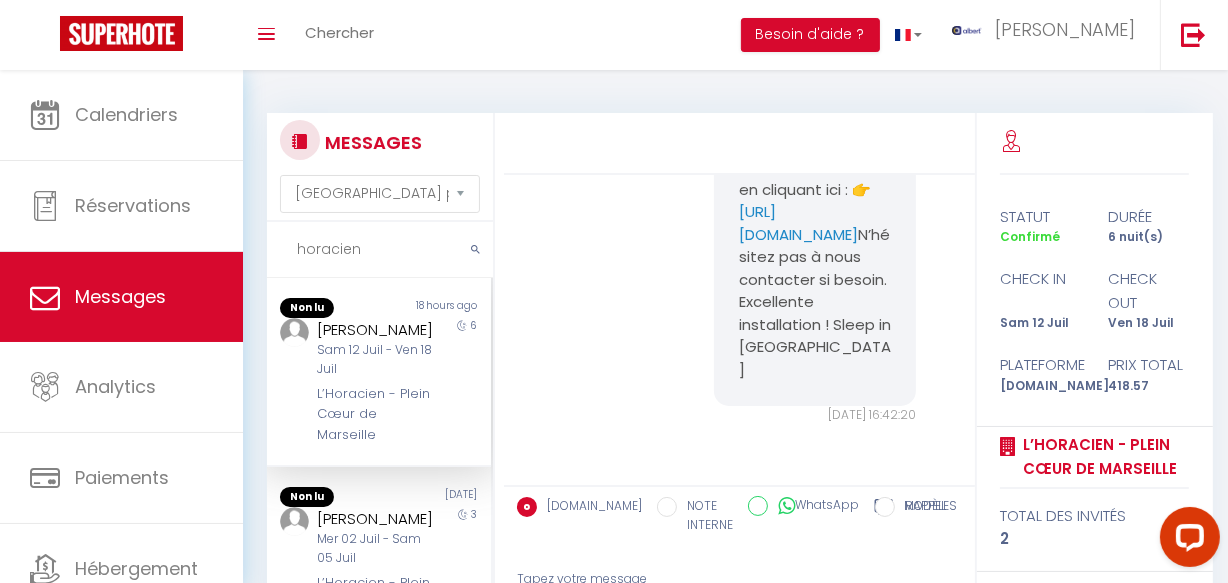 type on "horacien" 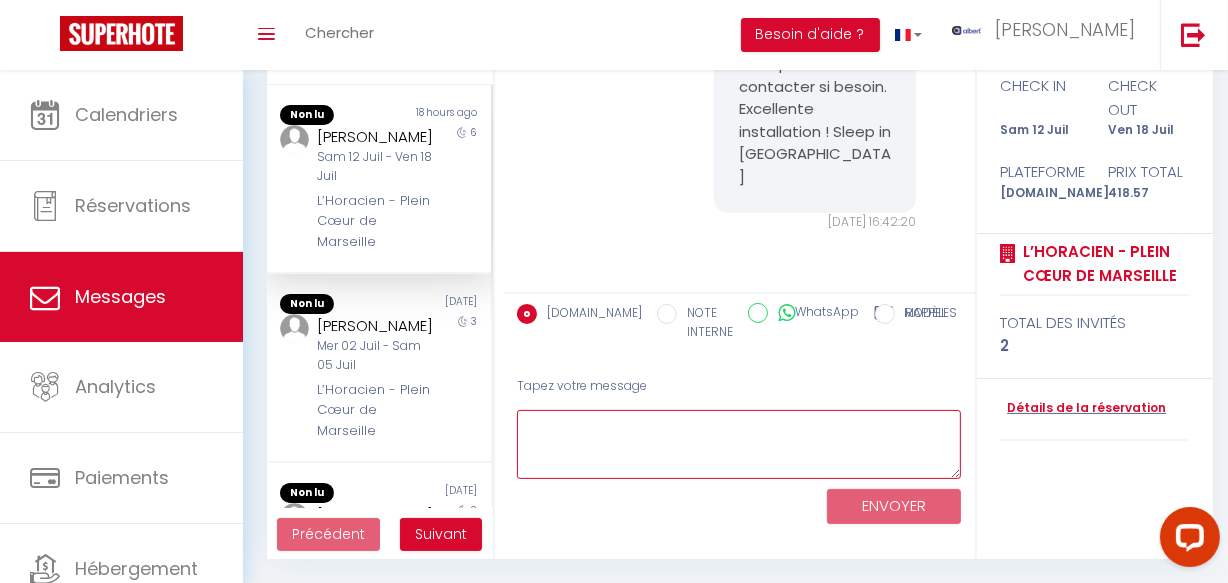click at bounding box center [739, 444] 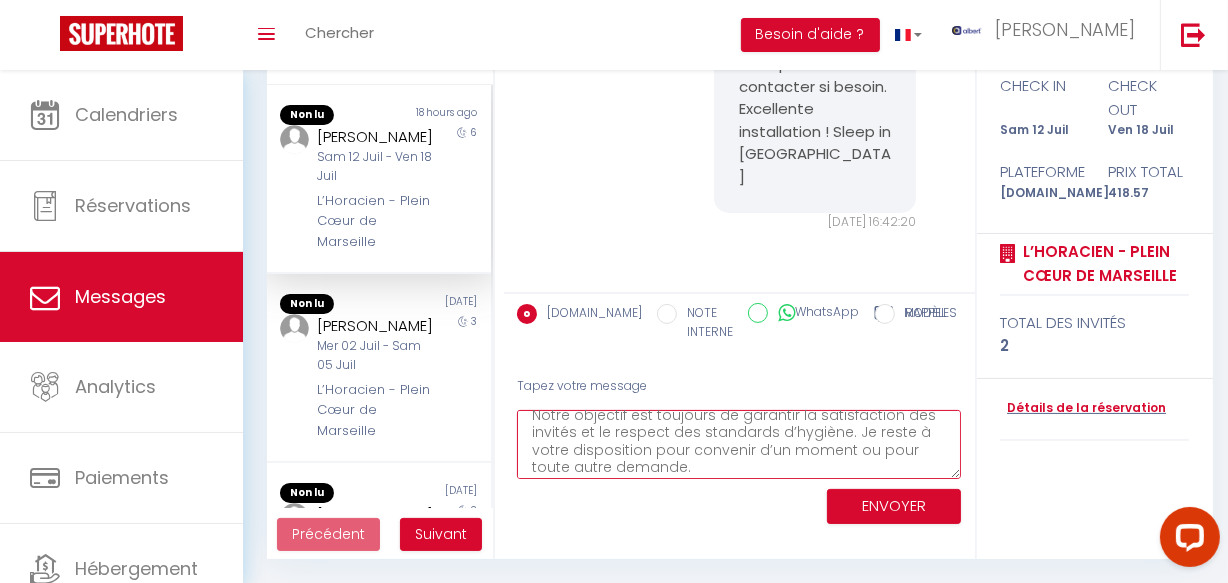 scroll, scrollTop: 0, scrollLeft: 0, axis: both 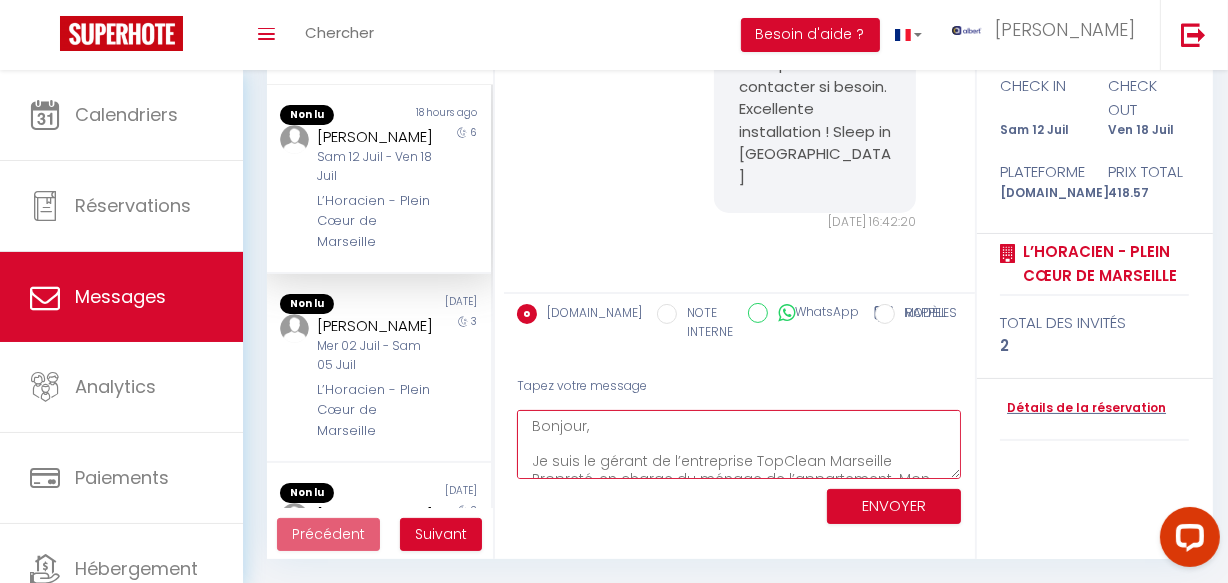 click on "Bonjour,
Je suis le gérant de l’entreprise TopClean Marseille Propreté, en charge du ménage de l’appartement. Mon équipe est bien intervenue le jour prévu pour effectuer le nettoyage complet, conformément aux consignes.
Cependant, vous mentionnez que les draps seraient sales avec une odeur. Je prends cela très au sérieux et souhaite clarifier la situation. Je vous propose de venir constater cela par moi-même afin de vérifier et, si besoin, de remplacer immédiatement le linge concerné.
Notre objectif est toujours de garantir la satisfaction des invités et le respect des standards d’hygiène. Je reste à votre disposition pour convenir d’un moment ou pour toute autre demande." at bounding box center (739, 444) 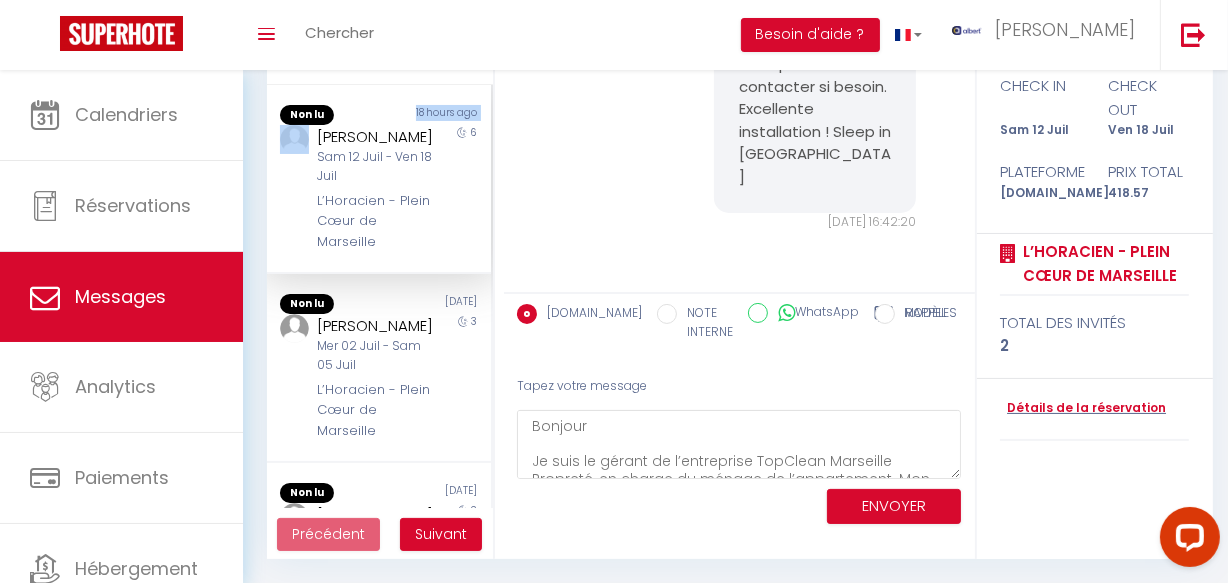 drag, startPoint x: 369, startPoint y: 122, endPoint x: 313, endPoint y: 131, distance: 56.718605 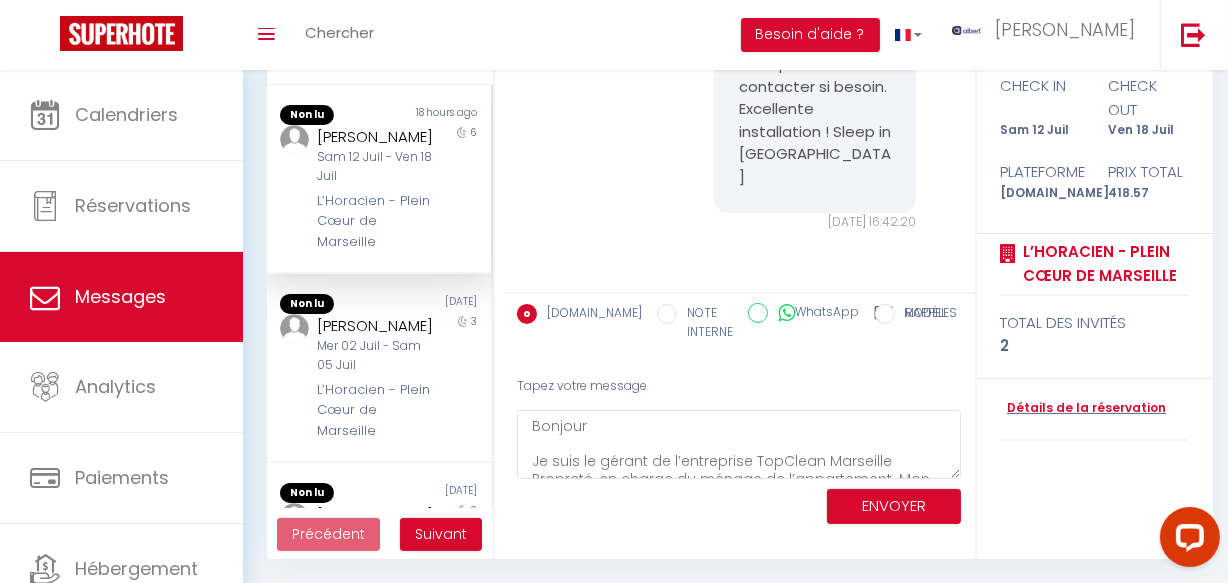 click on "Lidija Rakocevic" at bounding box center (375, 137) 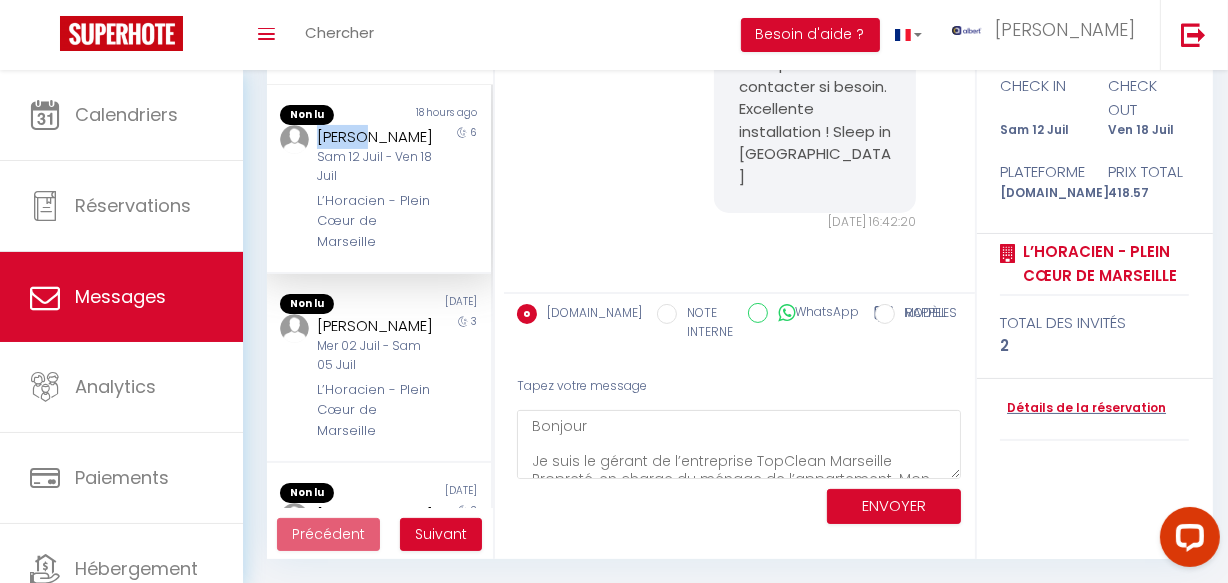 copy on "Lidija" 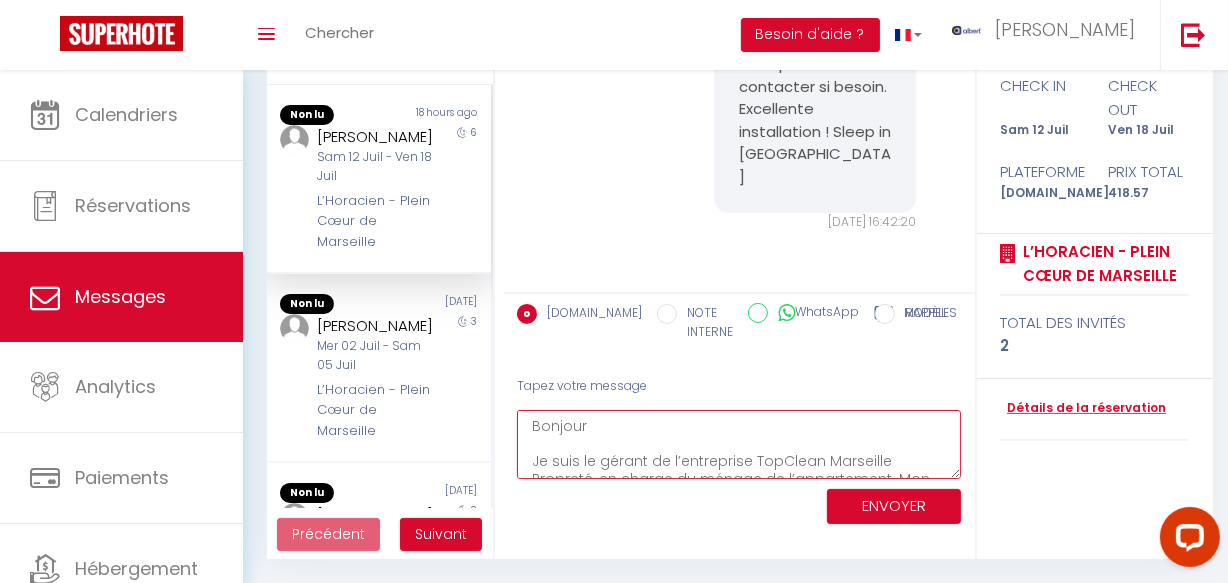 drag, startPoint x: 592, startPoint y: 415, endPoint x: 499, endPoint y: 417, distance: 93.0215 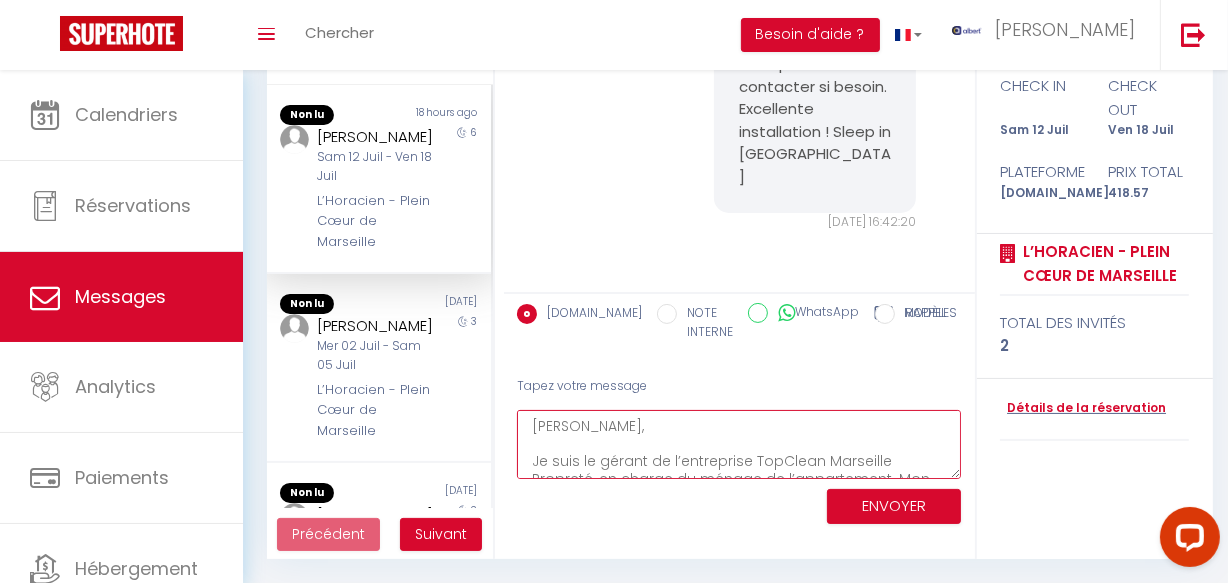 type on "Lidija,
Je suis le gérant de l’entreprise TopClean Marseille Propreté, en charge du ménage de l’appartement. Mon équipe est bien intervenue le jour prévu pour effectuer le nettoyage complet, conformément aux consignes.
Cependant, vous mentionnez que les draps seraient sales avec une odeur. Je prends cela très au sérieux et souhaite clarifier la situation. Je vous propose de venir constater cela par moi-même afin de vérifier et, si besoin, de remplacer immédiatement le linge concerné.
Notre objectif est toujours de garantir la satisfaction des invités et le respect des standards d’hygiène. Je reste à votre disposition pour convenir d’un moment ou pour toute autre demande." 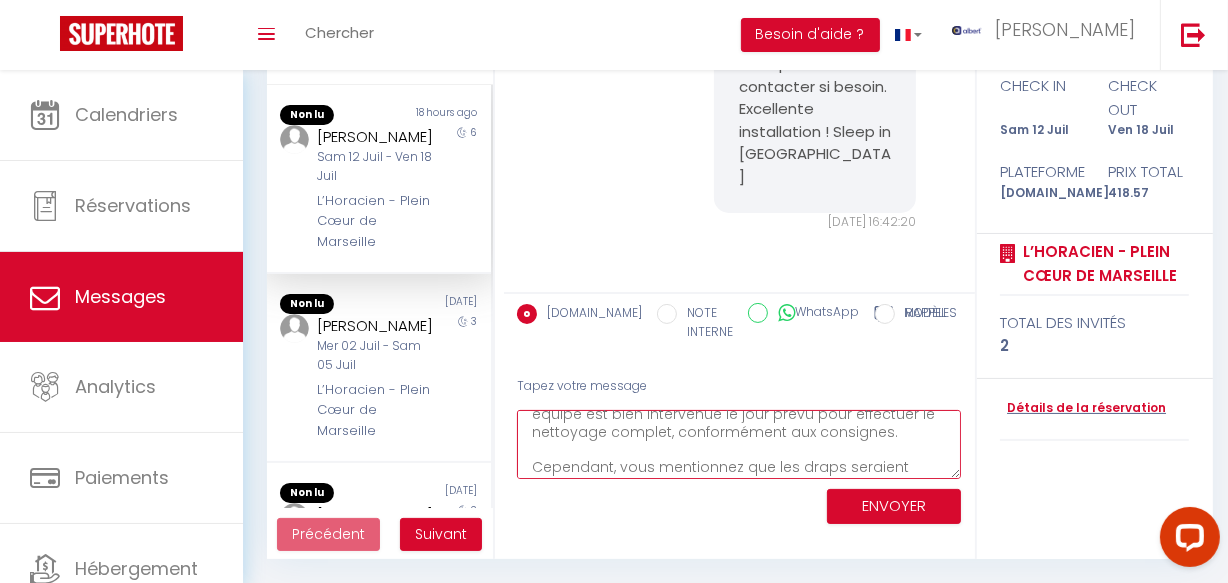 drag, startPoint x: 606, startPoint y: 466, endPoint x: 550, endPoint y: 443, distance: 60.53924 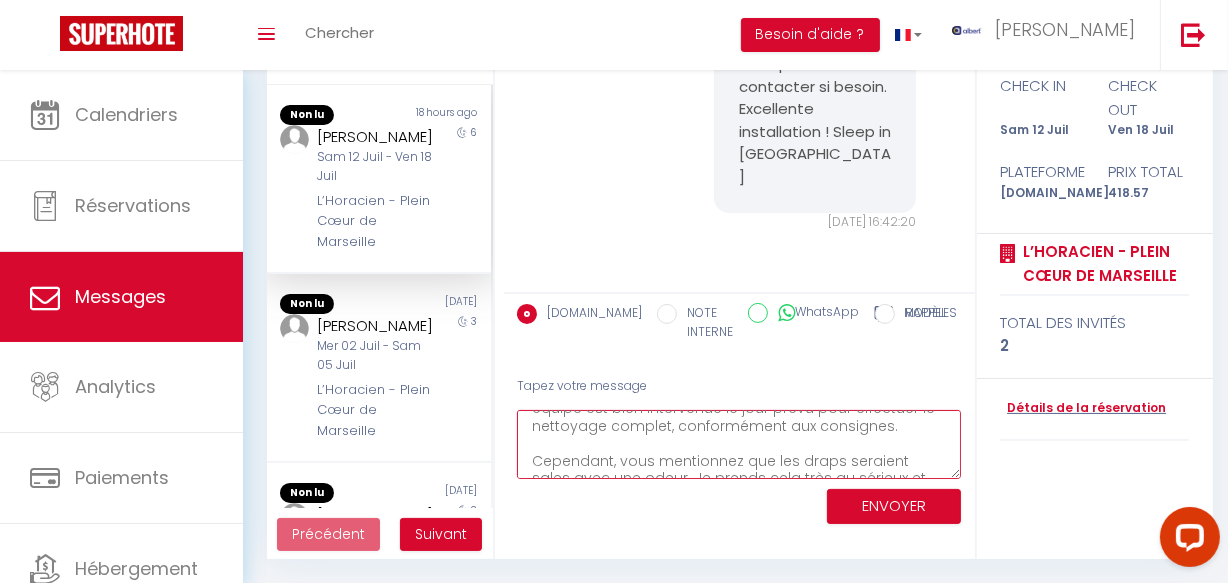 click on "Lidija,
Je suis le gérant de l’entreprise TopClean Marseille Propreté, en charge du ménage de l’appartement. Mon équipe est bien intervenue le jour prévu pour effectuer le nettoyage complet, conformément aux consignes.
Cependant, vous mentionnez que les draps seraient sales avec une odeur. Je prends cela très au sérieux et souhaite clarifier la situation. Je vous propose de venir constater cela par moi-même afin de vérifier et, si besoin, de remplacer immédiatement le linge concerné.
Notre objectif est toujours de garantir la satisfaction des invités et le respect des standards d’hygiène. Je reste à votre disposition pour convenir d’un moment ou pour toute autre demande." at bounding box center (739, 444) 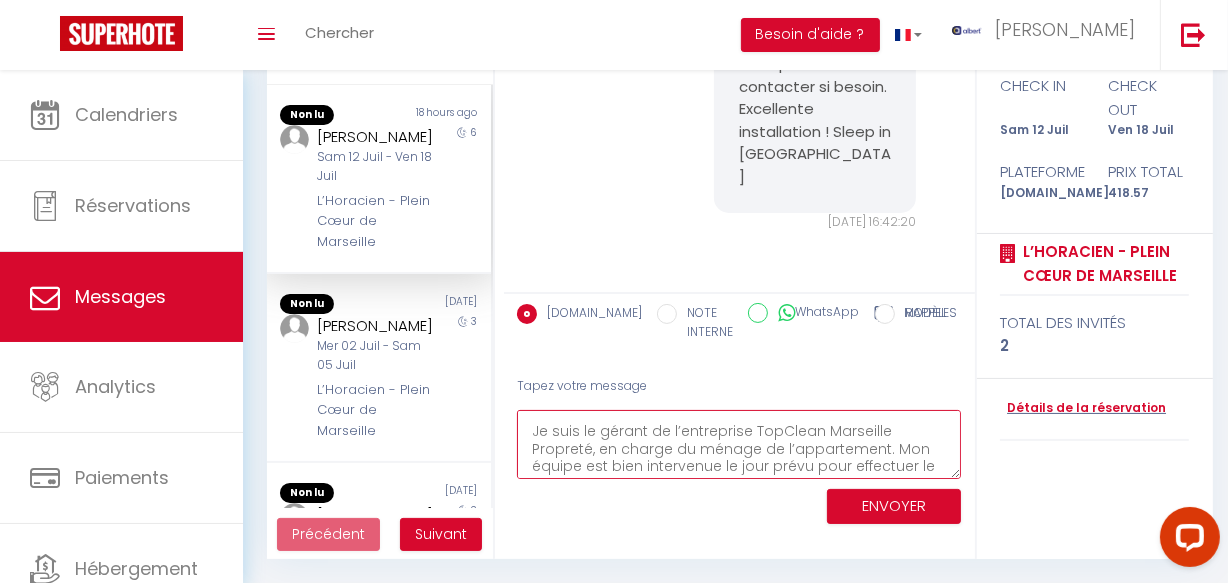 scroll, scrollTop: 0, scrollLeft: 0, axis: both 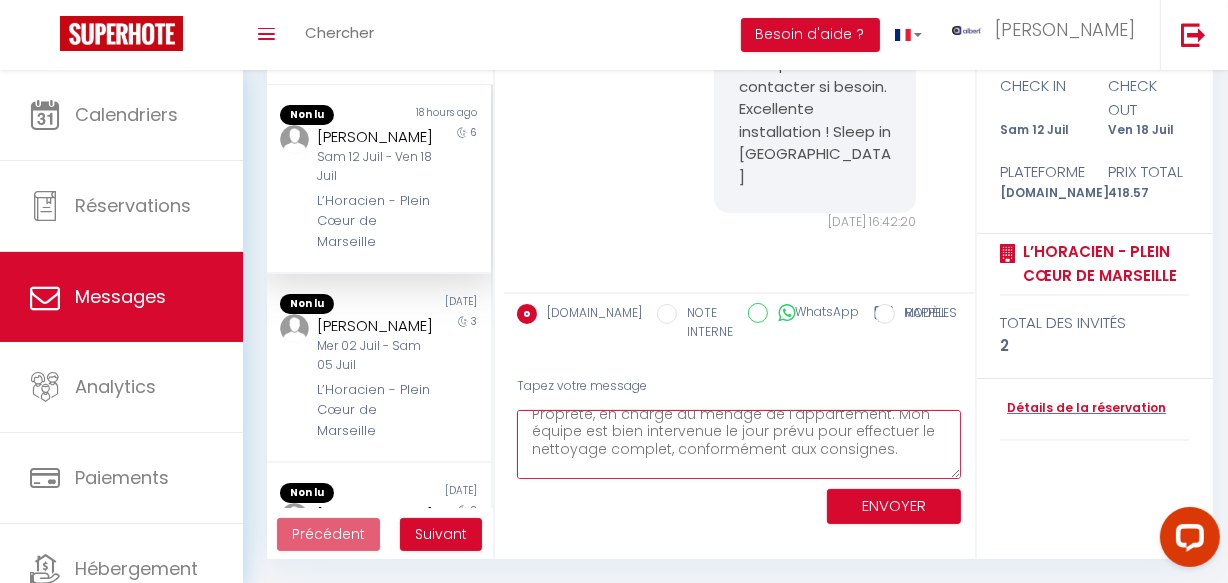 drag, startPoint x: 592, startPoint y: 460, endPoint x: 523, endPoint y: 428, distance: 76.05919 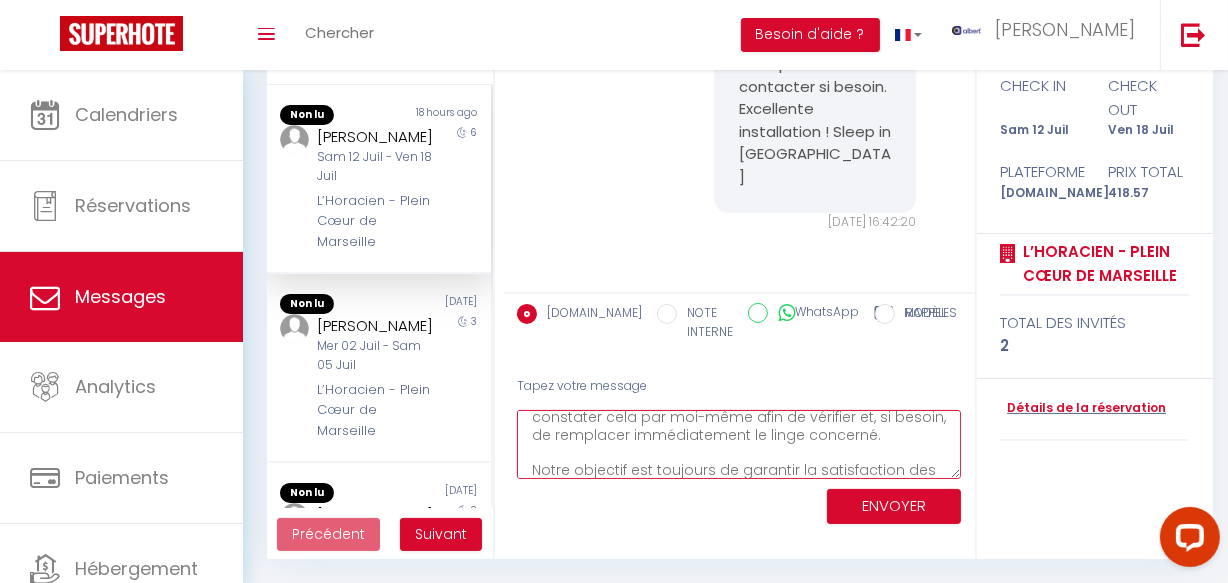 scroll, scrollTop: 244, scrollLeft: 0, axis: vertical 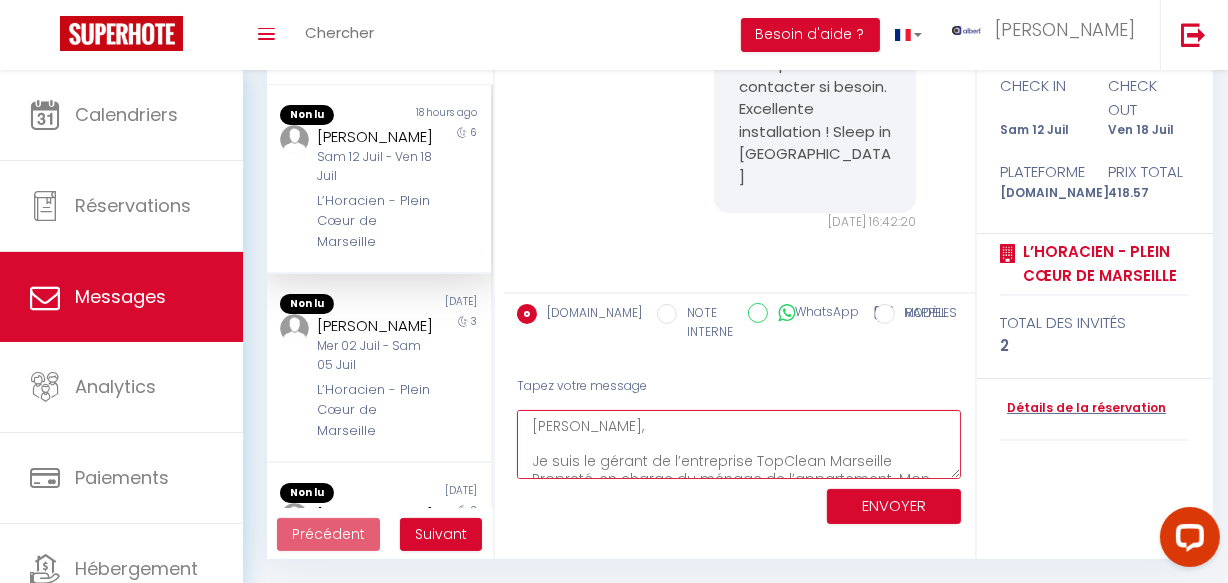 drag, startPoint x: 697, startPoint y: 469, endPoint x: 515, endPoint y: 404, distance: 193.2589 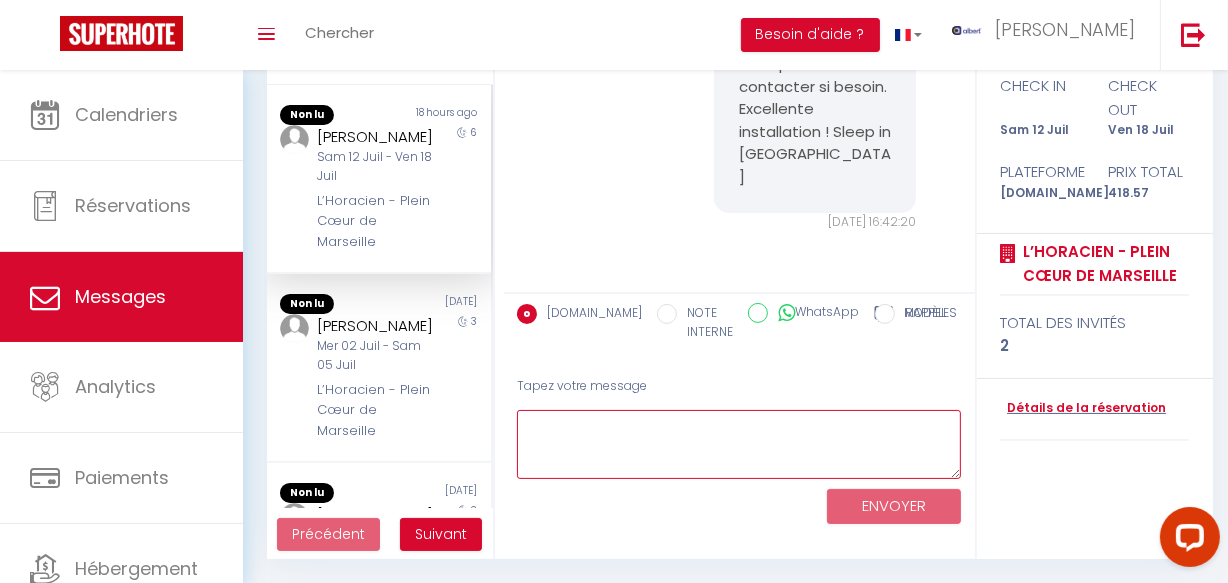click at bounding box center (739, 444) 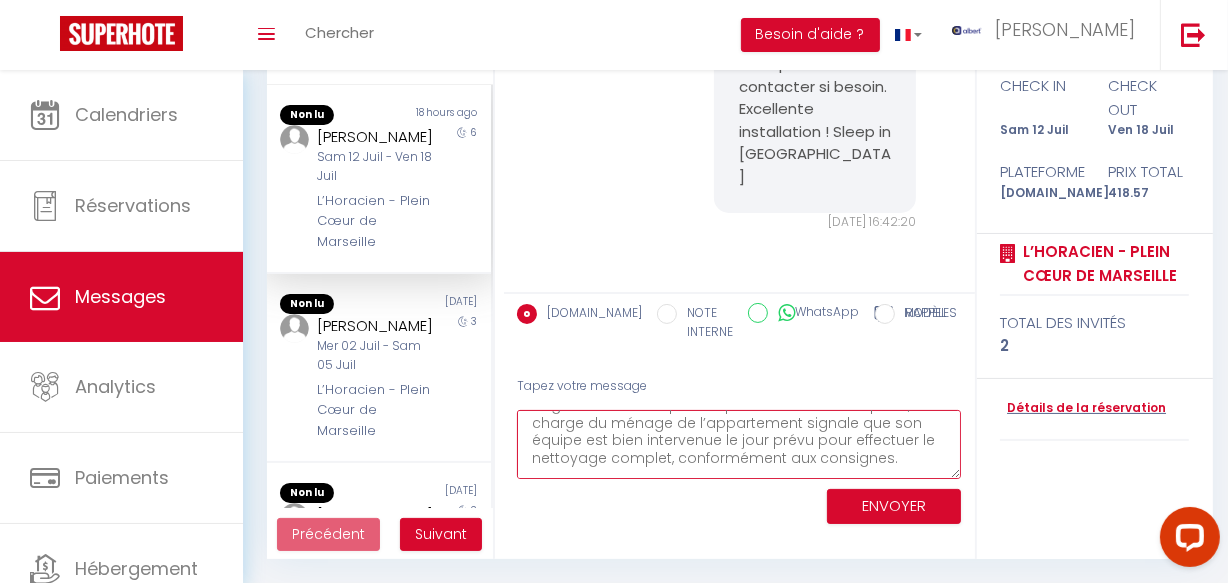 scroll, scrollTop: 0, scrollLeft: 0, axis: both 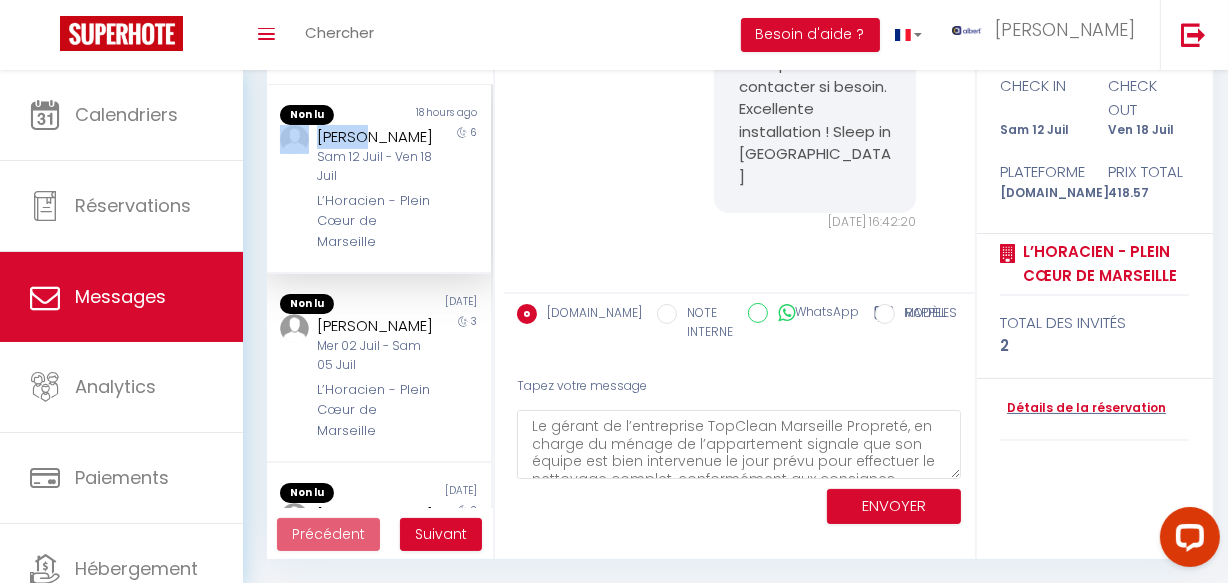 copy on "Lidija" 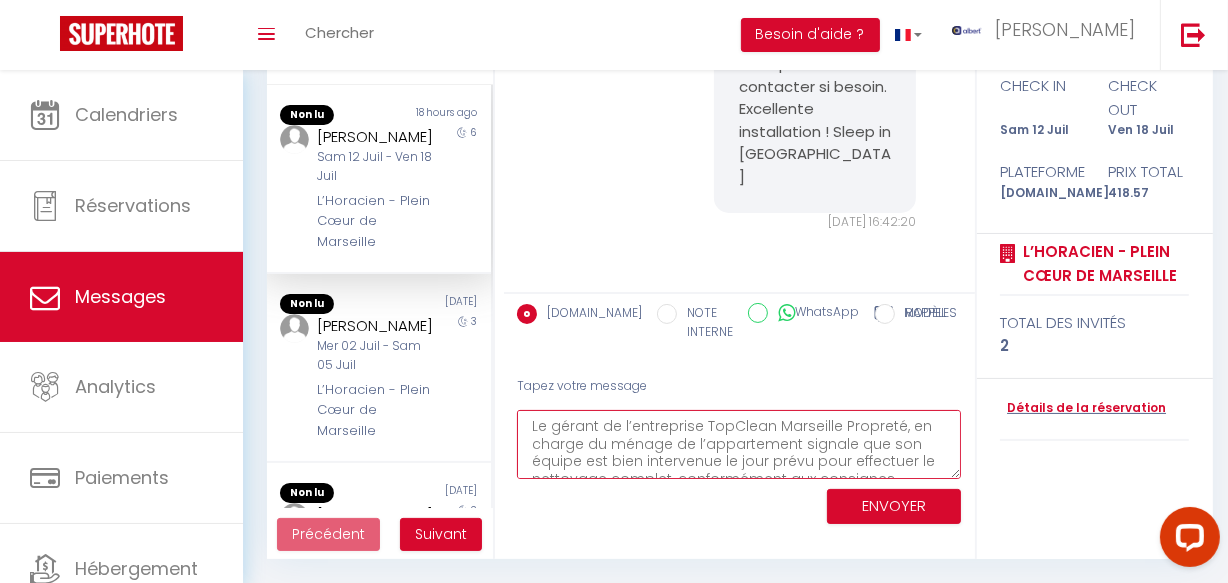 click on "Le gérant de l’entreprise TopClean Marseille Propreté, en charge du ménage de l’appartement signale que son équipe est bien intervenue le jour prévu pour effectuer le nettoyage complet, conformément aux consignes.
Cependant, vous mentionnez que les draps seraient sales avec une odeur. Je prends cela très au sérieux et souhaite clarifier la situation. Nous vous proposons de venir constater cela par vous-même afin de vérifier et, si besoin, de remplacer immédiatement le linge concerné.
Notre objectif est toujours de garantir la satisfaction des invités et le respect des standards d’hygiène. Nous restons à votre disposition pour convenir d’un moment ou pour toute autre demande.
Cordialement 🍀" at bounding box center [739, 444] 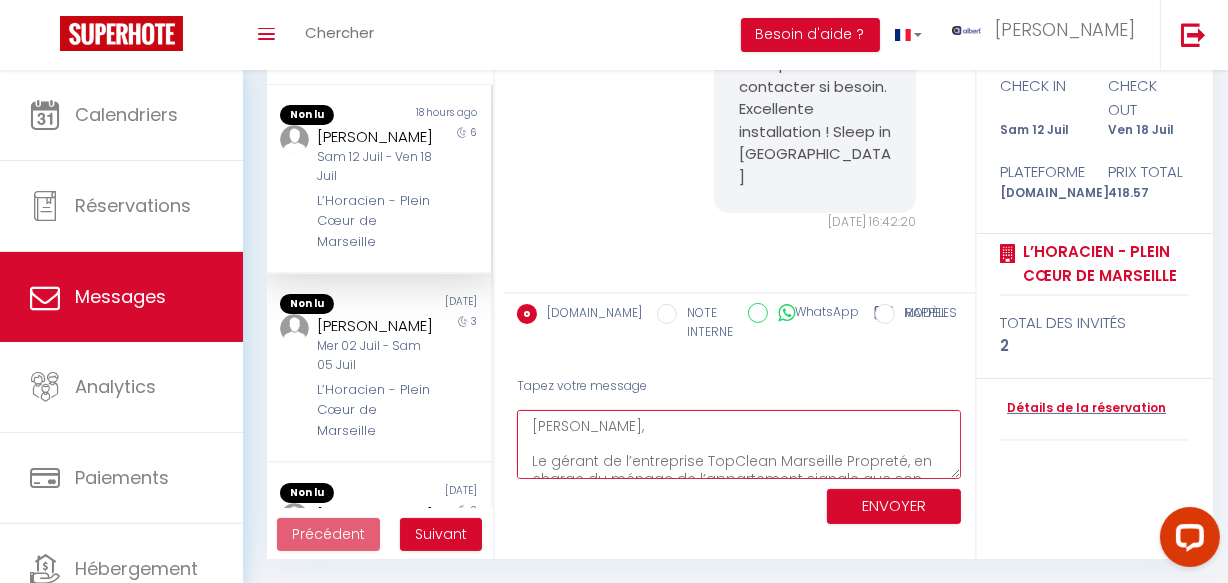 scroll, scrollTop: 11, scrollLeft: 0, axis: vertical 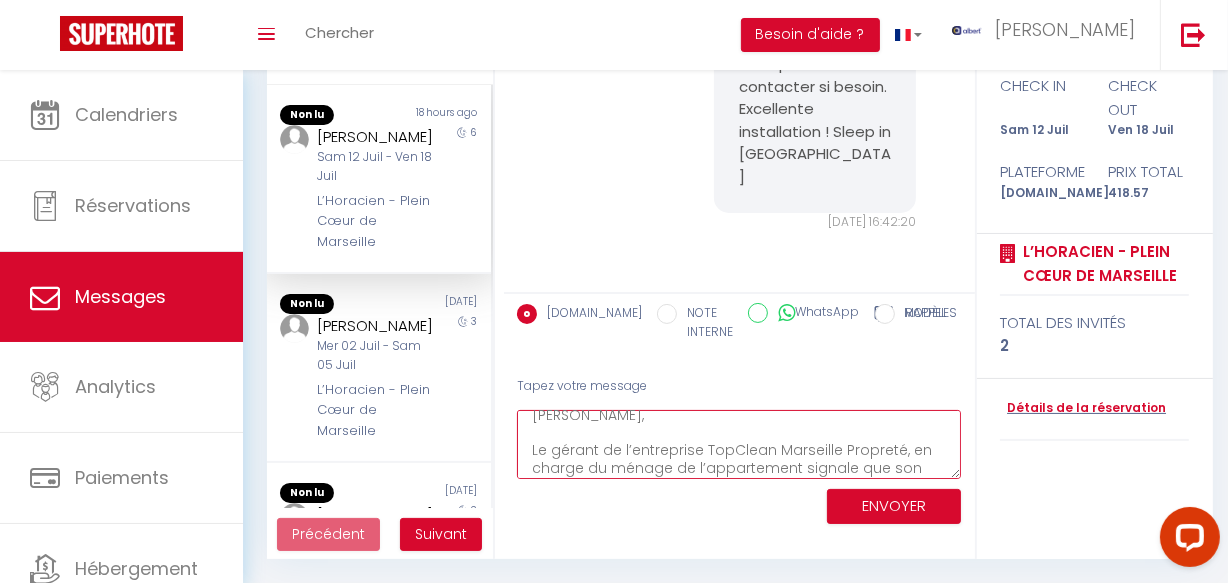 click on "Lidija,
Le gérant de l’entreprise TopClean Marseille Propreté, en charge du ménage de l’appartement signale que son équipe est bien intervenue le jour prévu pour effectuer le nettoyage complet, conformément aux consignes.
Cependant, vous mentionnez que les draps seraient sales avec une odeur. Je prends cela très au sérieux et souhaite clarifier la situation. Nous vous proposons de venir constater cela par vous-même afin de vérifier et, si besoin, de remplacer immédiatement le linge concerné.
Notre objectif est toujours de garantir la satisfaction des invités et le respect des standards d’hygiène. Nous restons à votre disposition pour convenir d’un moment ou pour toute autre demande.
Cordialement 🍀" at bounding box center (739, 444) 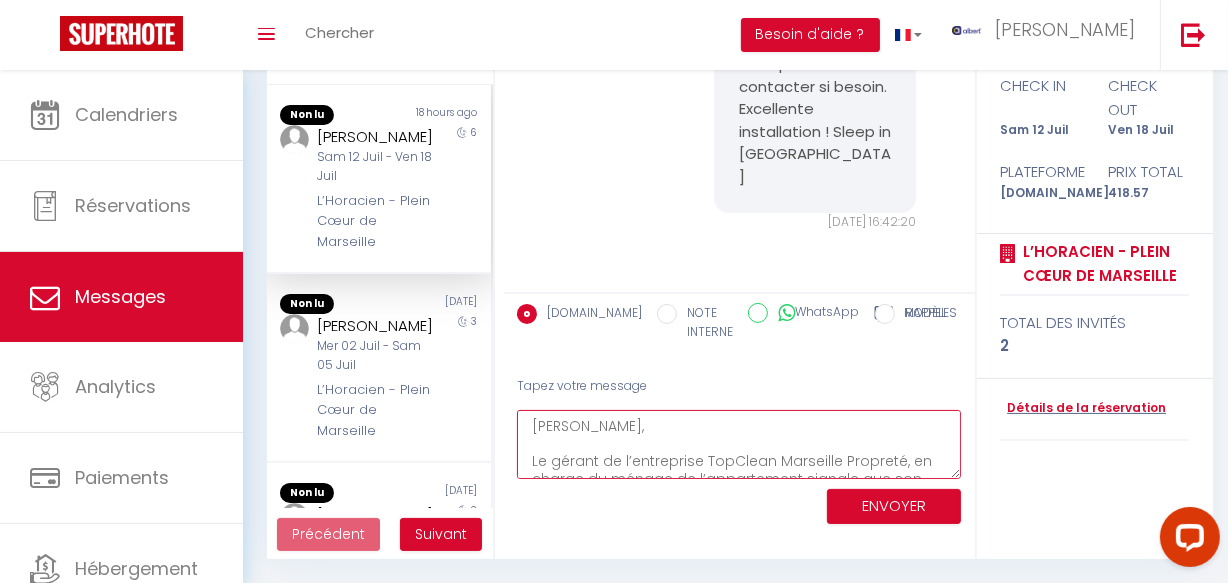 scroll, scrollTop: 280, scrollLeft: 0, axis: vertical 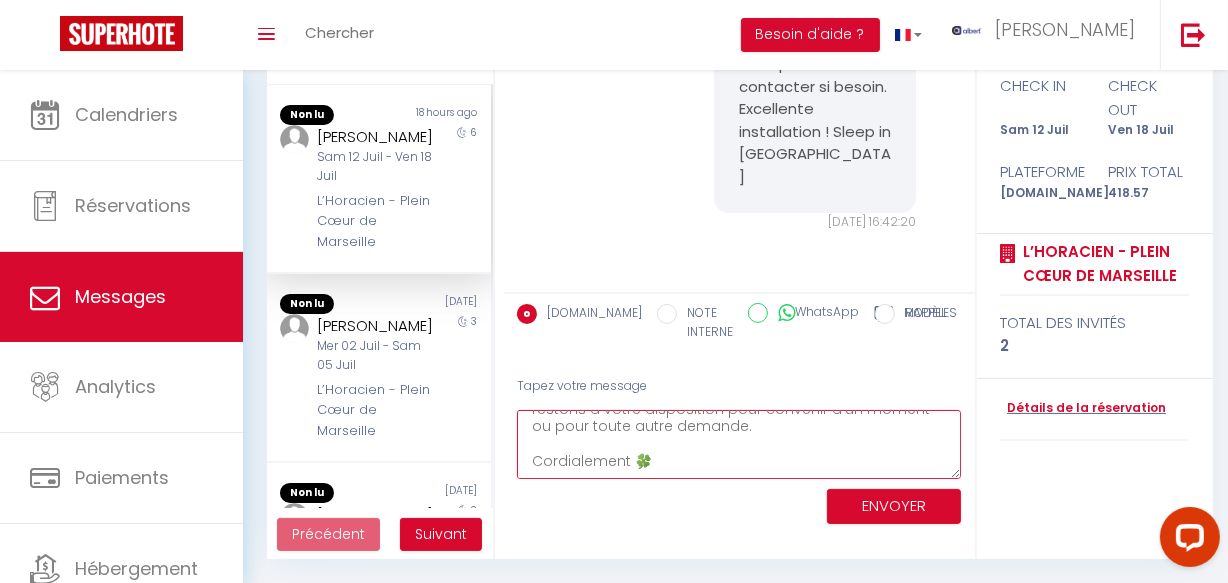 type on "Lidija,
Le gérant de l’entreprise TopClean Marseille Propreté, en charge du ménage de l’appartement signale que son équipe est bien intervenue le jour prévu pour effectuer le nettoyage complet, conformément aux consignes.
Cependant, vous mentionnez que les draps seraient sales avec une odeur. Je prends cela très au sérieux et souhaite clarifier la situation. Nous vous proposons de venir constater cela par vous-même afin de vérifier et, si besoin, de remplacer immédiatement le linge concerné.
Notre objectif est toujours de garantir la satisfaction des invités et le respect des standards d’hygiène. Nous restons à votre disposition pour convenir d’un moment ou pour toute autre demande.
Cordialement 🍀" 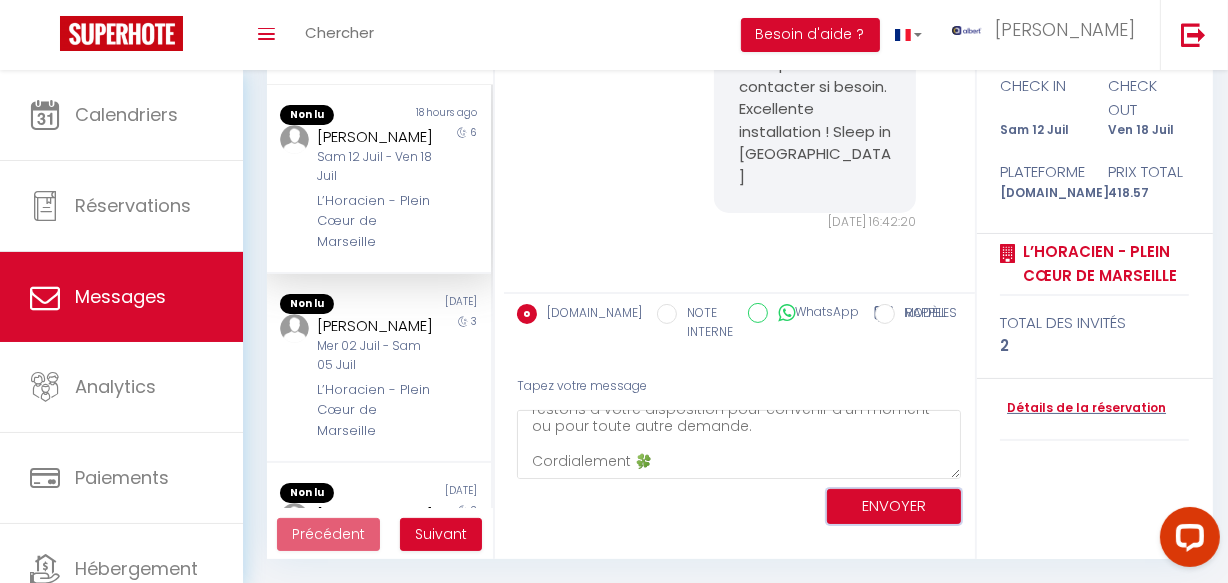 click on "ENVOYER" at bounding box center (894, 506) 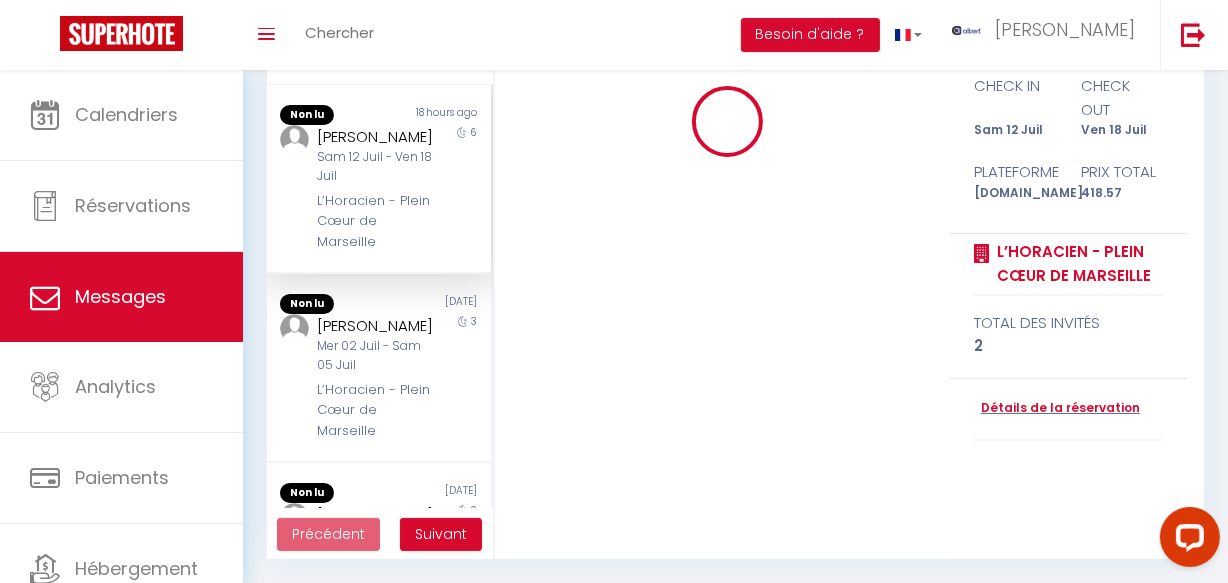 type 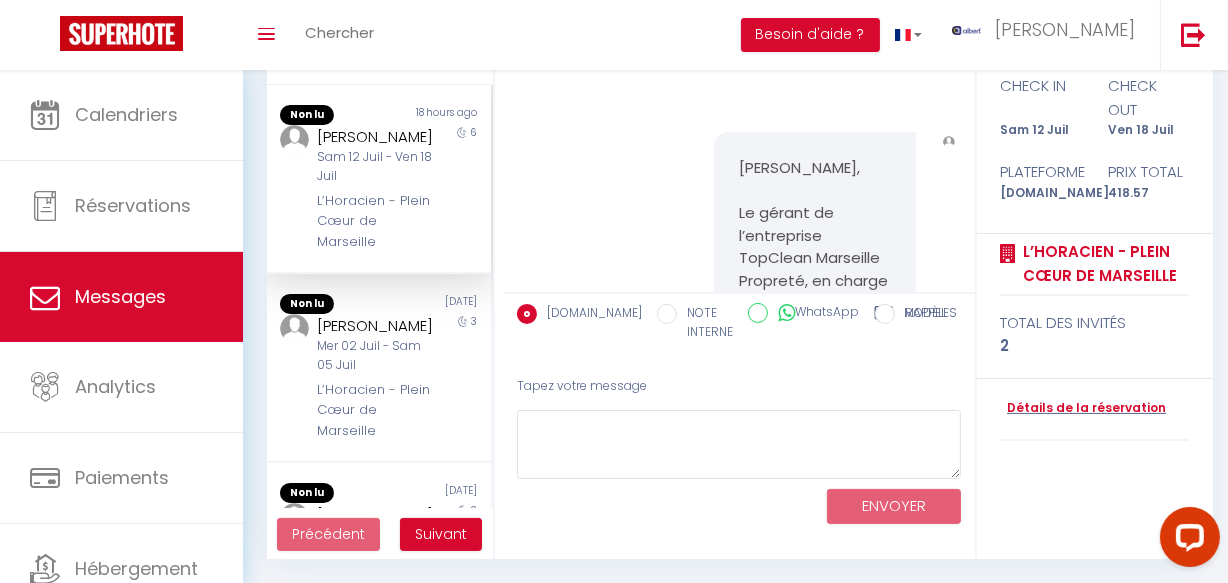 scroll, scrollTop: 7686, scrollLeft: 0, axis: vertical 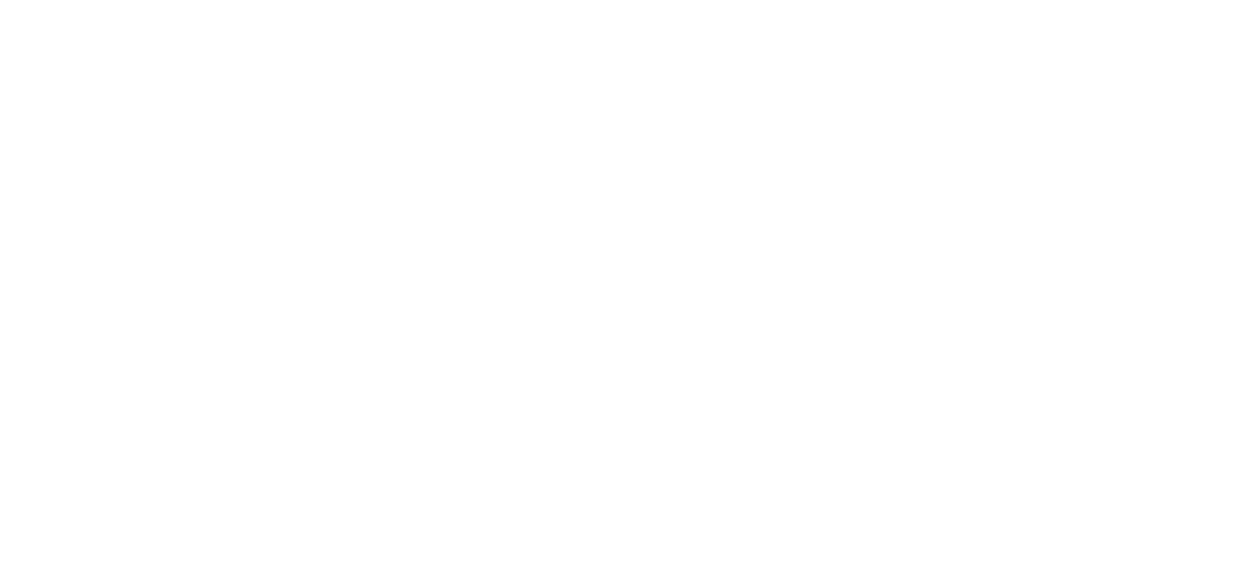 select on "message" 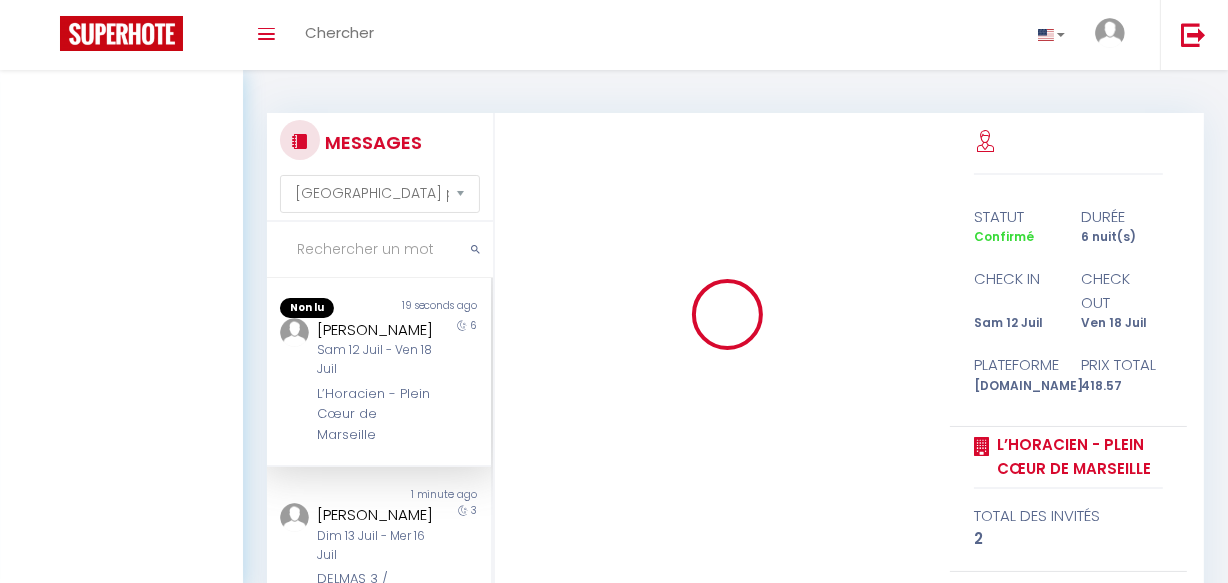 scroll, scrollTop: 193, scrollLeft: 0, axis: vertical 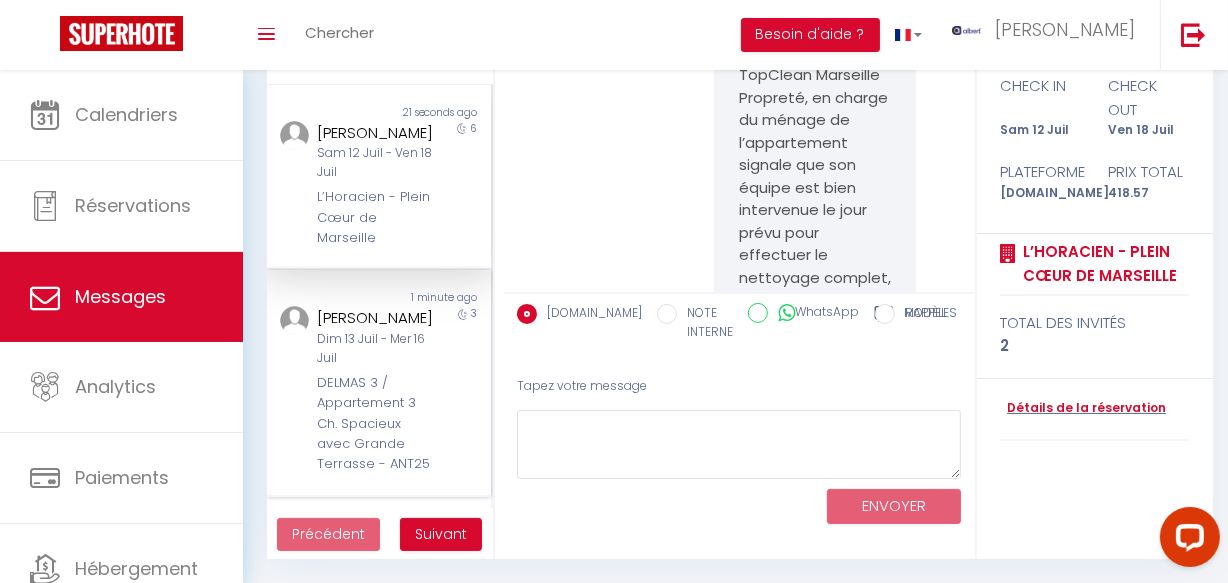 click on "Dim 13 Juil - Mer 16 Juil" at bounding box center (375, 349) 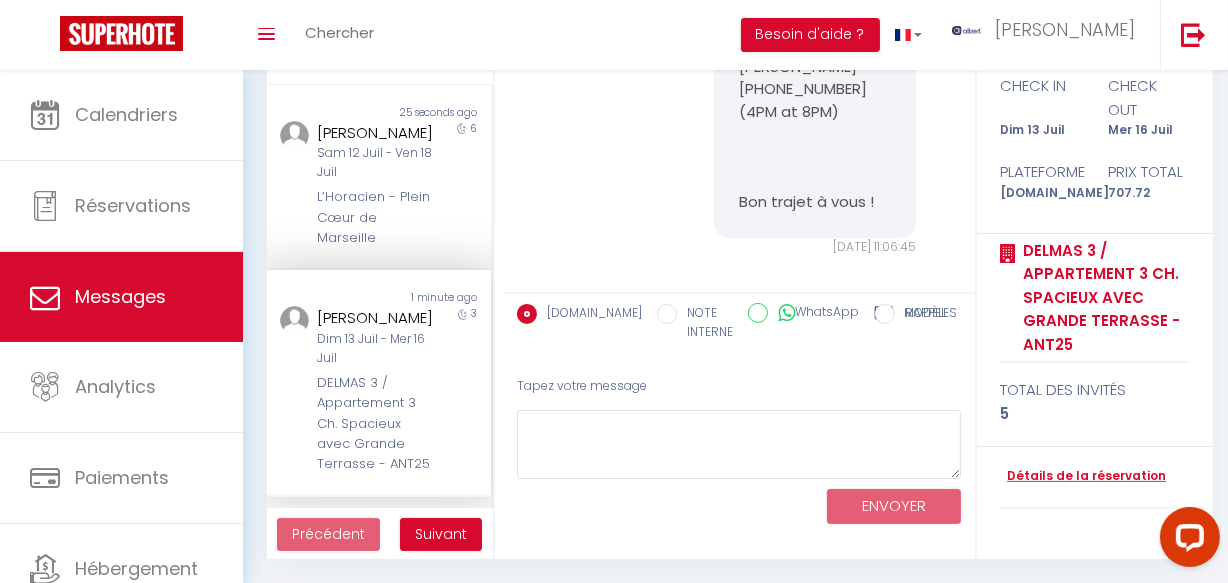 scroll, scrollTop: 11615, scrollLeft: 0, axis: vertical 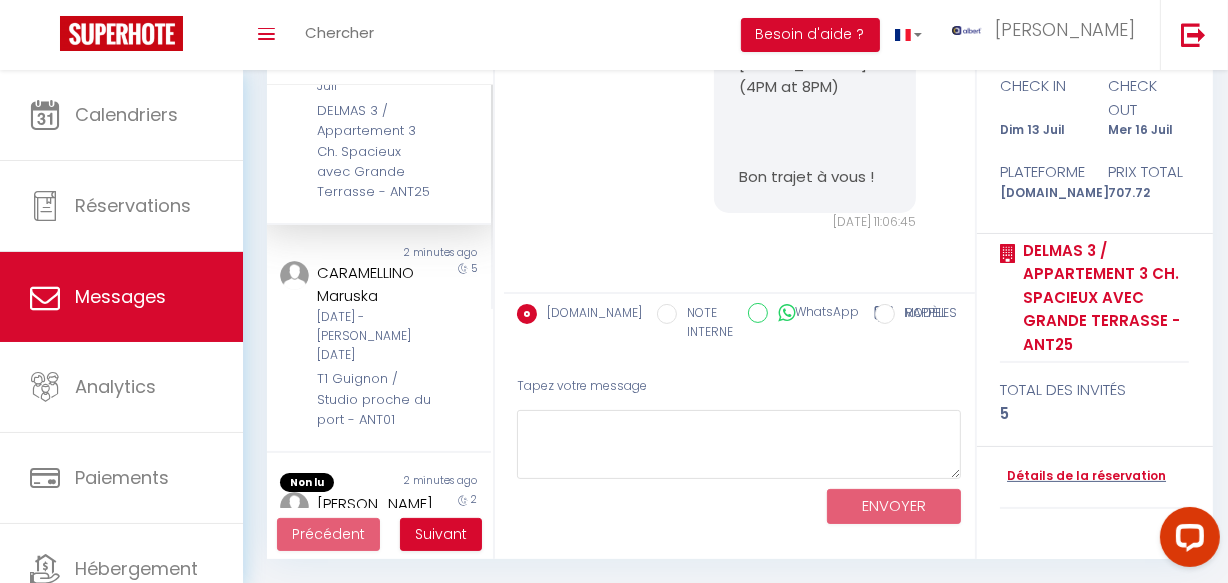 click on "T1 Guignon / Studio proche du port - ANT01" at bounding box center [375, 399] 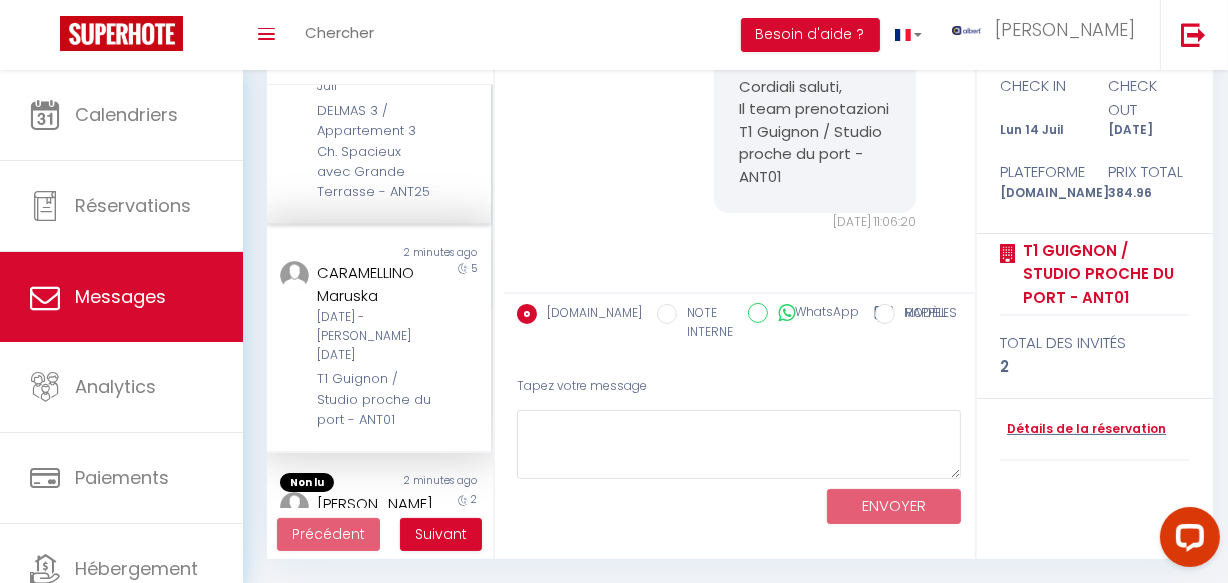 scroll, scrollTop: 545, scrollLeft: 0, axis: vertical 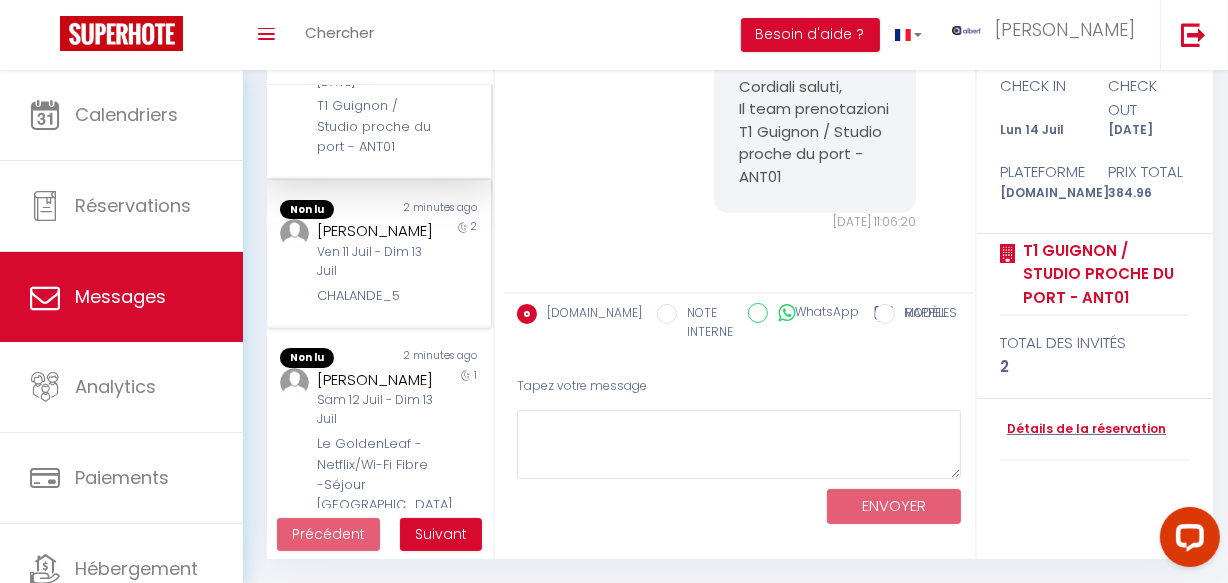 click on "Ven 11 Juil - Dim 13 Juil" at bounding box center [375, 262] 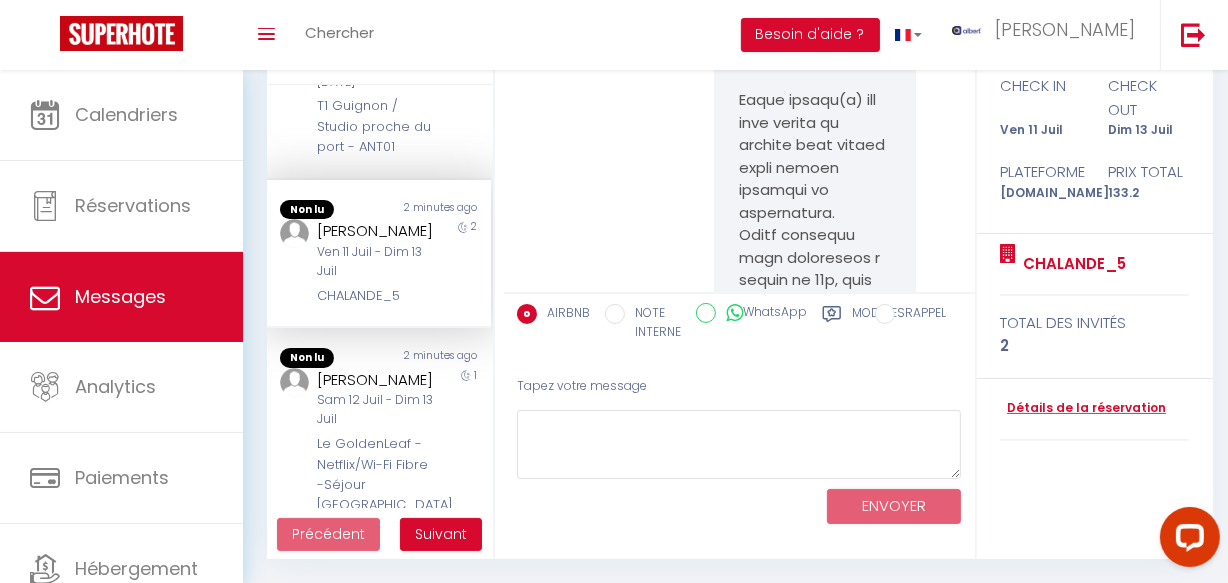 scroll, scrollTop: 11776, scrollLeft: 0, axis: vertical 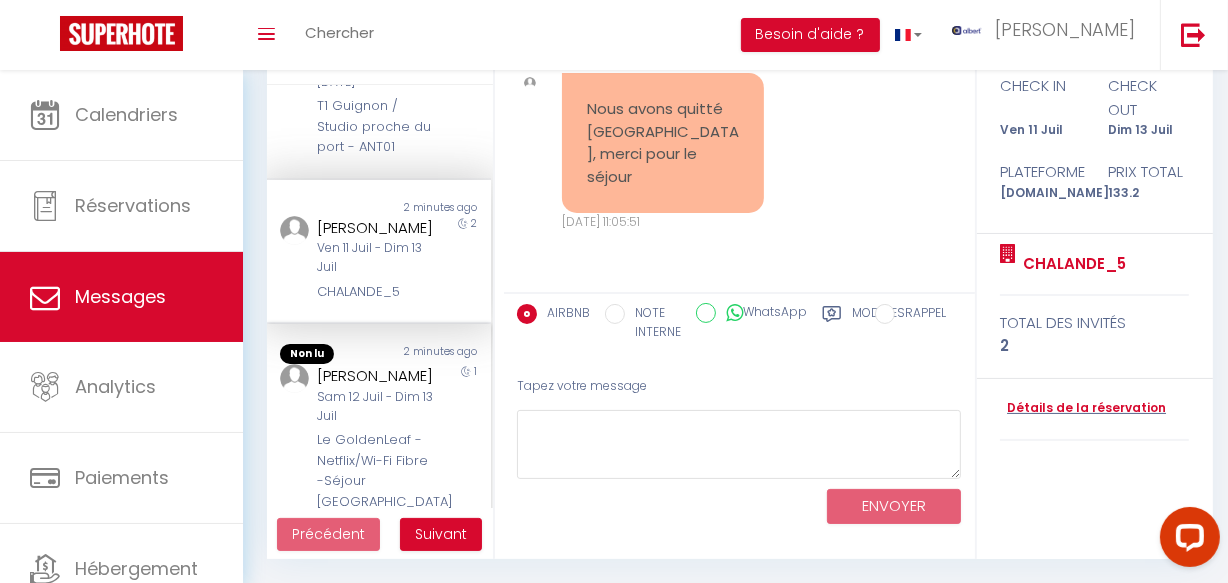 click on "Bernard Langrené" at bounding box center [375, 376] 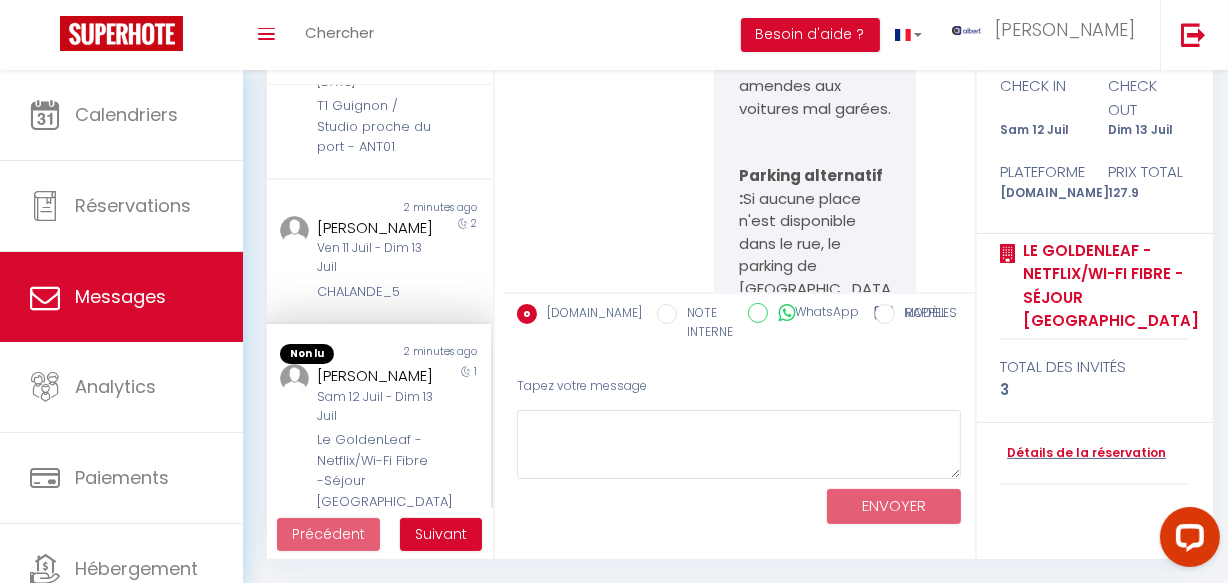 scroll, scrollTop: 15997, scrollLeft: 0, axis: vertical 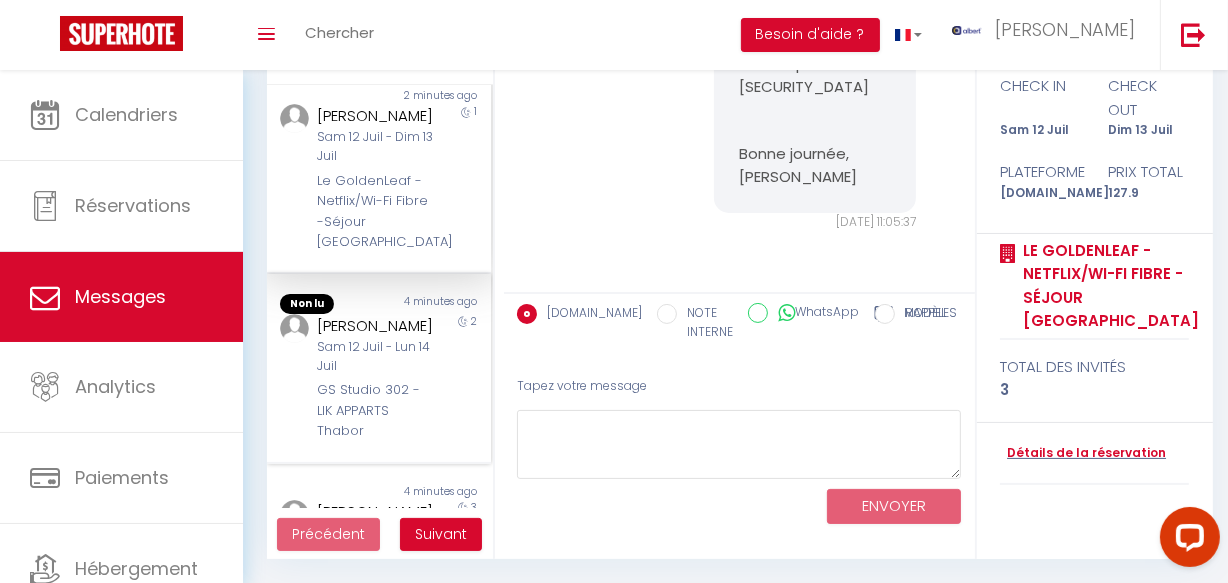 click on "Sam 12 Juil - Lun 14 Juil" at bounding box center [375, 357] 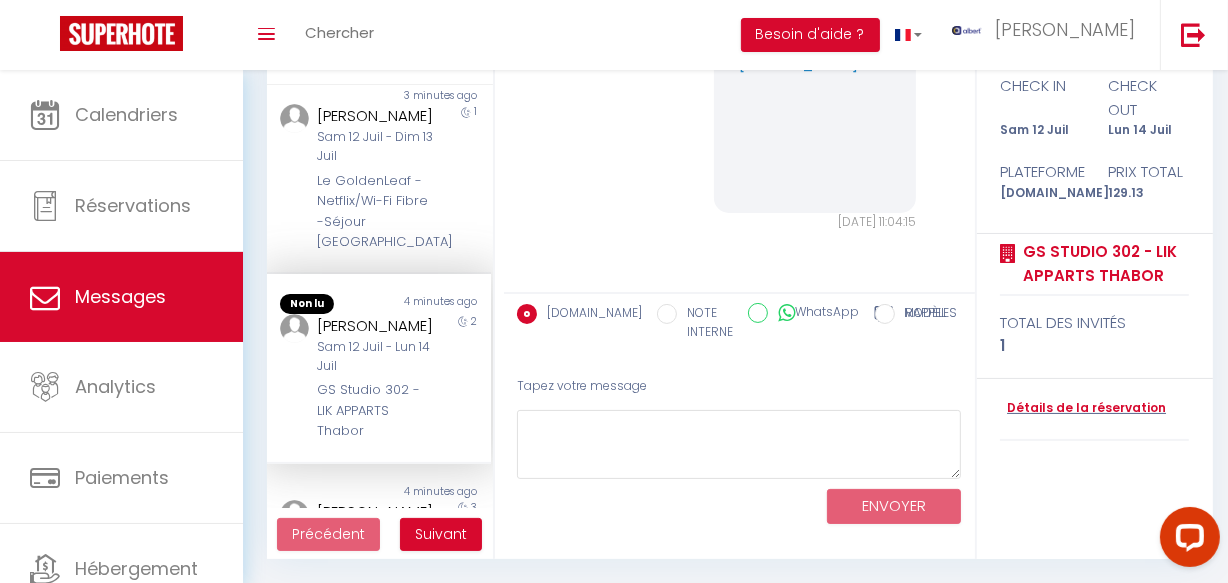 scroll, scrollTop: 17253, scrollLeft: 0, axis: vertical 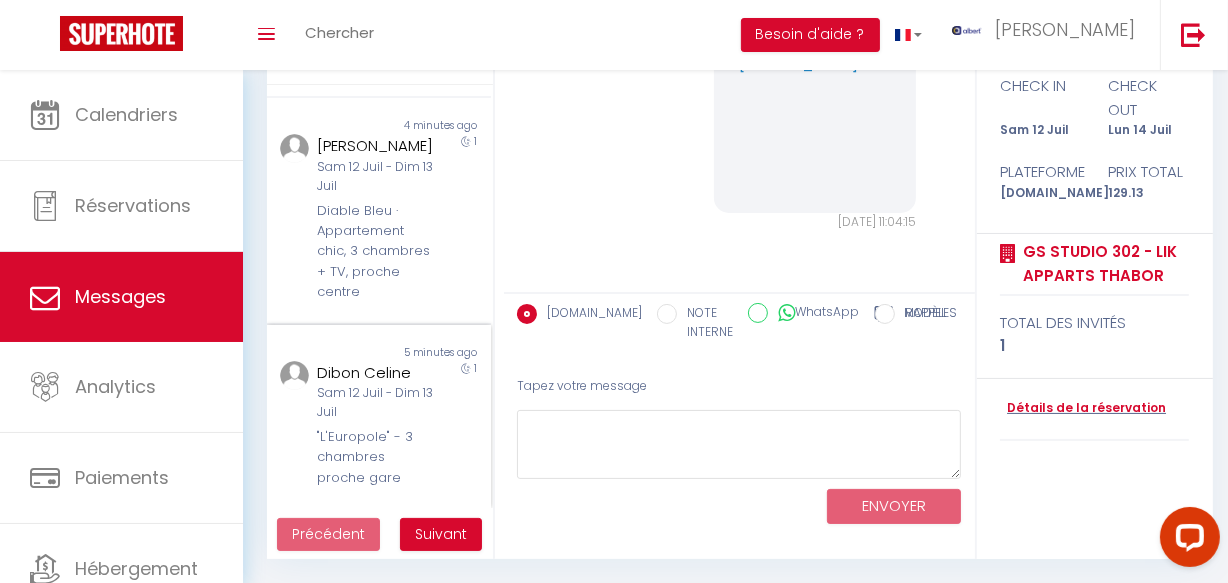 click on "5 minutes ago" at bounding box center [435, 353] 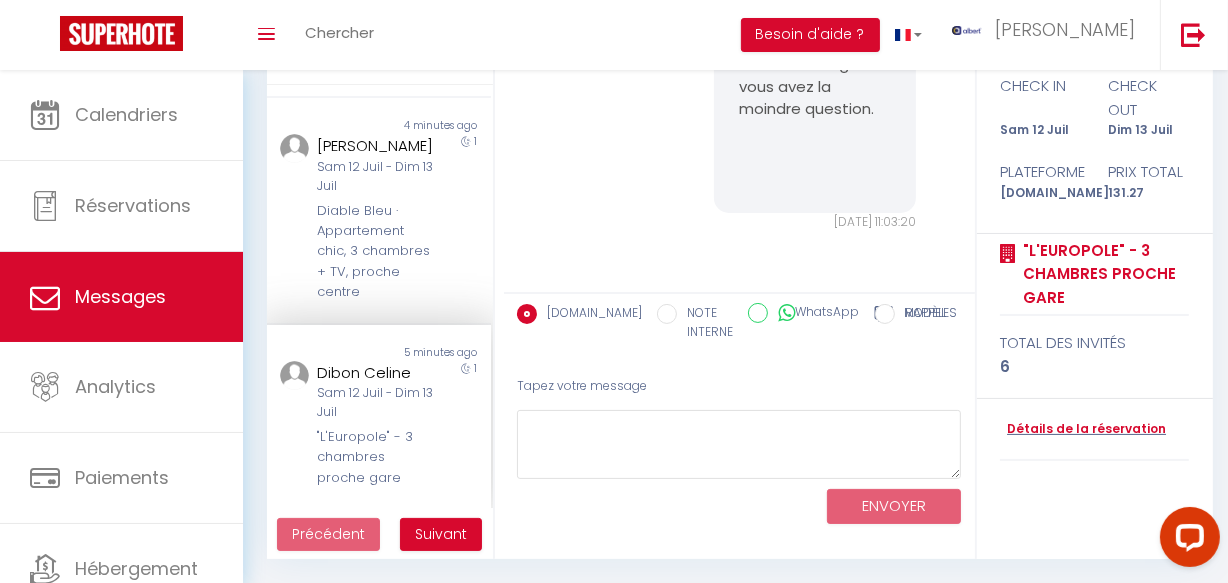 scroll, scrollTop: 7672, scrollLeft: 0, axis: vertical 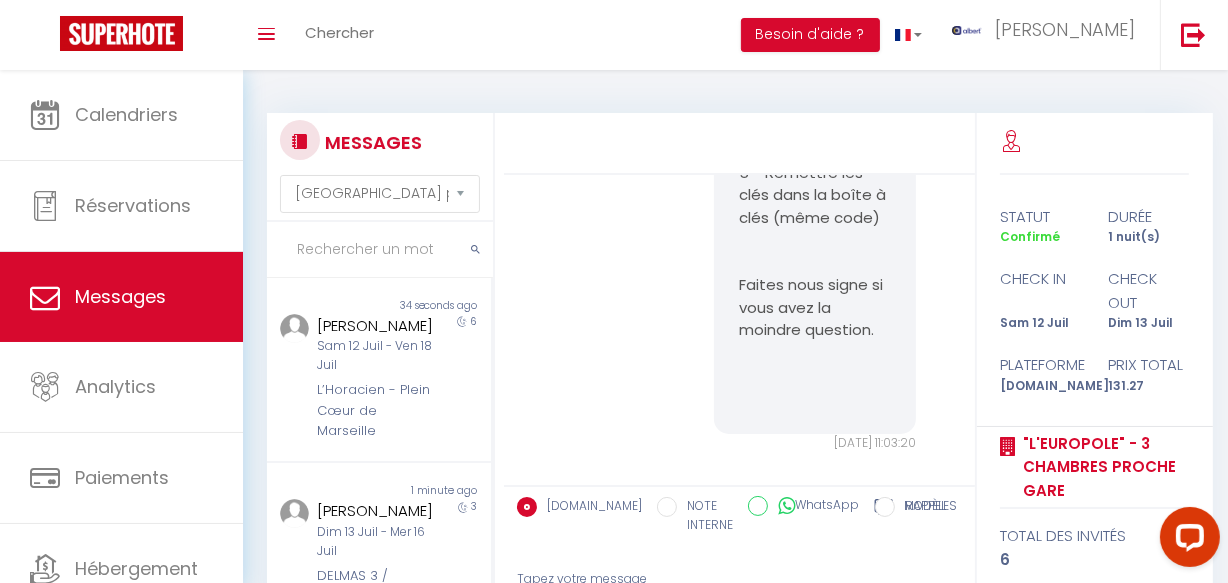 click at bounding box center [380, 250] 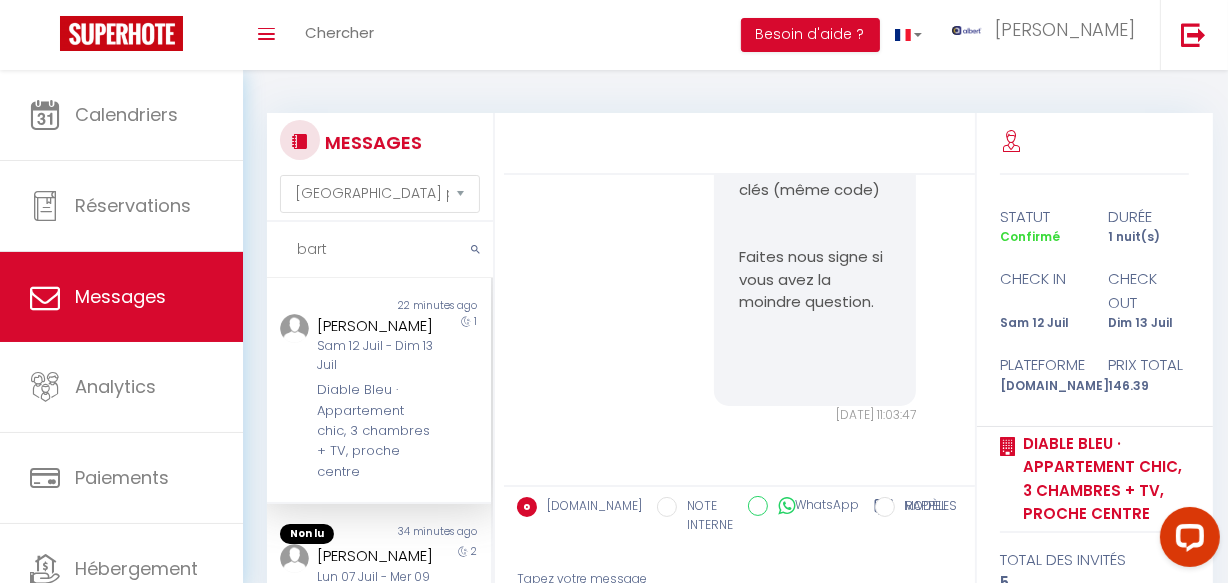 scroll, scrollTop: 6397, scrollLeft: 0, axis: vertical 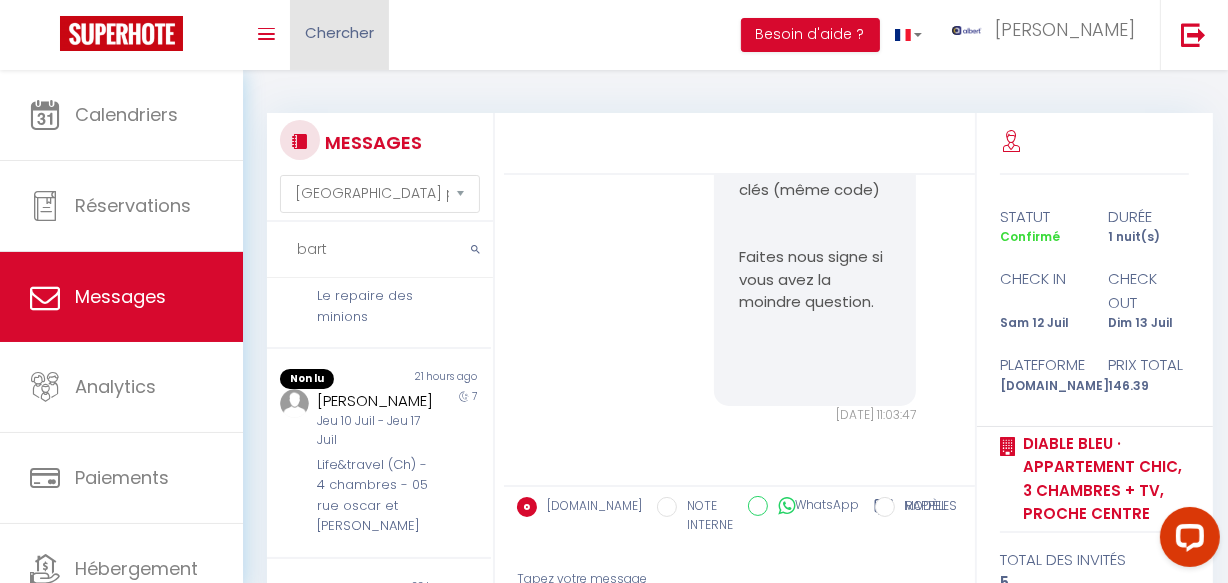 type on "bart" 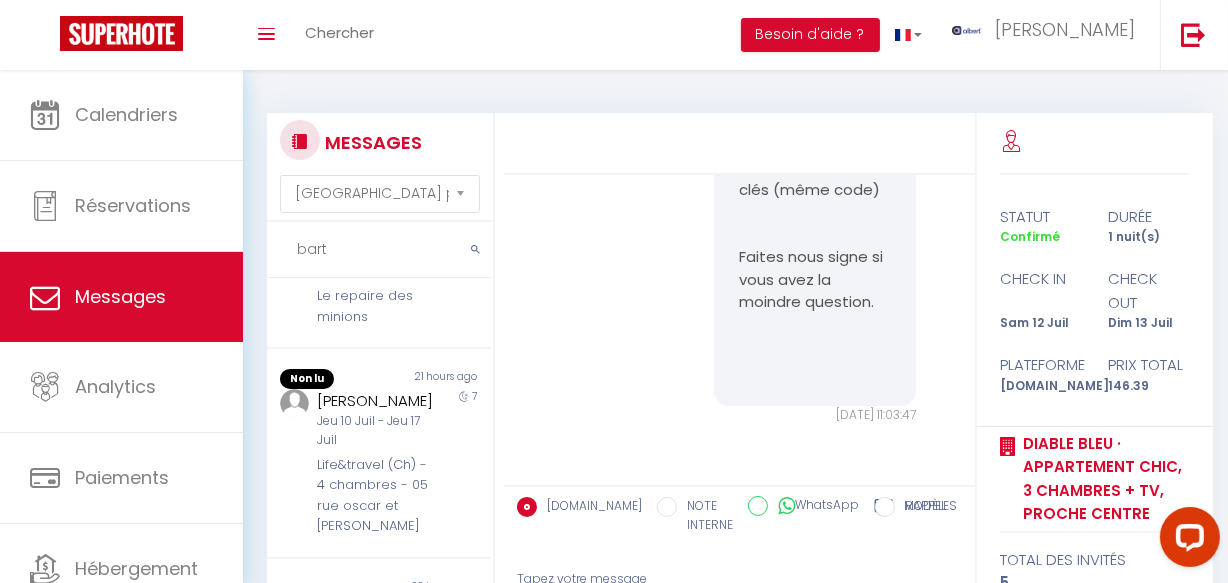 scroll, scrollTop: 193, scrollLeft: 0, axis: vertical 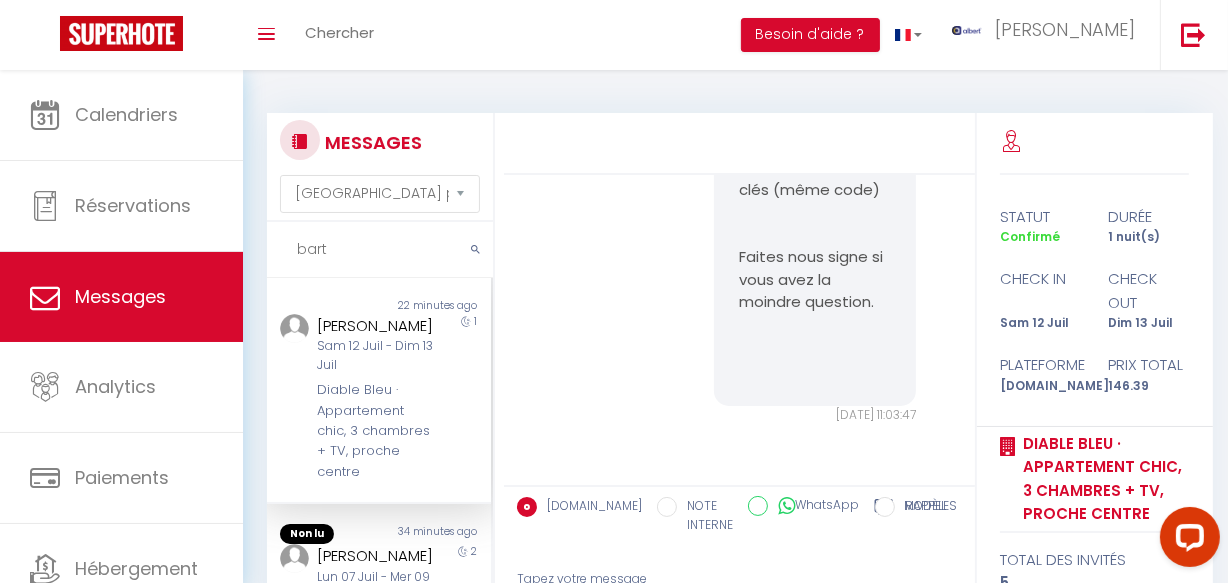 drag, startPoint x: 380, startPoint y: 242, endPoint x: 275, endPoint y: 248, distance: 105.17129 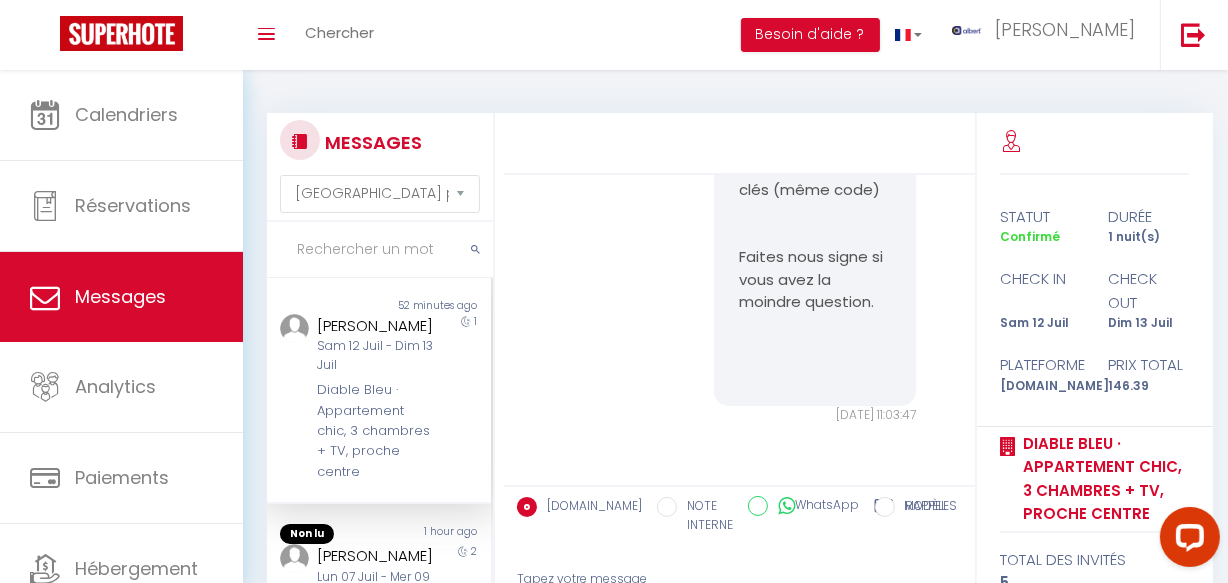 type 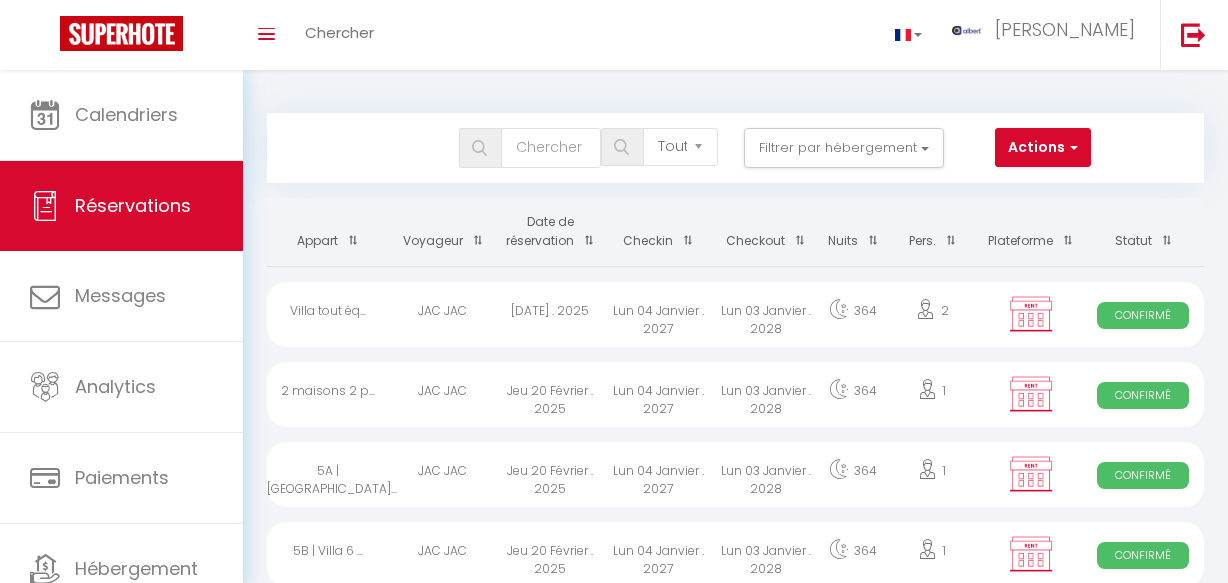 select on "not_cancelled" 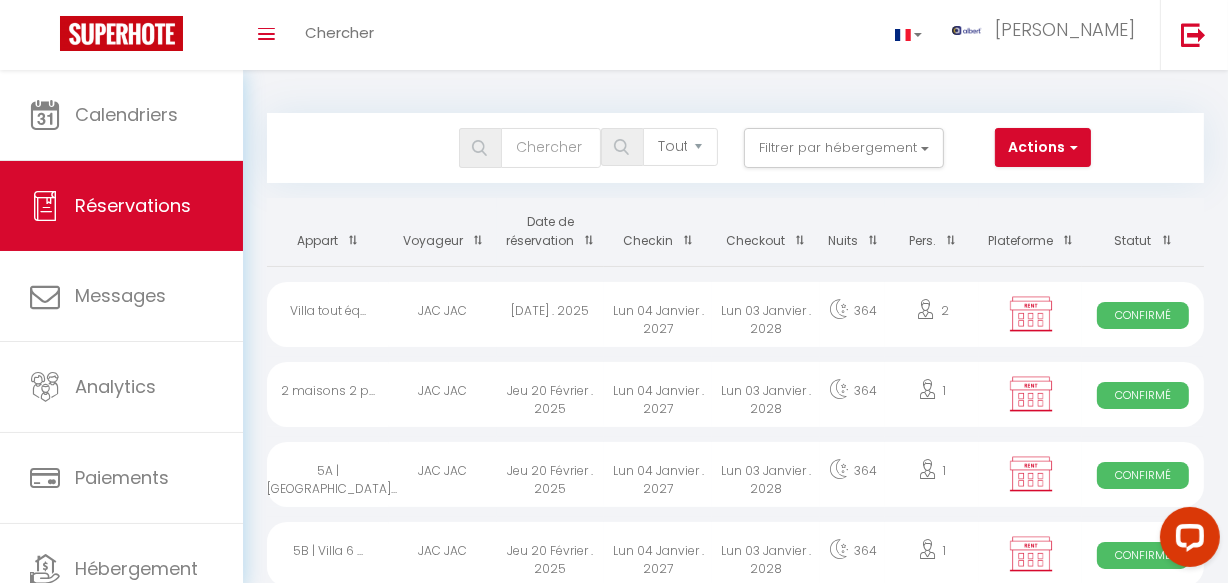 scroll, scrollTop: 0, scrollLeft: 0, axis: both 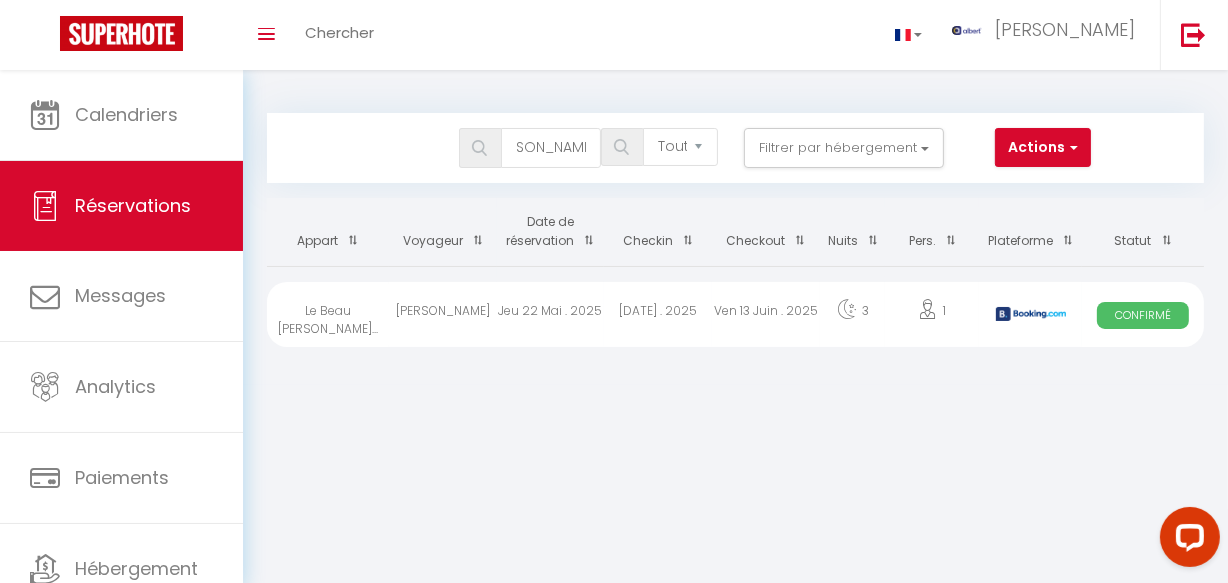 type on "marie jasmine" 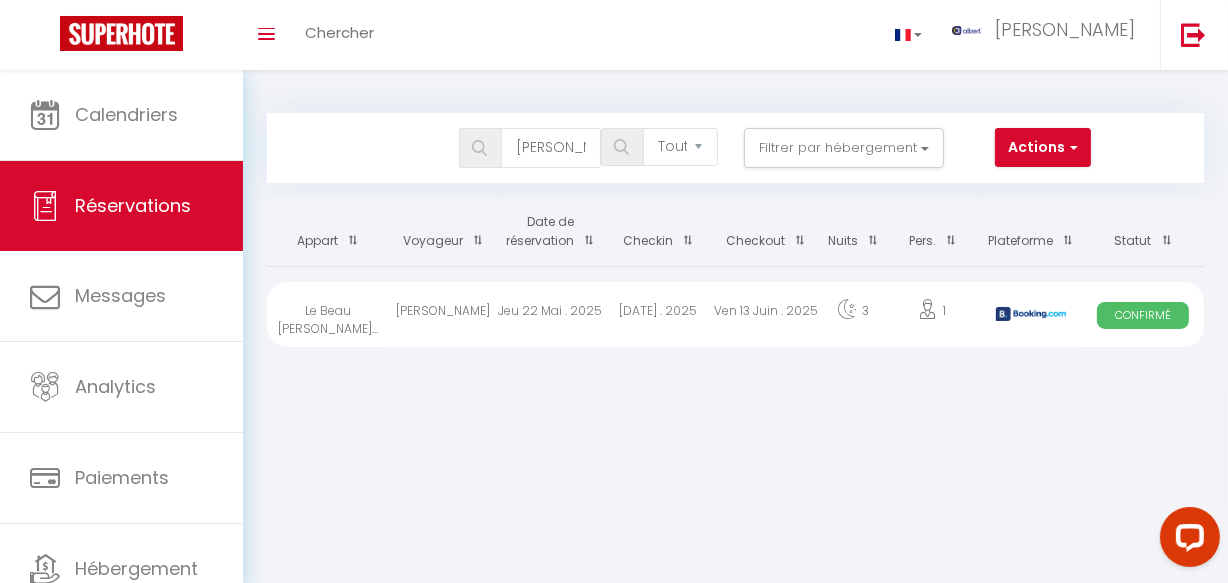 click on "Mar 10 Juin . 2025" at bounding box center [658, 314] 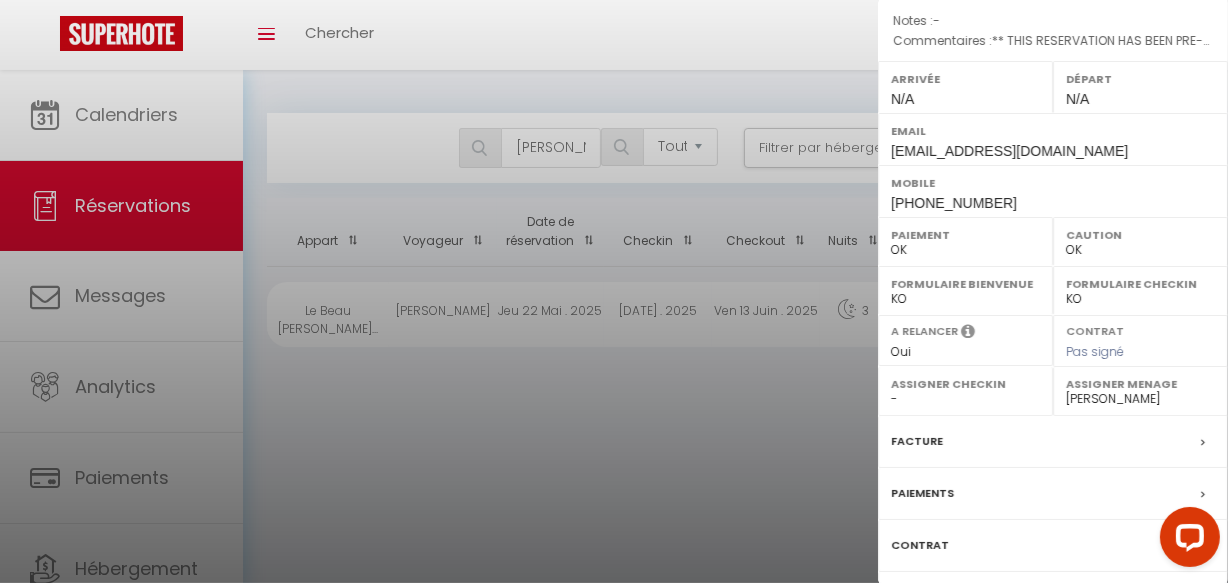 scroll, scrollTop: 429, scrollLeft: 0, axis: vertical 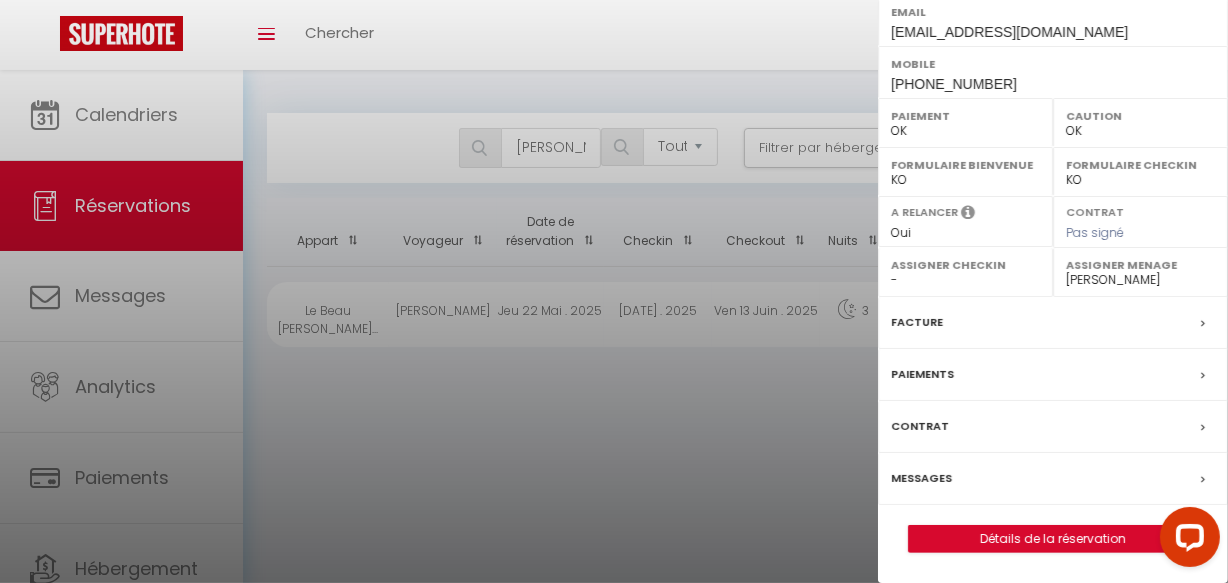 click on "Facture" at bounding box center (917, 322) 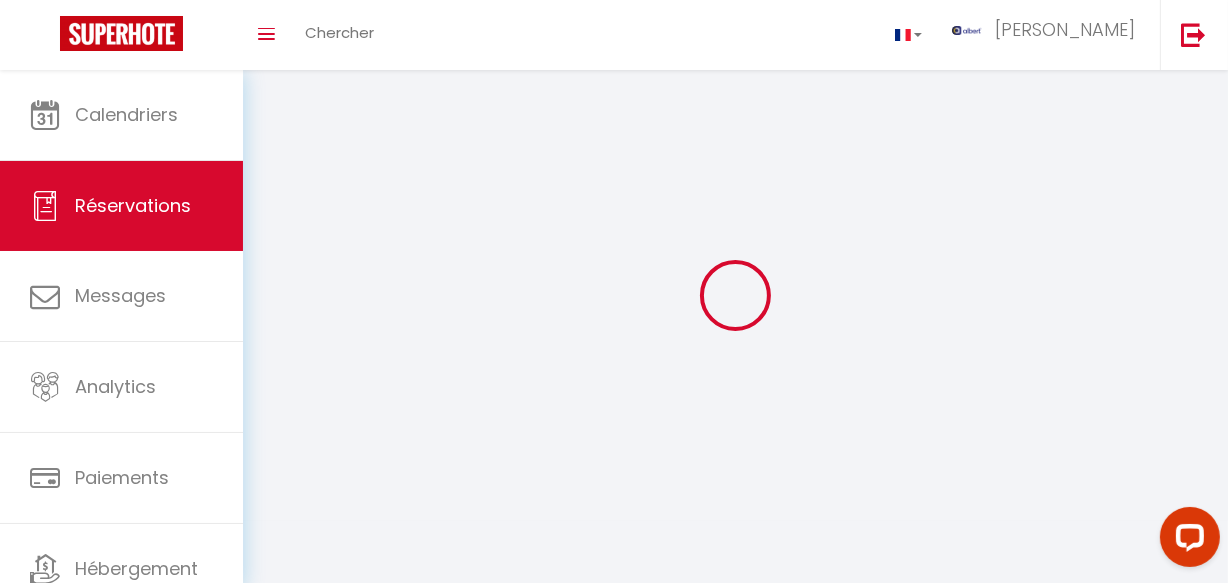 select on "service charge" 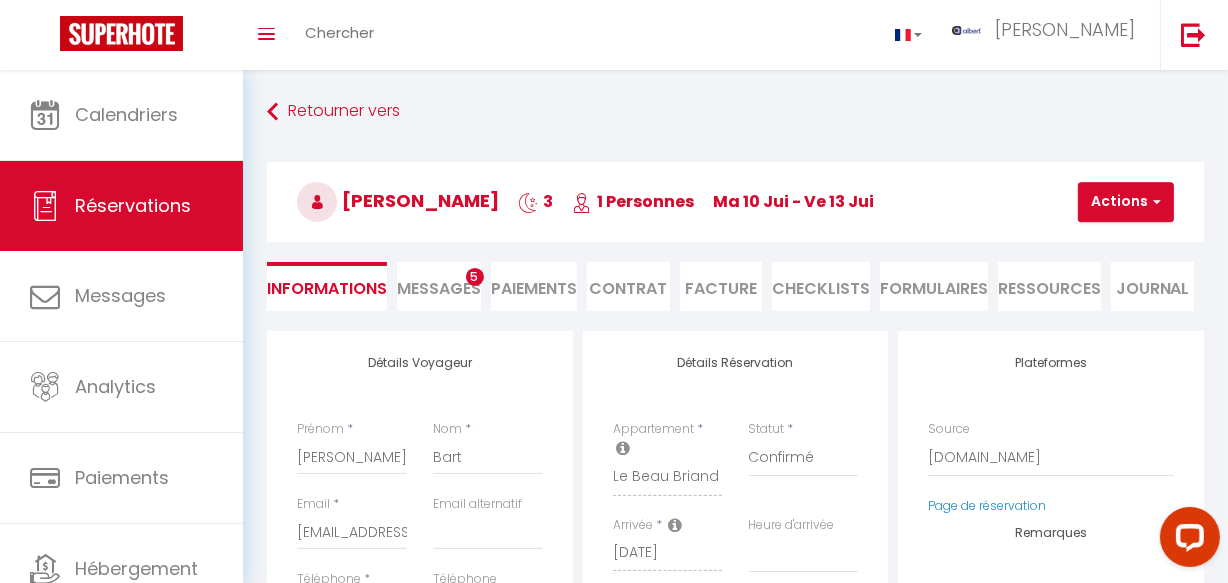 select 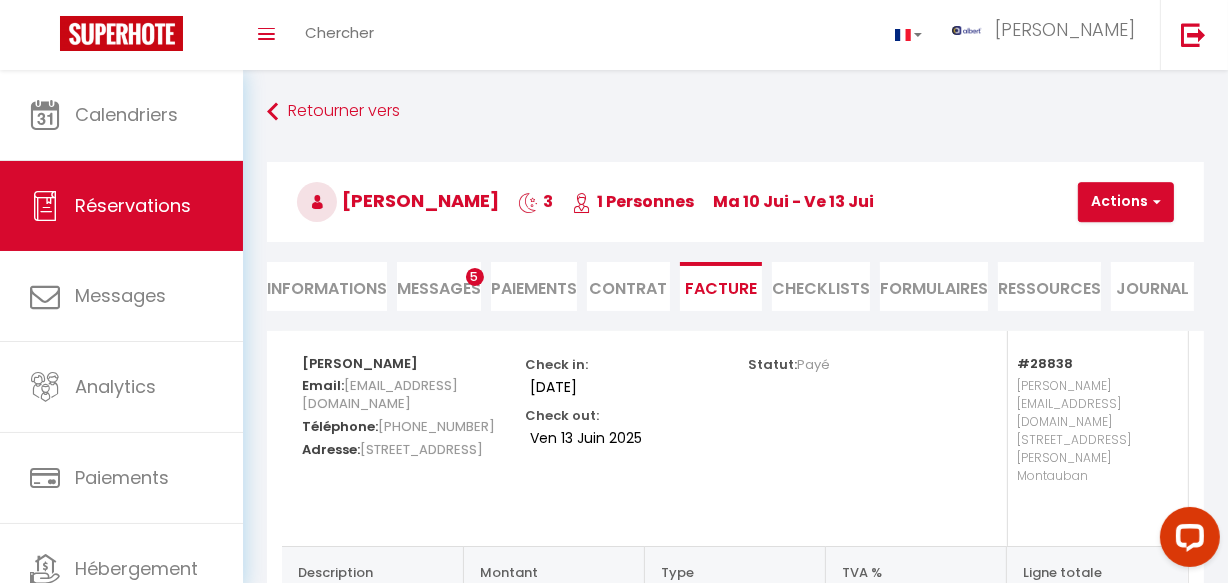 click on "Messages" at bounding box center (439, 288) 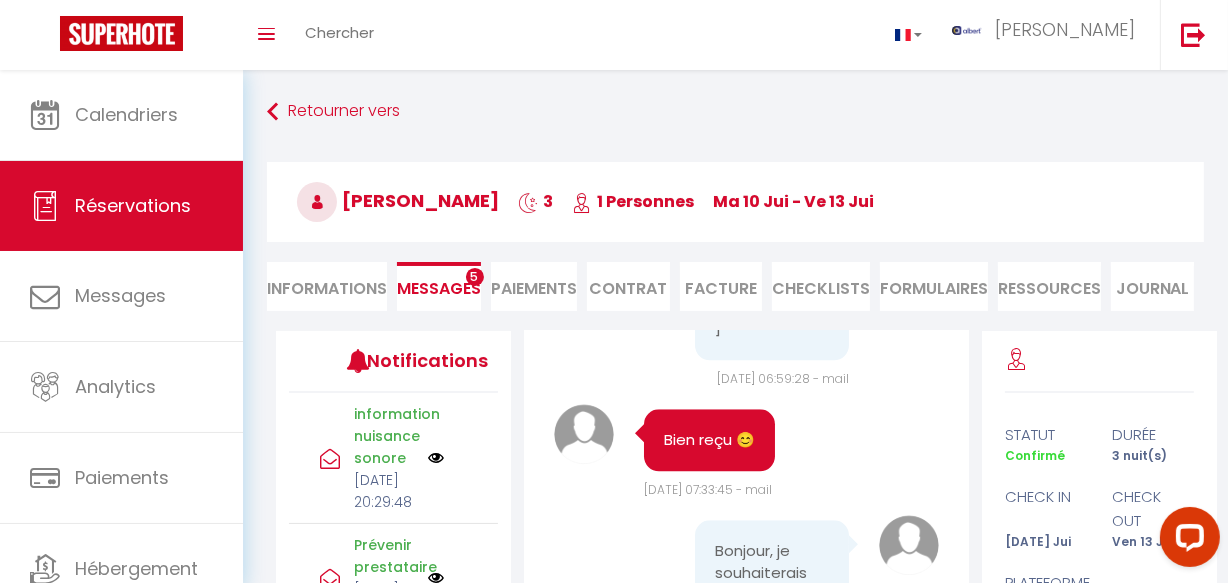 scroll, scrollTop: 4428, scrollLeft: 0, axis: vertical 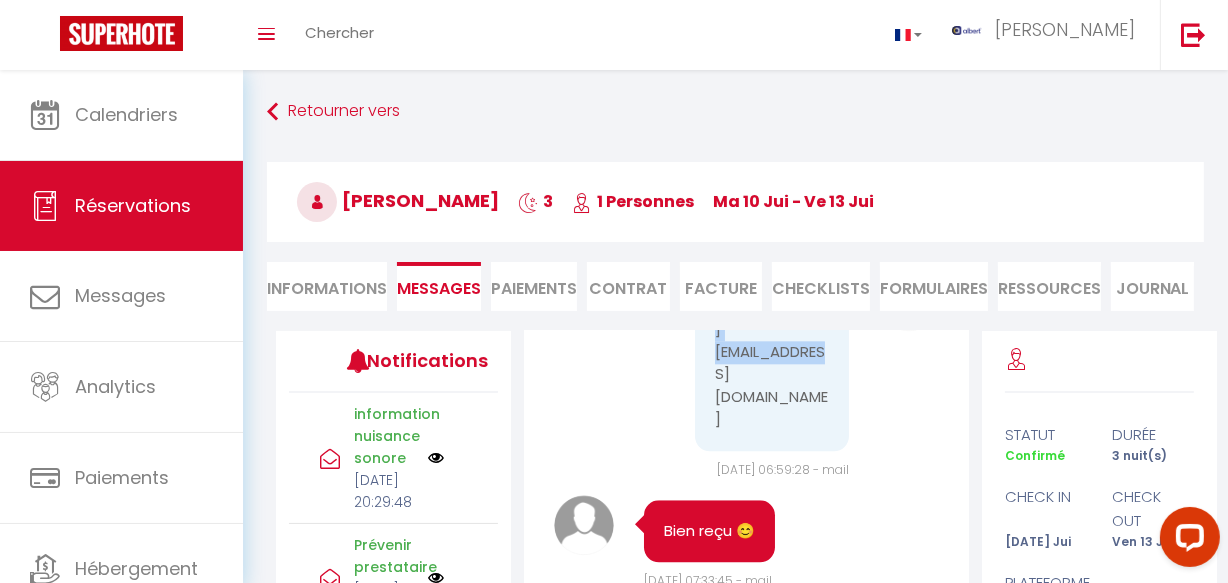 copy on "Jasmine.bart@capveggie.com" 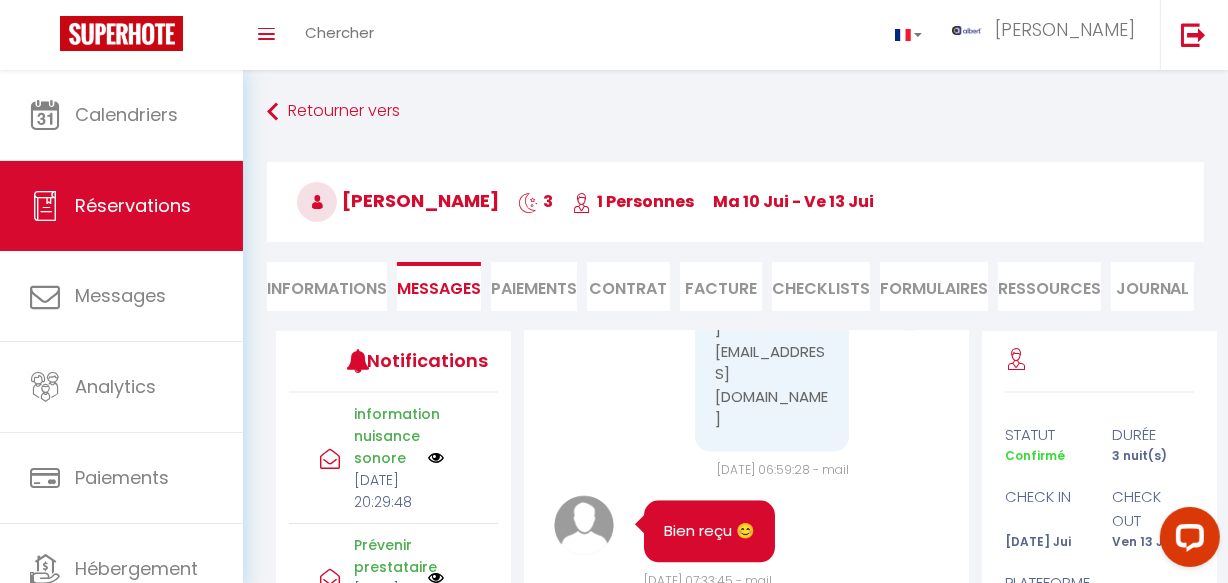click on "Facture" at bounding box center (721, 286) 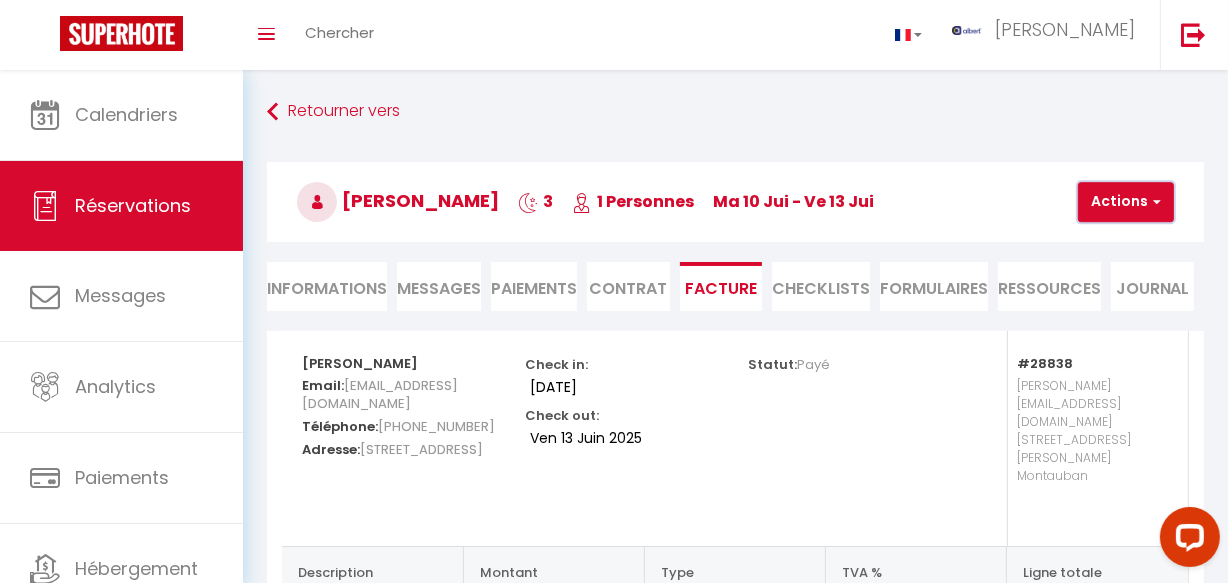 click on "Actions" at bounding box center (1126, 202) 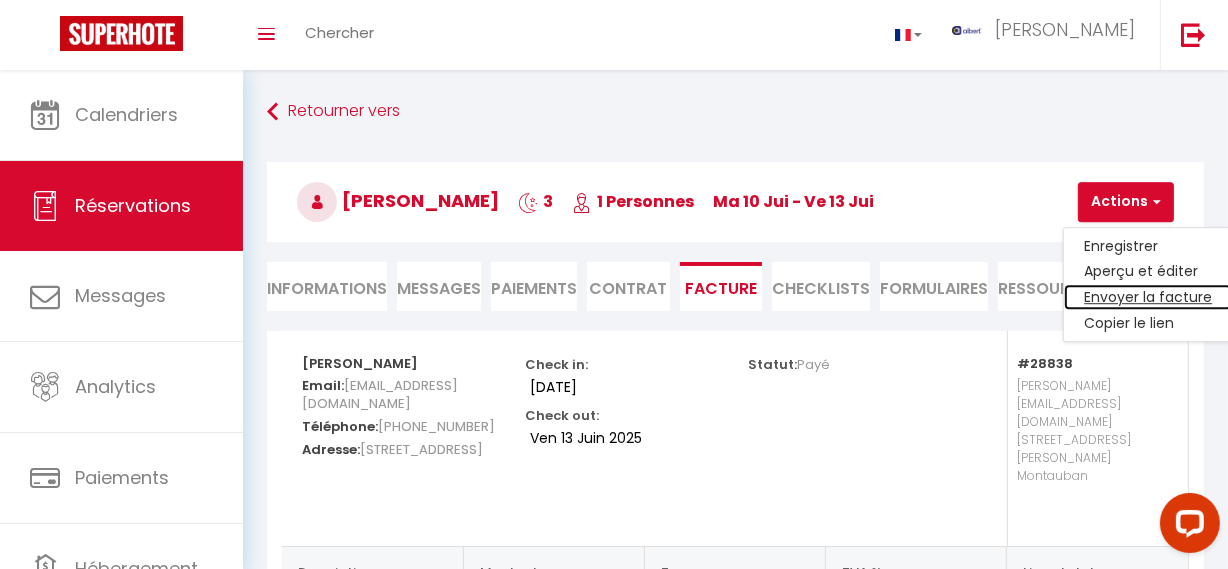 click on "Envoyer la facture" at bounding box center [1148, 298] 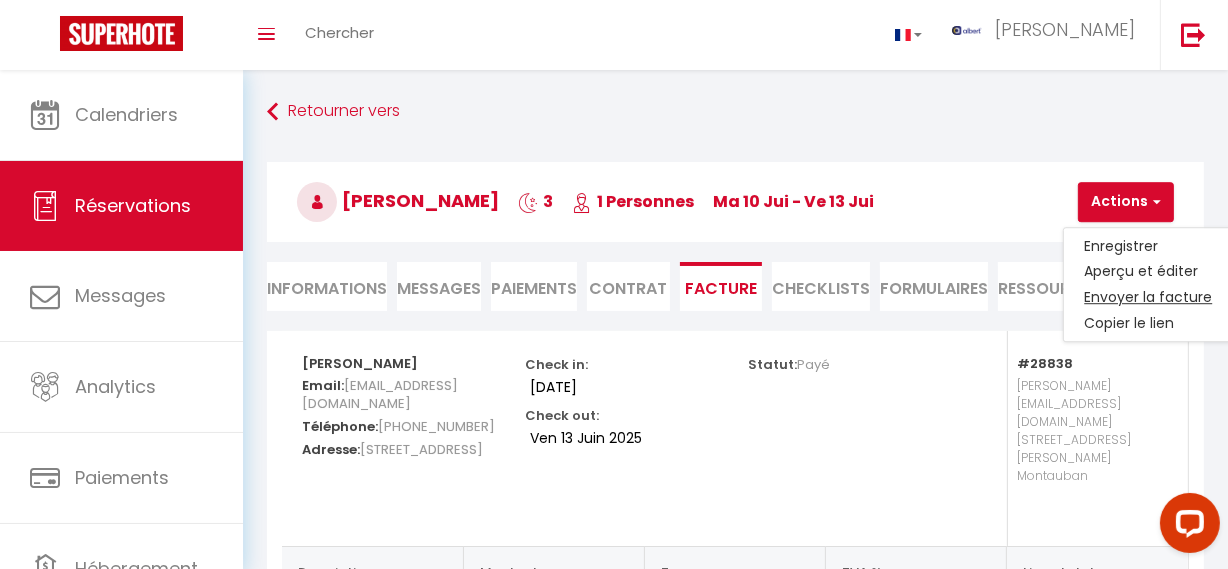 type on "mbart.187924@guest.booking.com" 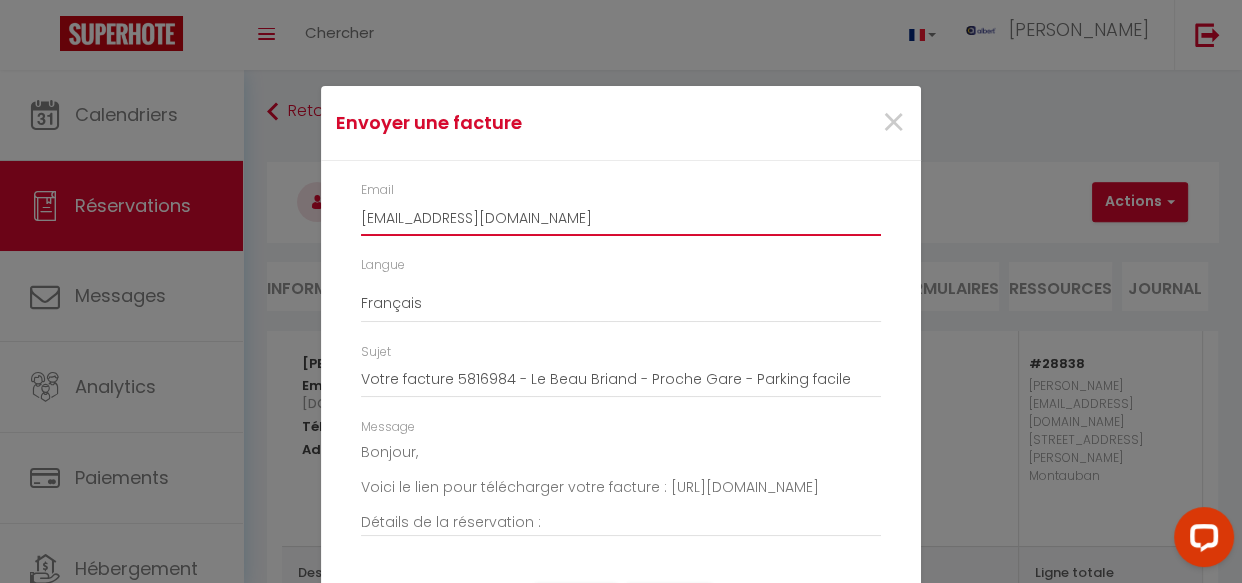 drag, startPoint x: 450, startPoint y: 203, endPoint x: 450, endPoint y: 215, distance: 12 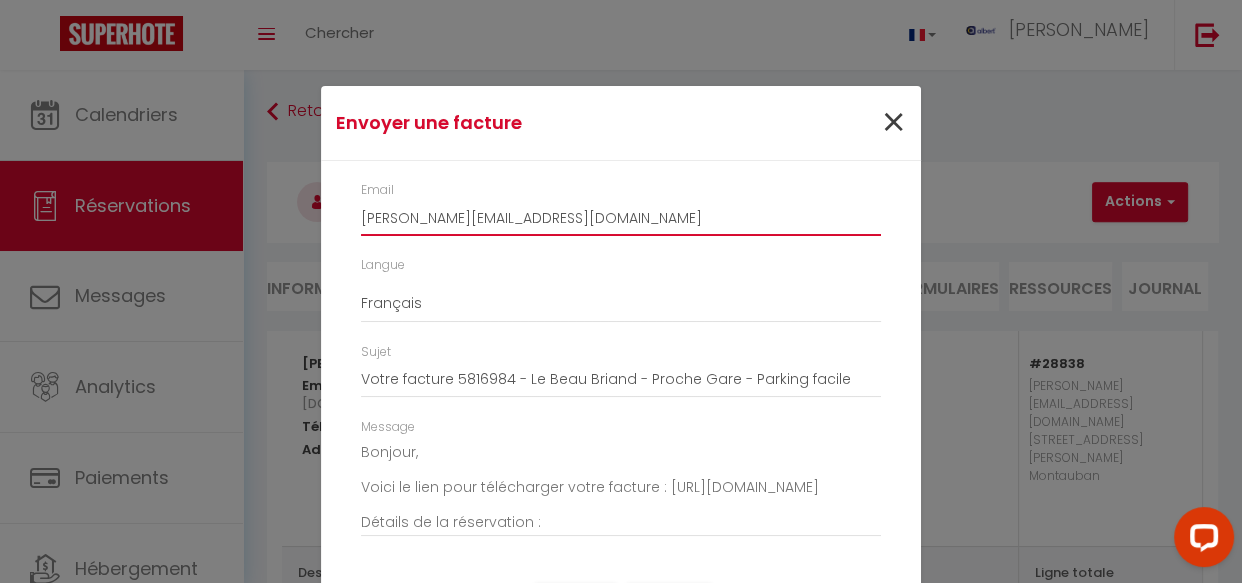 type on "Jasmine.bart@capveggie.com" 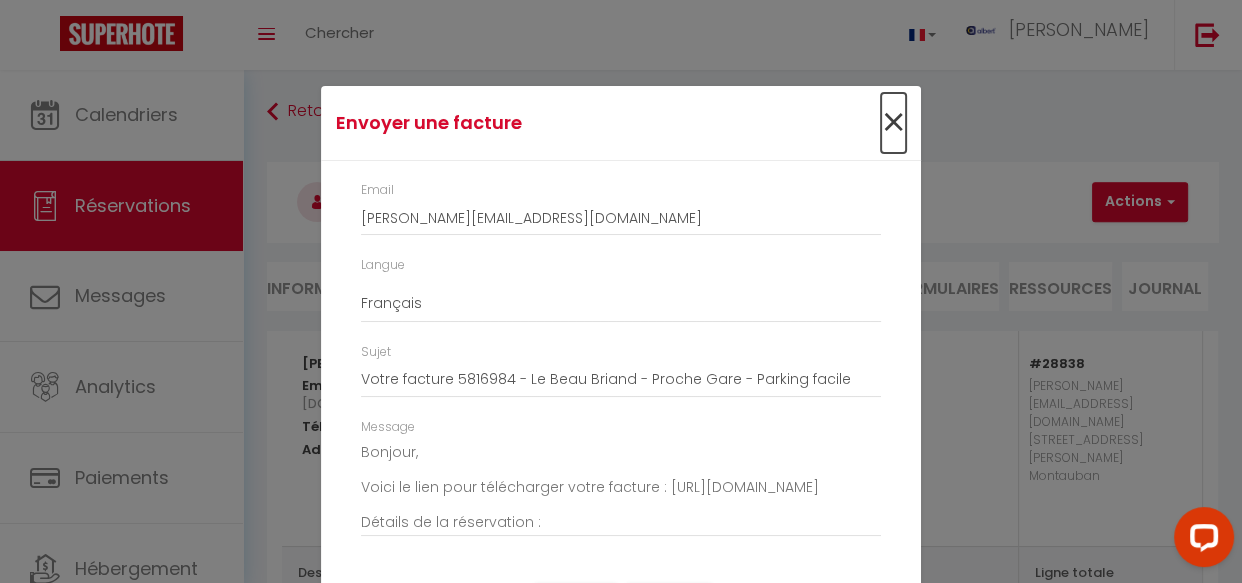 click on "×" at bounding box center (893, 123) 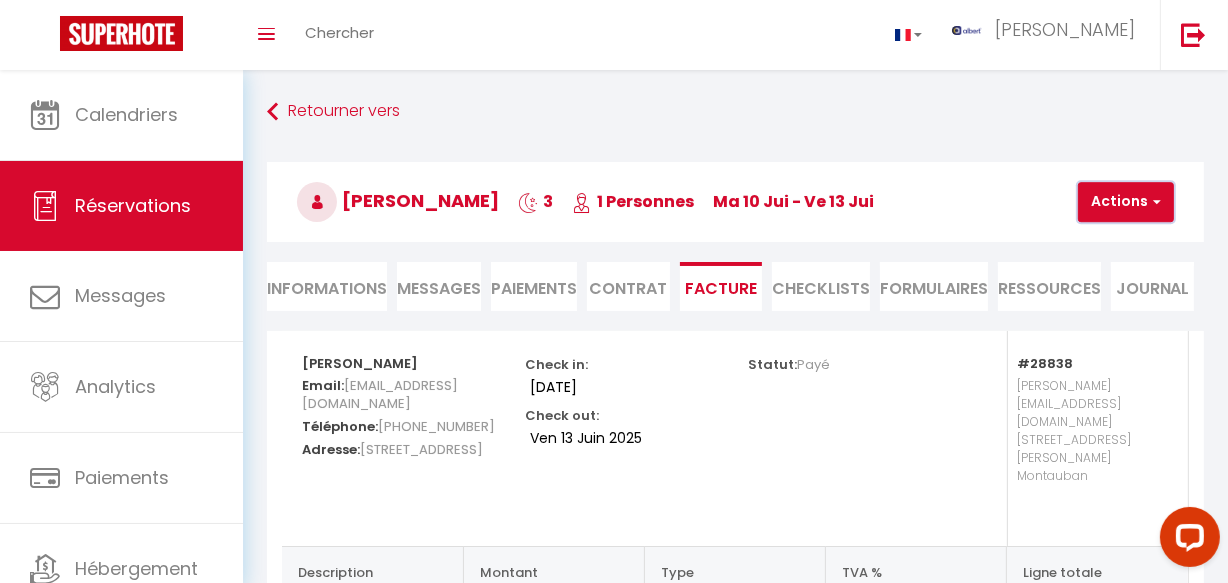 click at bounding box center (1154, 202) 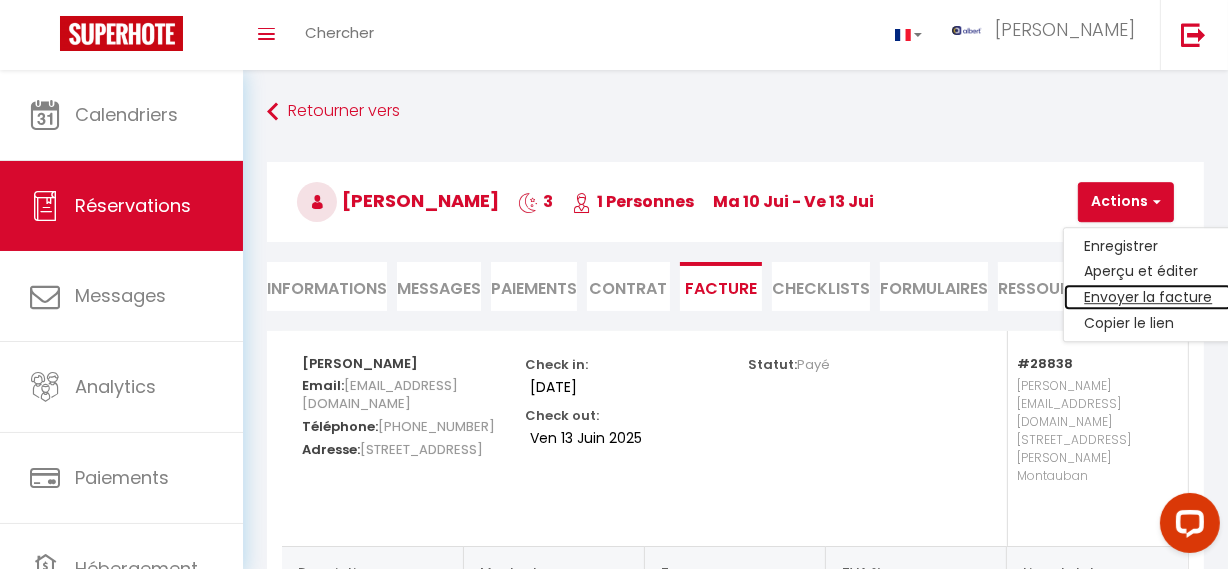 click on "Envoyer la facture" at bounding box center [1148, 298] 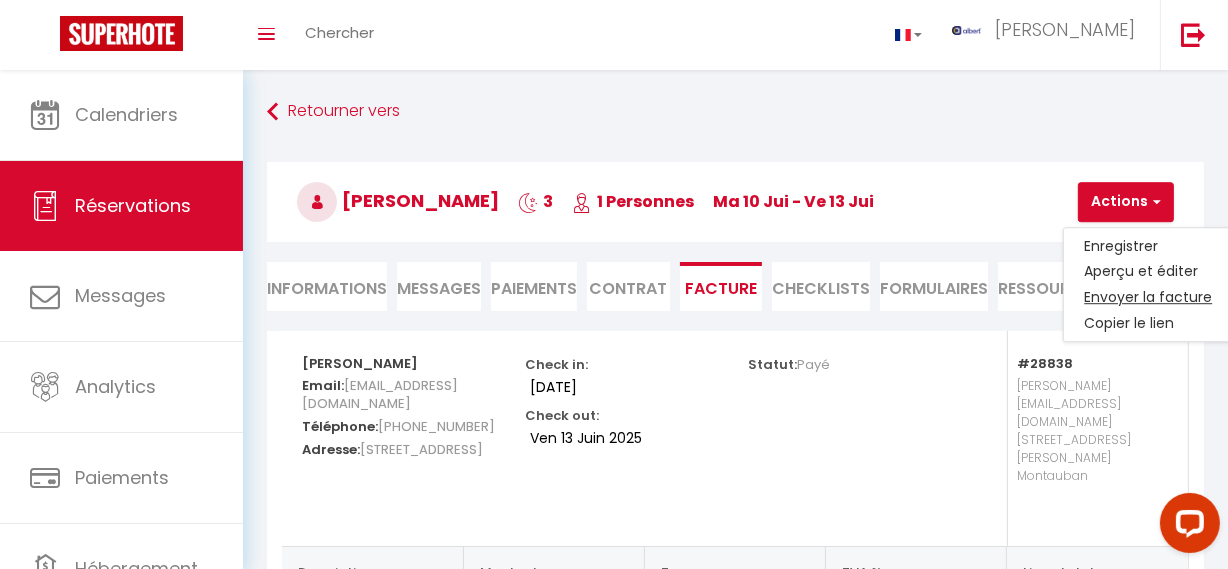 type on "mbart.187924@guest.booking.com" 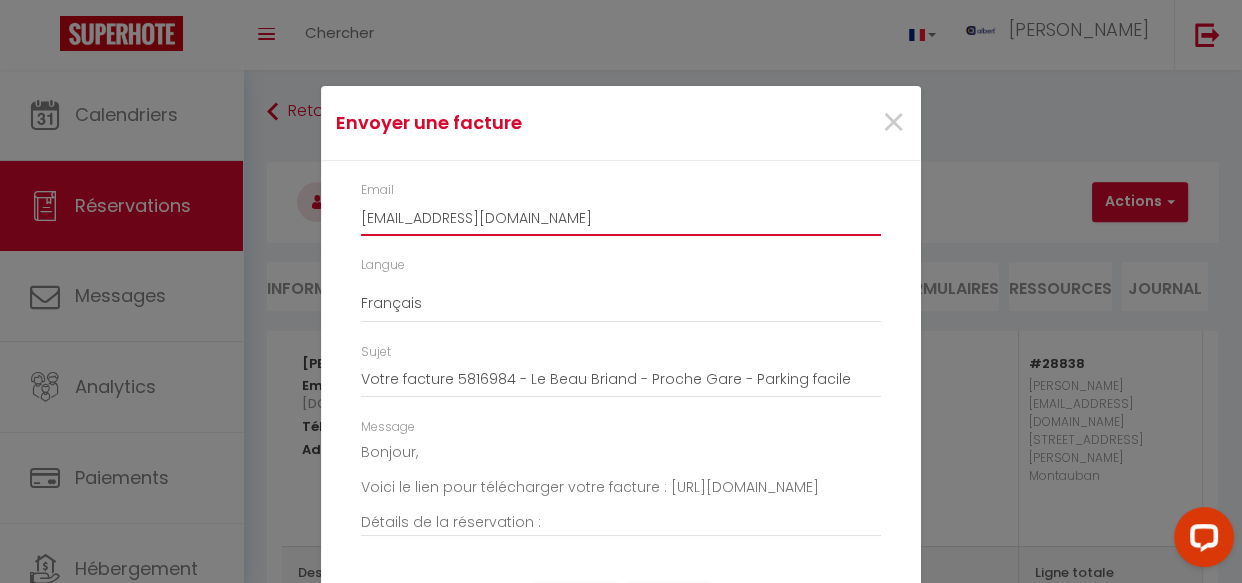 click on "mbart.187924@guest.booking.com" at bounding box center [621, 218] 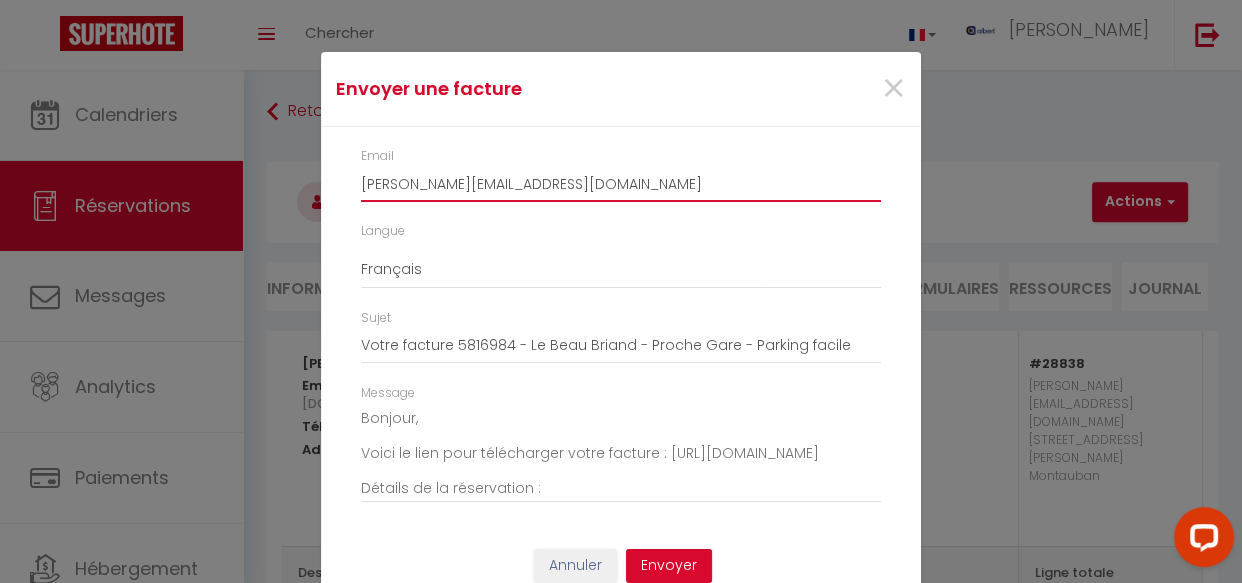 scroll, scrollTop: 53, scrollLeft: 0, axis: vertical 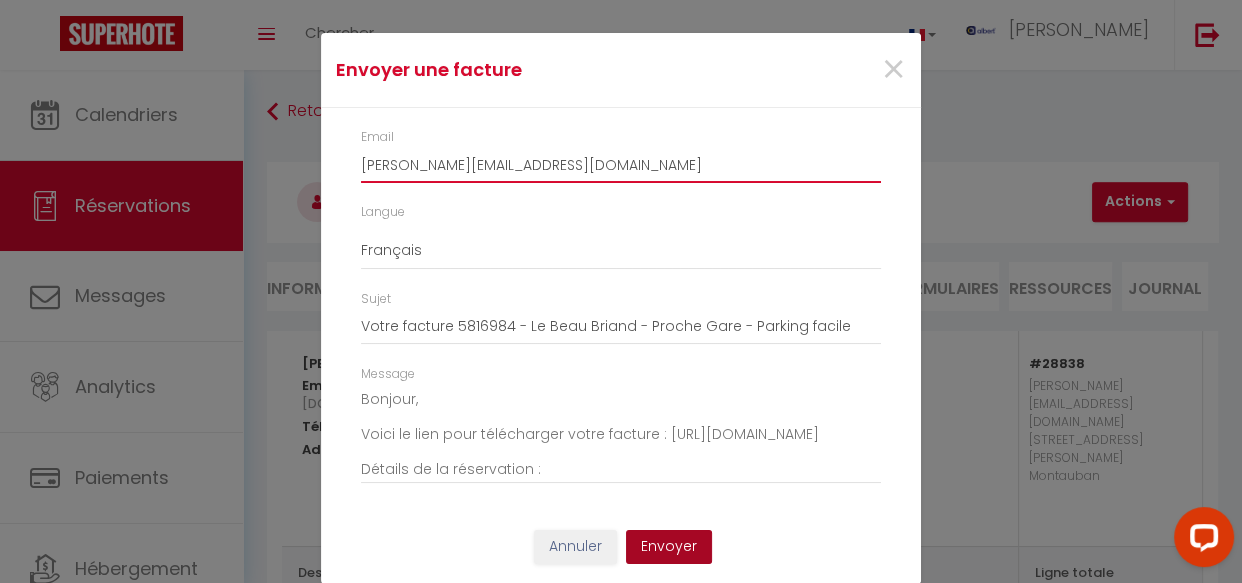 type on "Jasmine.bart@capveggie.com" 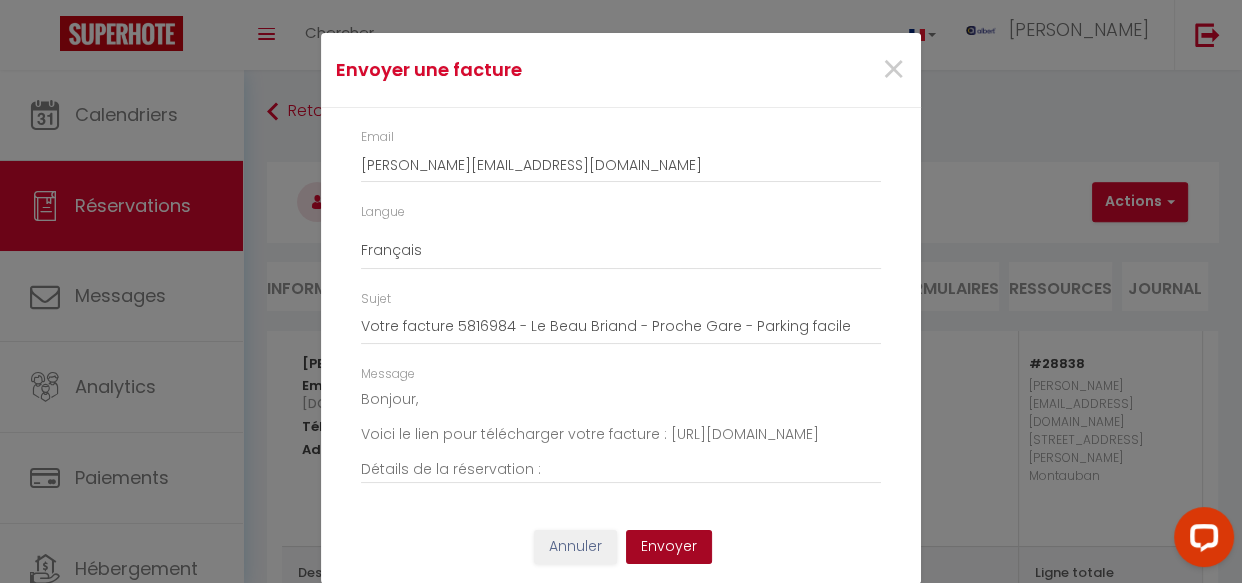 click on "Envoyer" at bounding box center (669, 547) 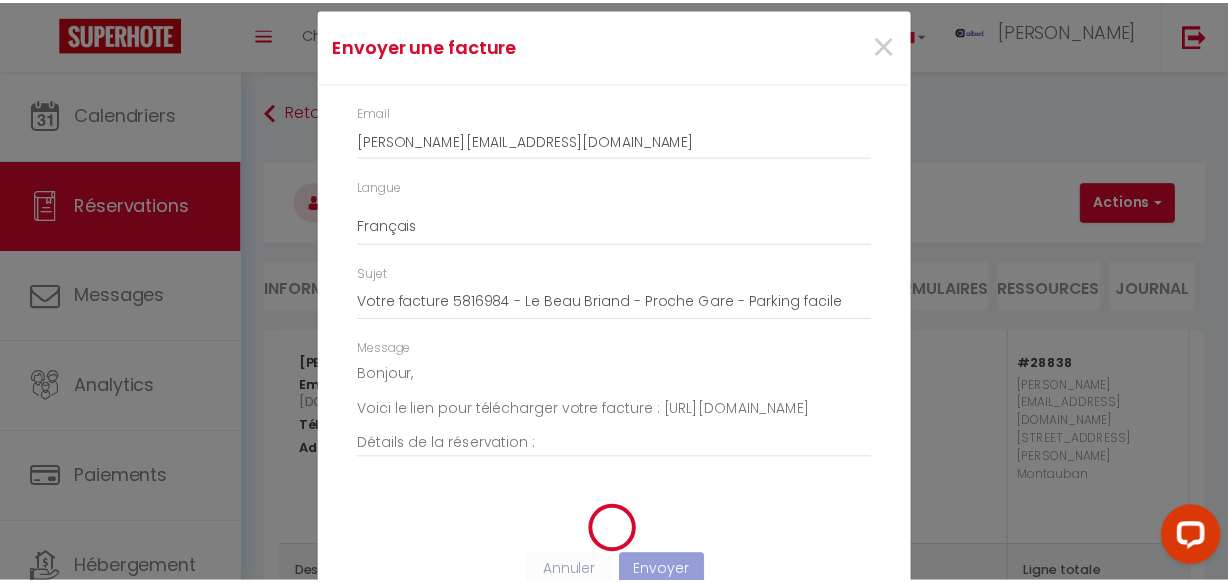 scroll, scrollTop: 28, scrollLeft: 0, axis: vertical 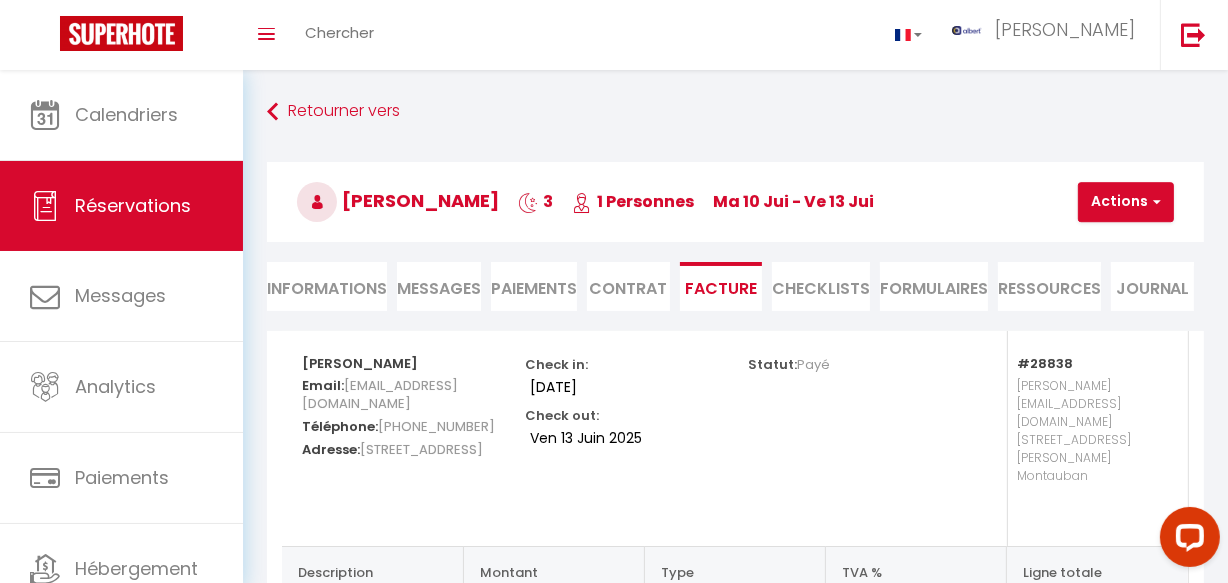 click on "Messages" at bounding box center [439, 288] 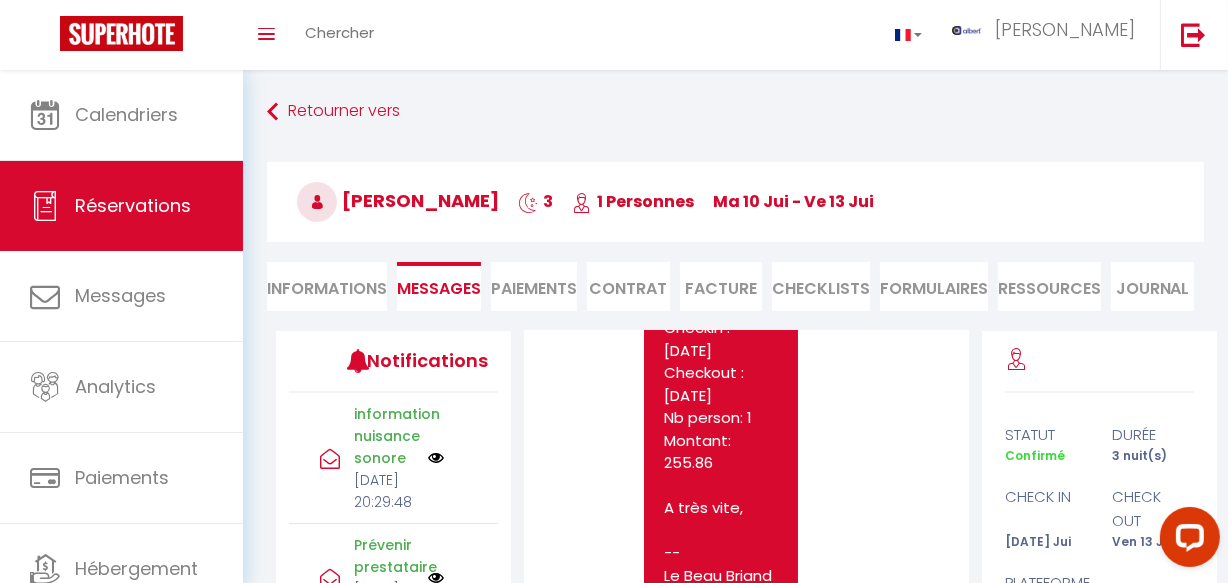 scroll, scrollTop: 5558, scrollLeft: 0, axis: vertical 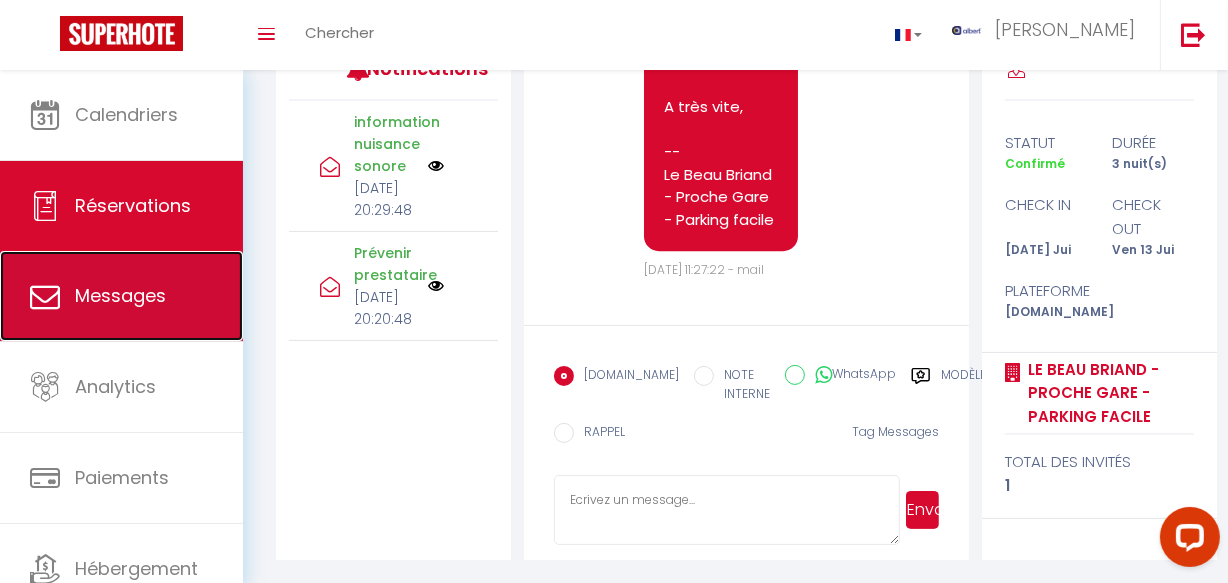 click on "Messages" at bounding box center (121, 296) 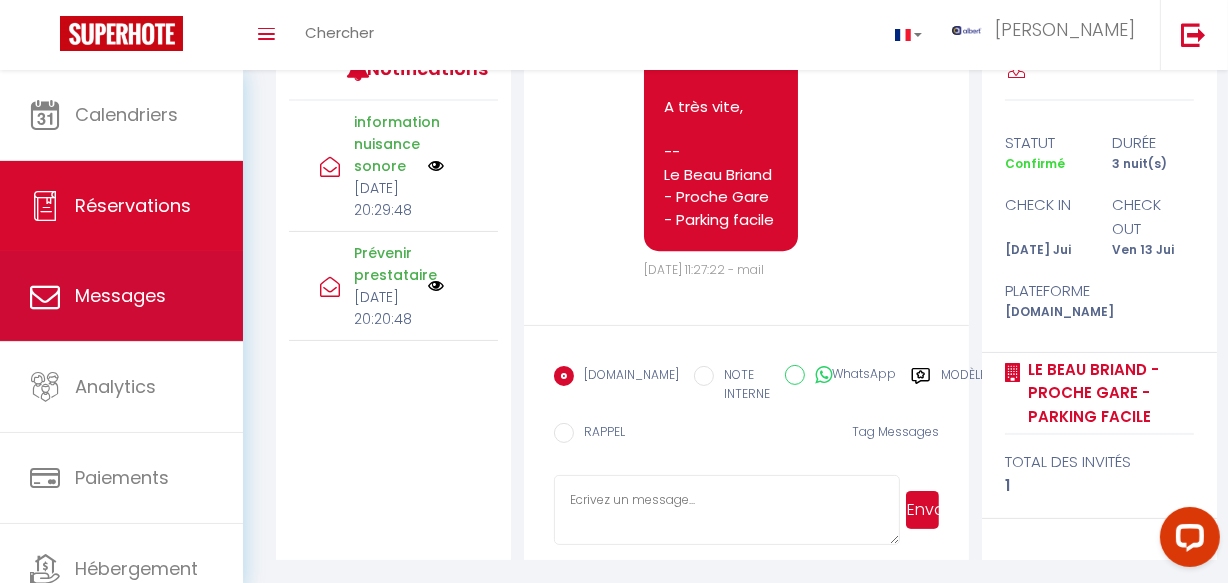 scroll, scrollTop: 0, scrollLeft: 0, axis: both 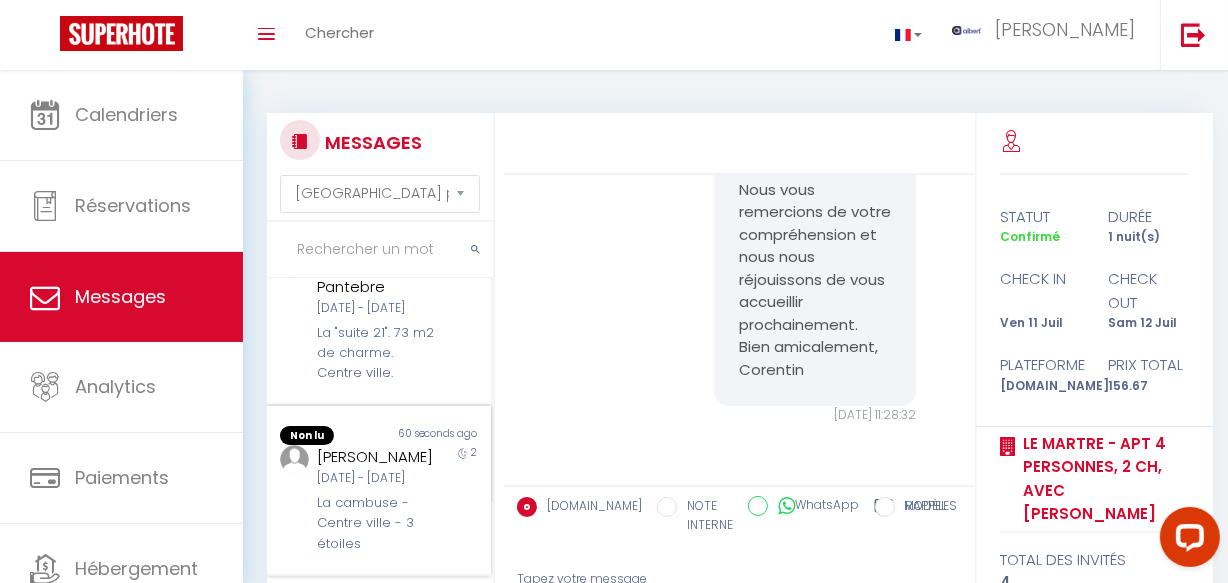 click on "60 seconds ago" at bounding box center [435, 436] 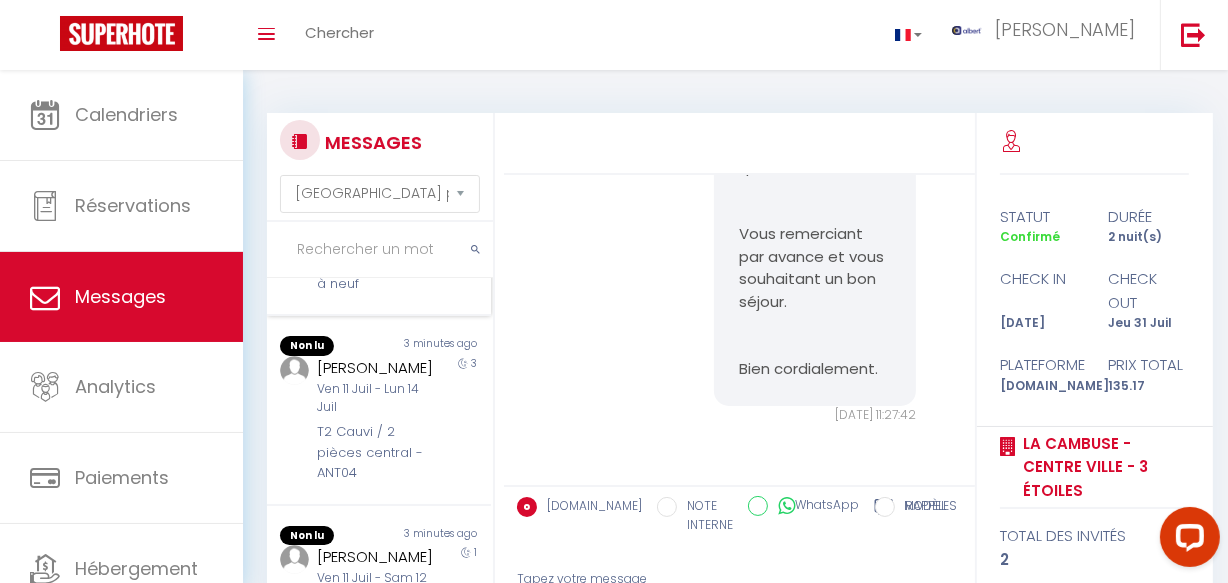 click on "11 Avenue des Orangers - Bord de mer-Studio cosy refait à neuf" at bounding box center (375, 254) 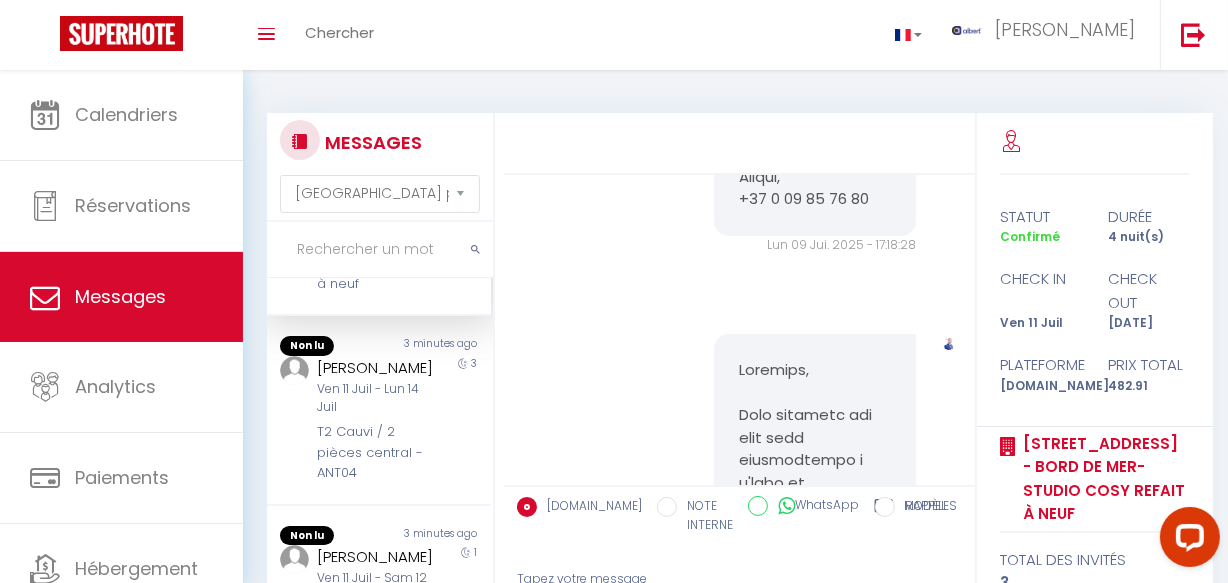 scroll, scrollTop: 1106, scrollLeft: 0, axis: vertical 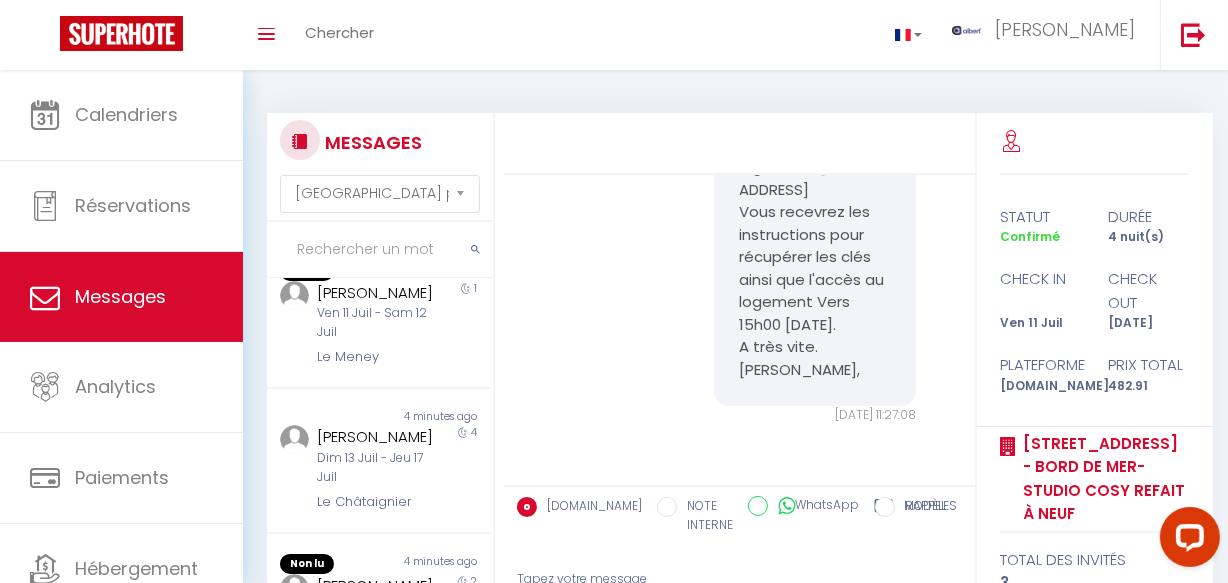 click on "T2 Cauvi / 2 pièces central - ANT04" at bounding box center [375, 188] 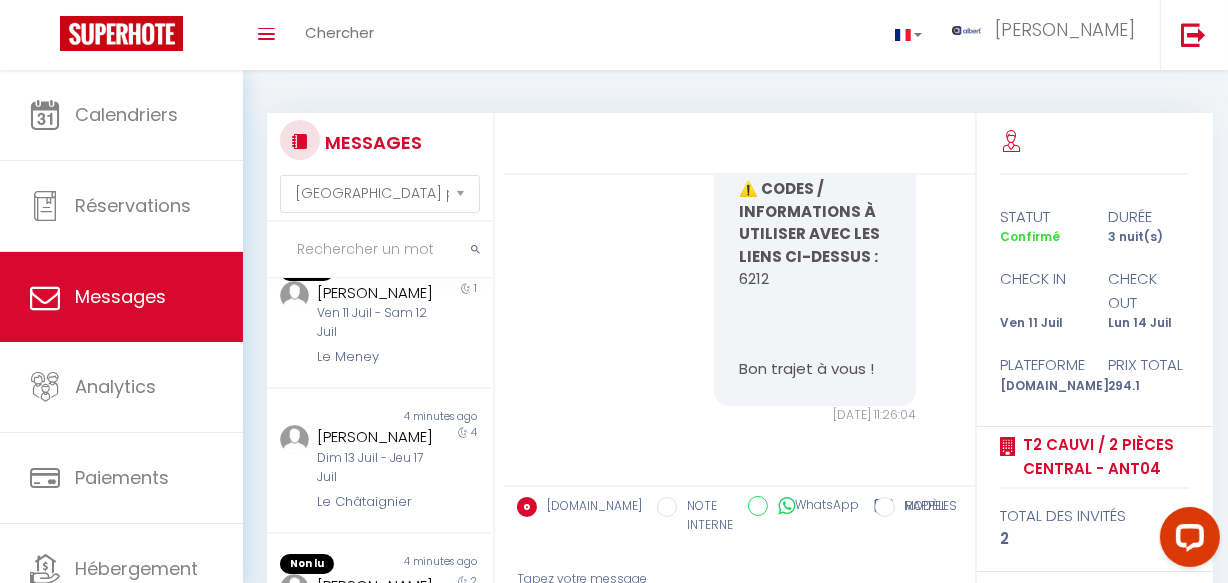 scroll, scrollTop: 8908, scrollLeft: 0, axis: vertical 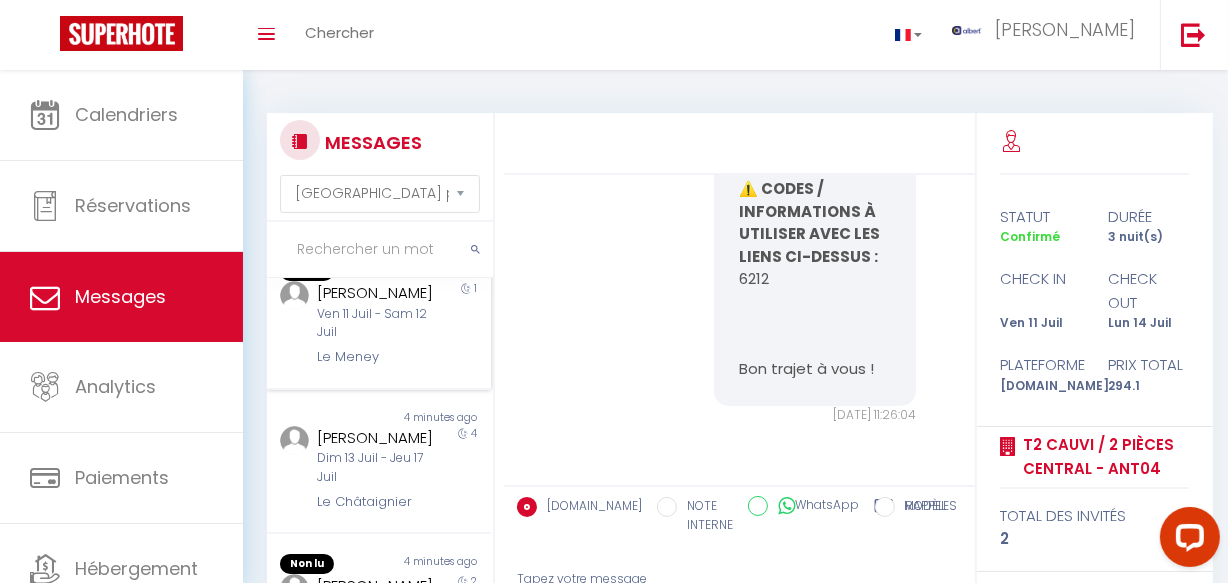 click on "1" at bounding box center [463, 324] 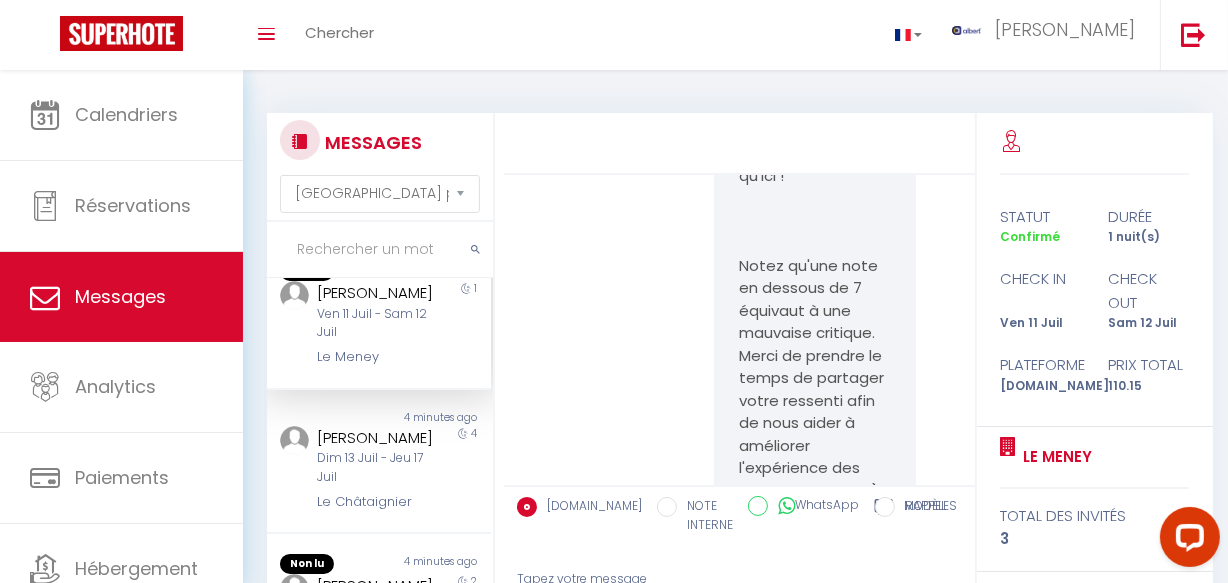 scroll, scrollTop: 10109, scrollLeft: 0, axis: vertical 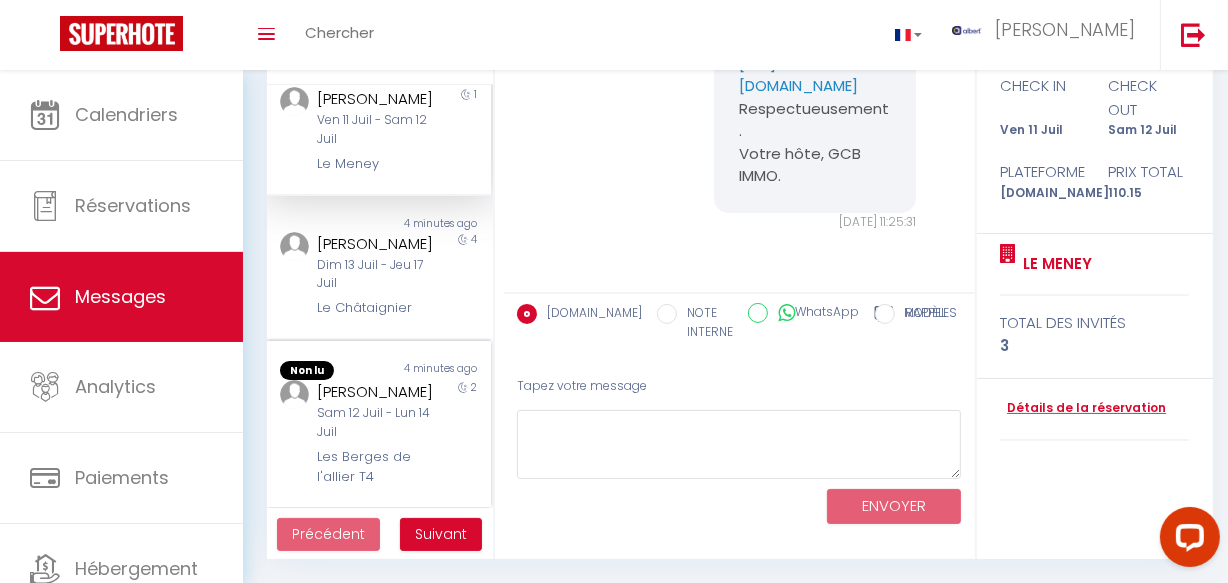 click on "FABIENNE THOMAS" at bounding box center (375, 392) 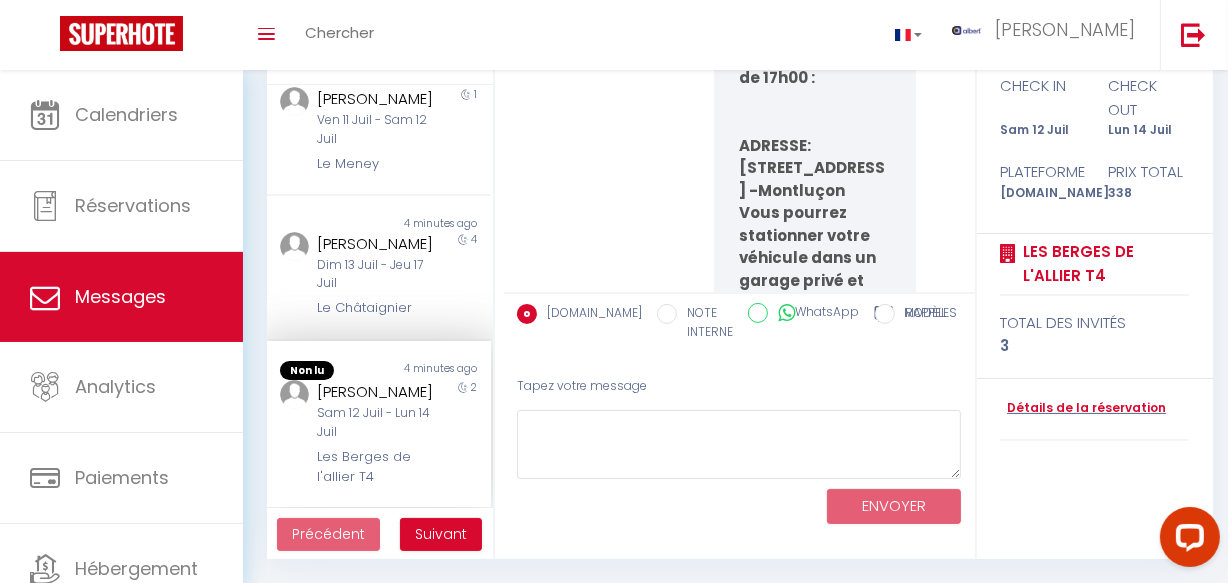 scroll, scrollTop: 25217, scrollLeft: 0, axis: vertical 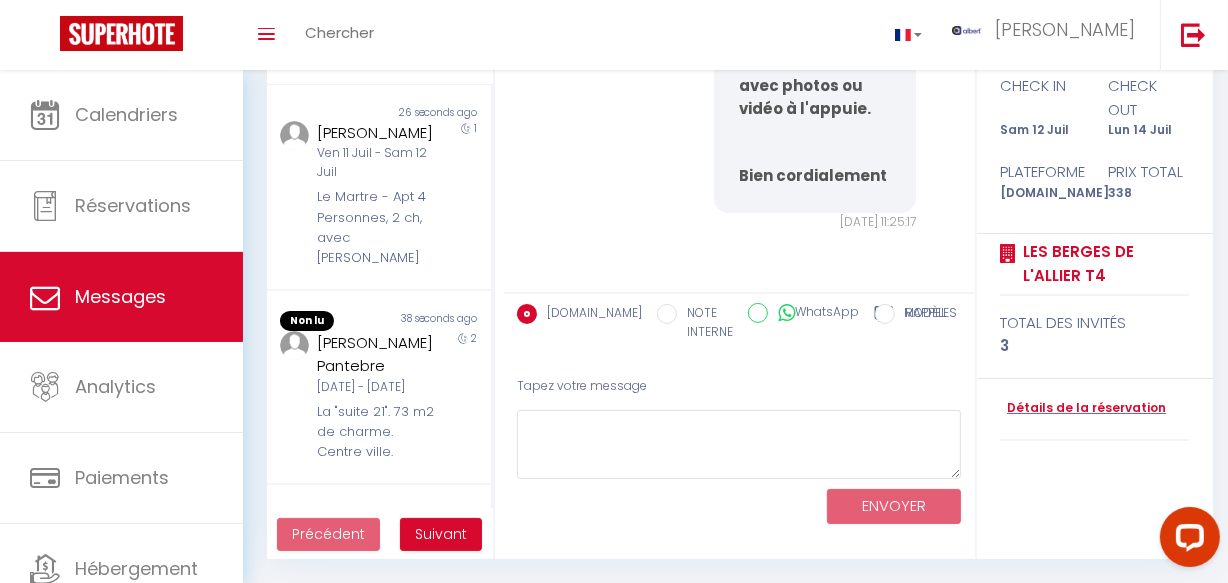 click on "Veronica Perez Pantebre" at bounding box center (375, 354) 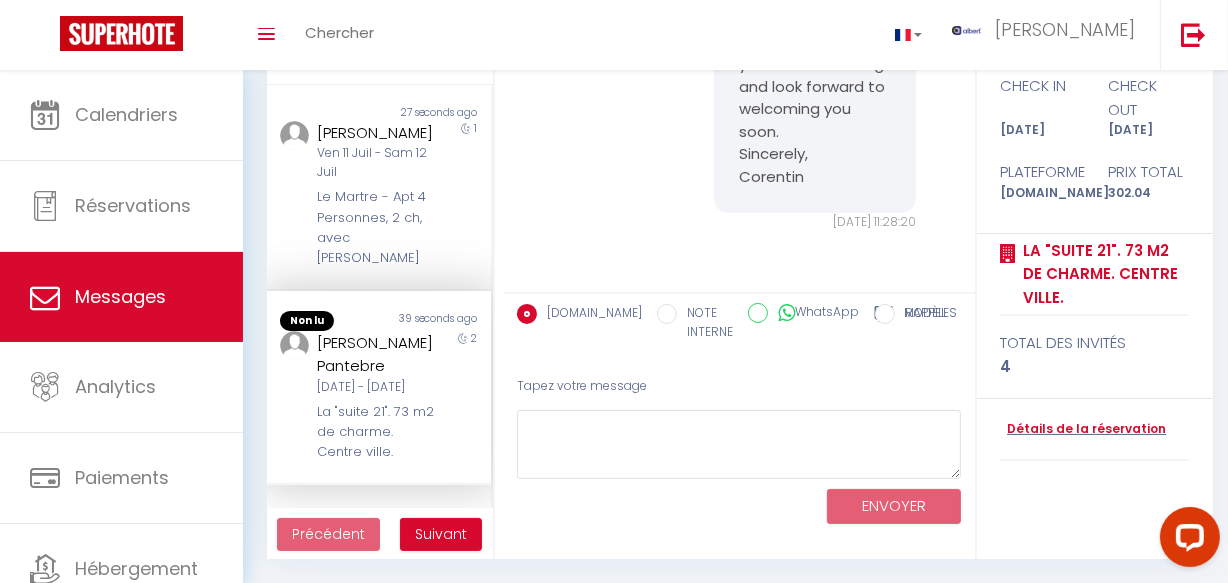 scroll, scrollTop: 3835, scrollLeft: 0, axis: vertical 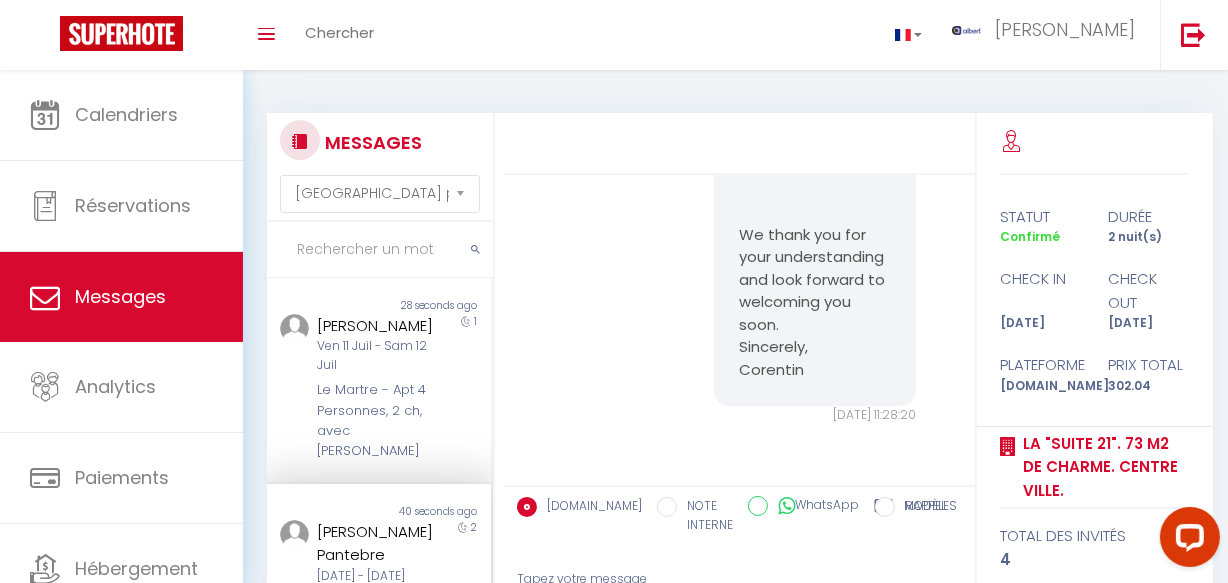 click at bounding box center [380, 250] 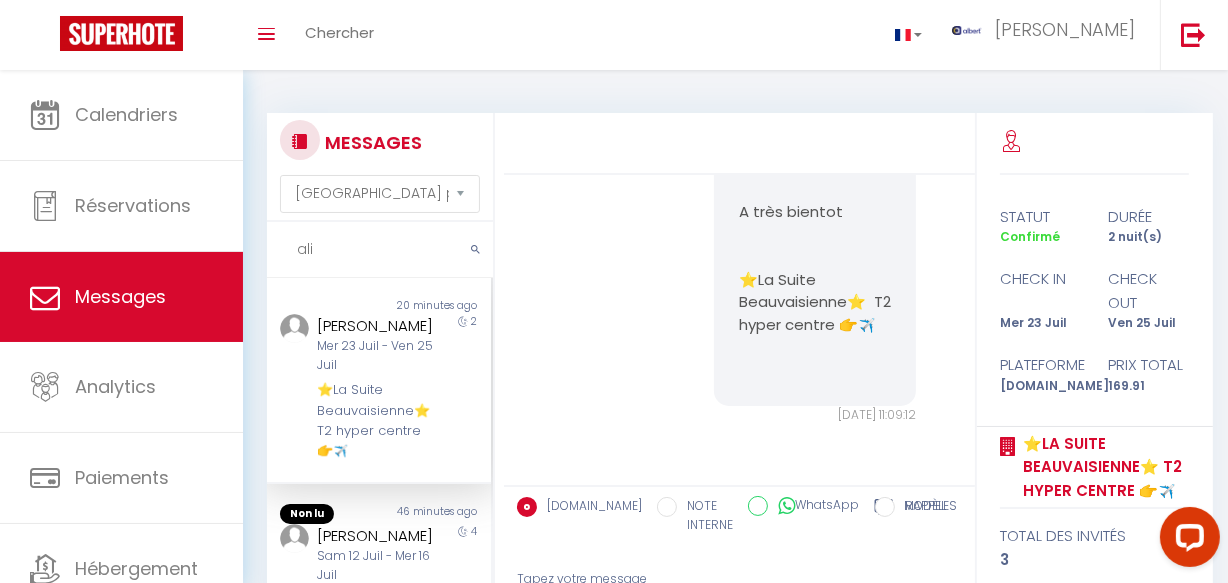 scroll, scrollTop: 1589, scrollLeft: 0, axis: vertical 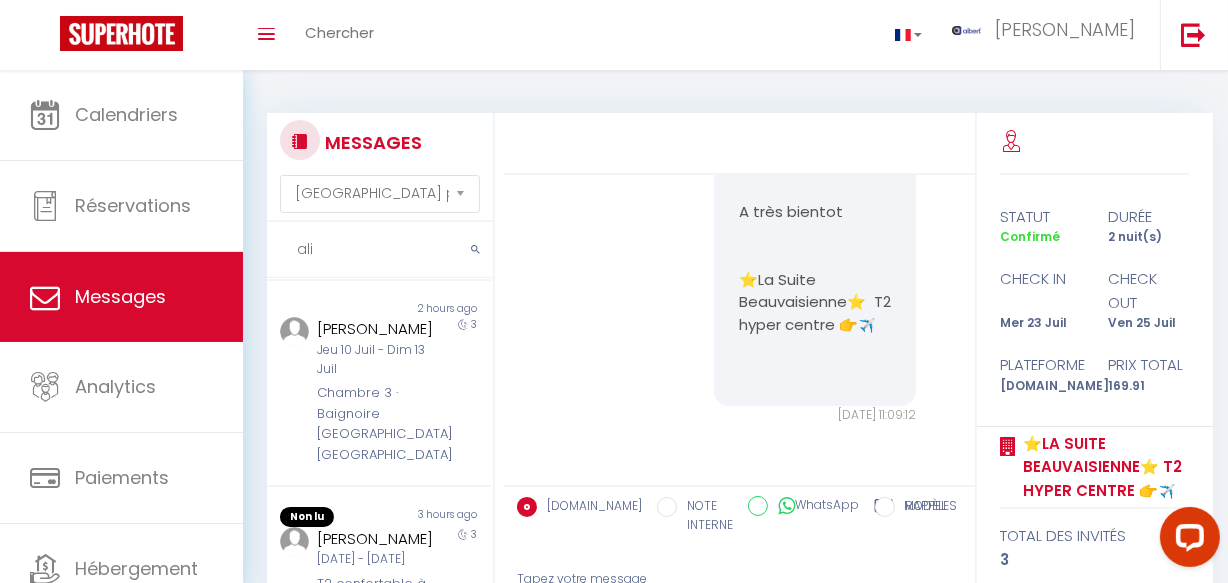 type on "ali" 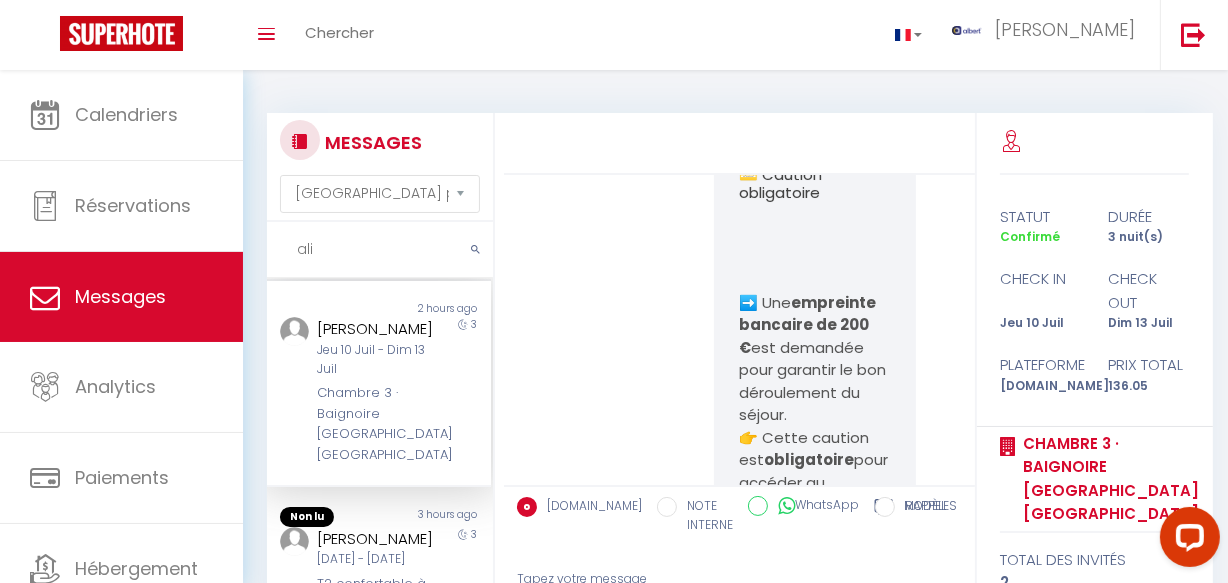 scroll, scrollTop: 14785, scrollLeft: 0, axis: vertical 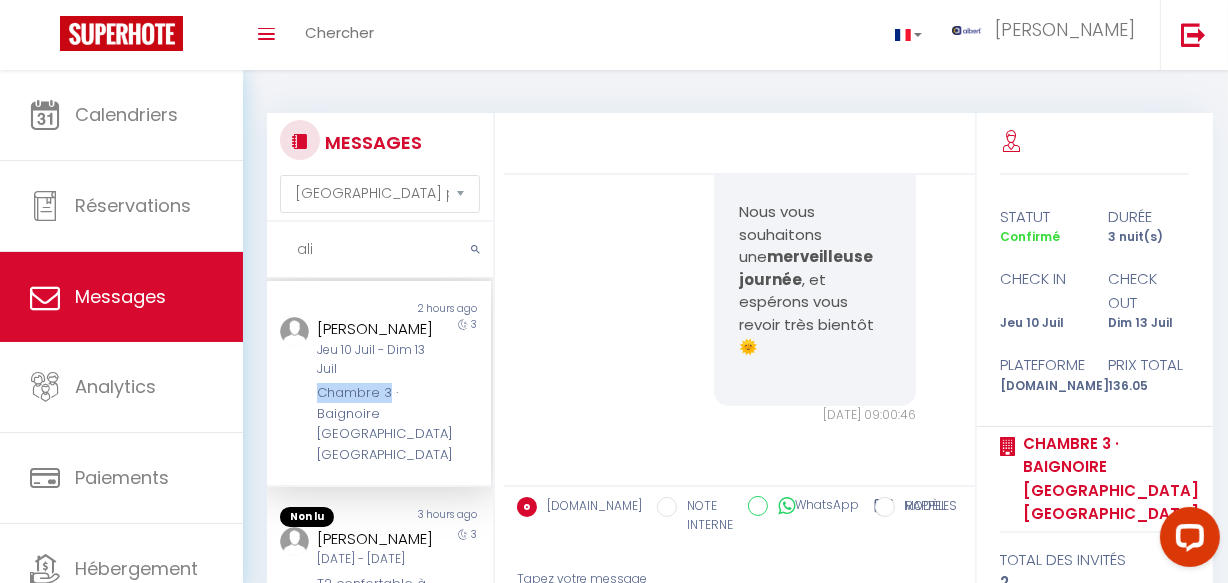 copy on "Chambre 3" 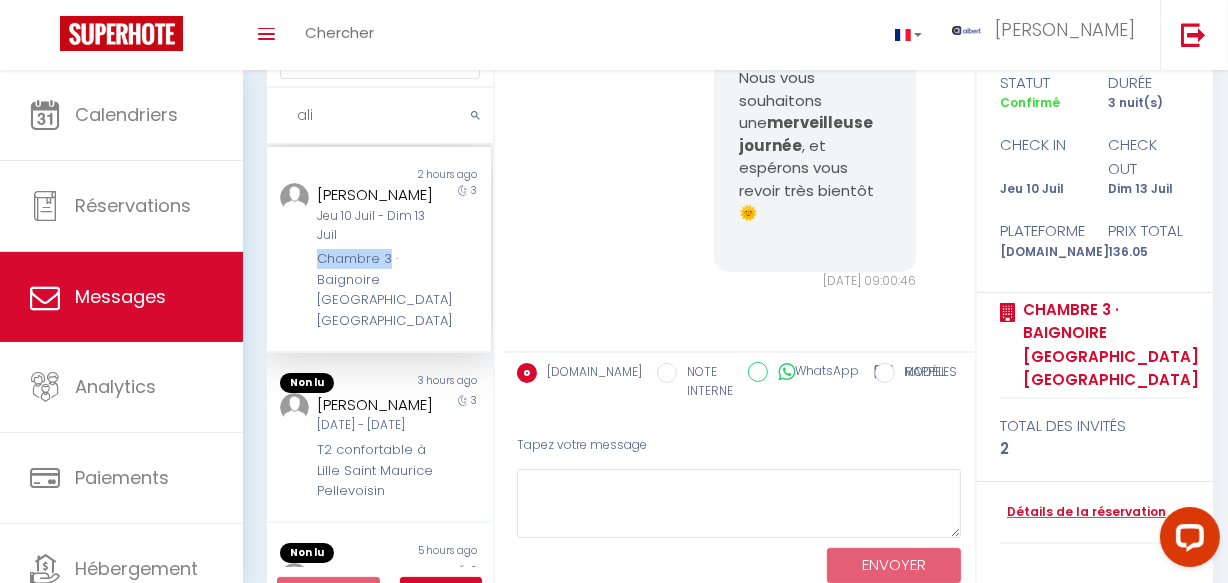 scroll, scrollTop: 193, scrollLeft: 0, axis: vertical 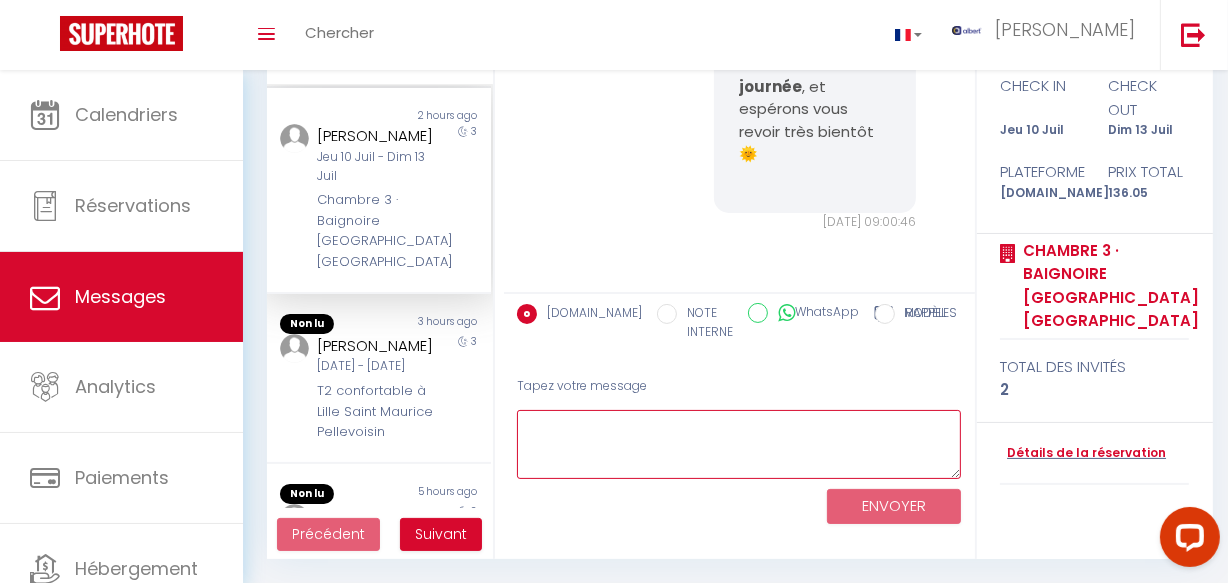 click at bounding box center [739, 444] 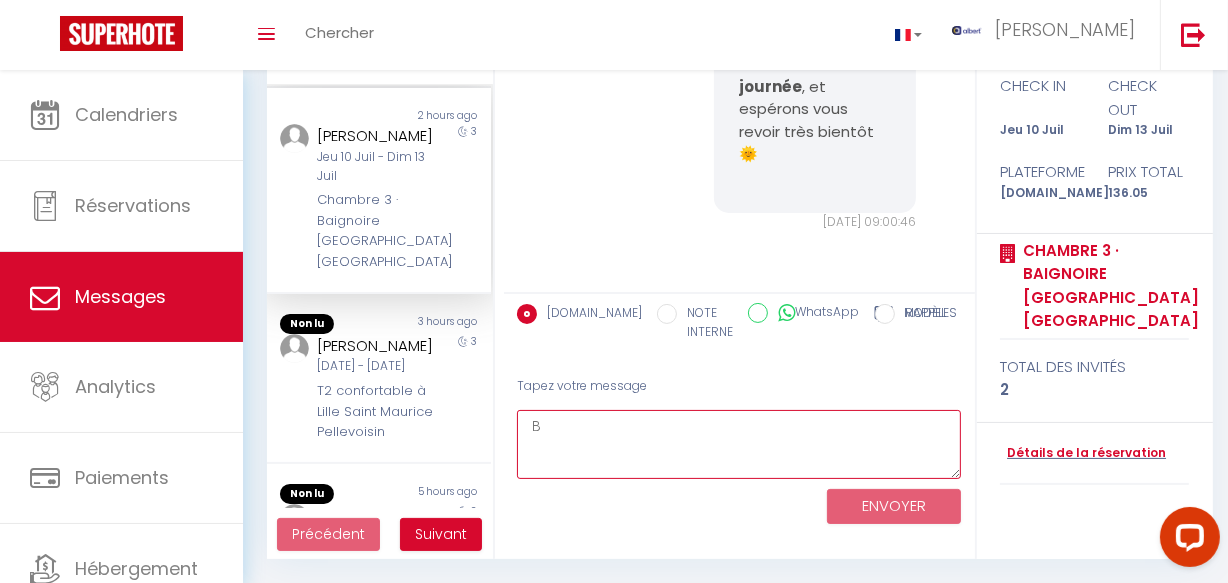 scroll, scrollTop: 558, scrollLeft: 0, axis: vertical 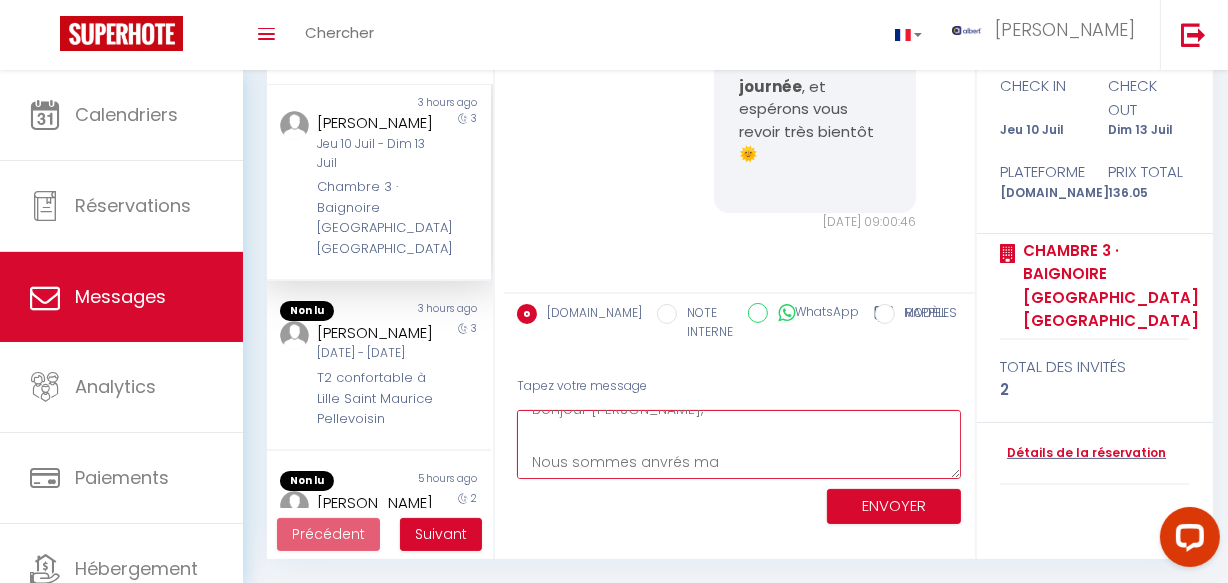 drag, startPoint x: 648, startPoint y: 463, endPoint x: 723, endPoint y: 462, distance: 75.00667 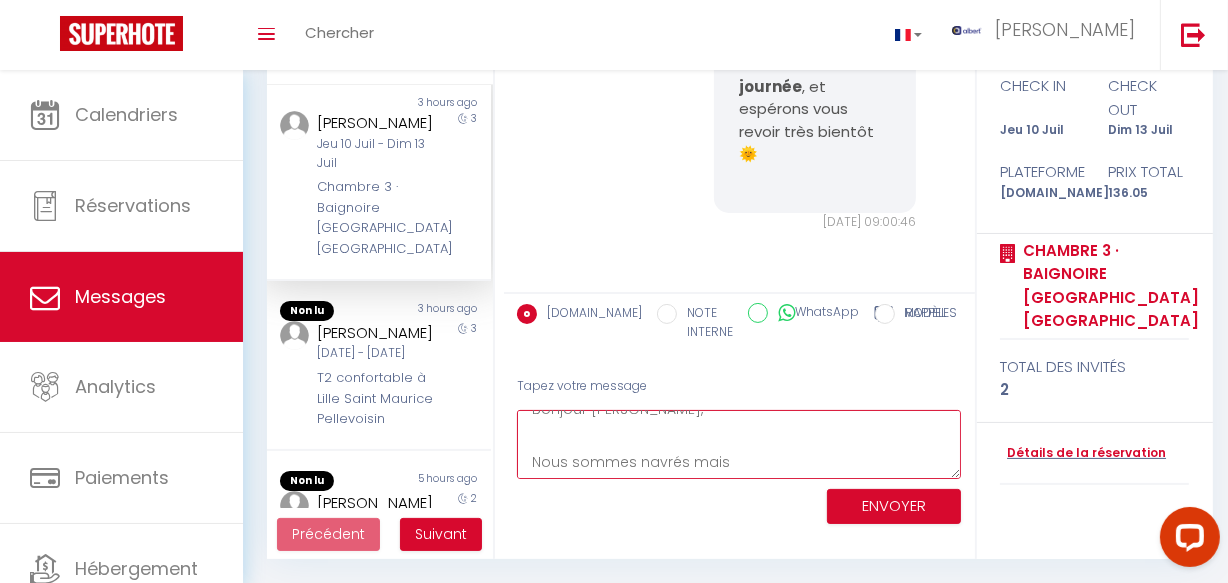 paste on "une baignoire classique, comme indiqué dans l’annonce. Il ne s’agit pas d’une balnéo ou d’un jacuzzi, elle ne dispose donc pas de jets." 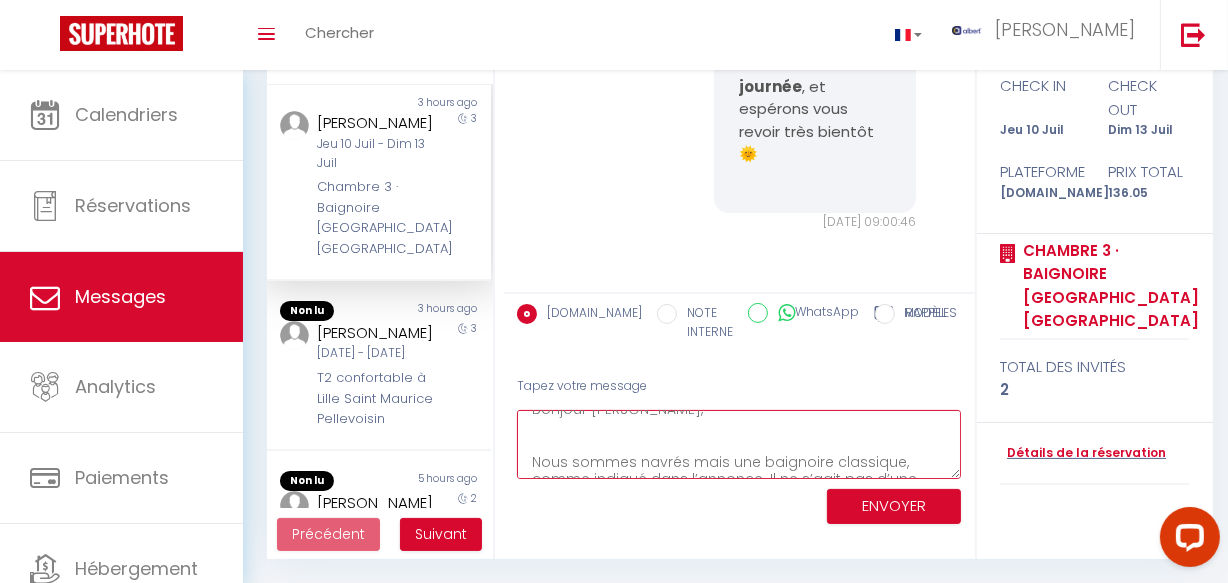 scroll, scrollTop: 46, scrollLeft: 0, axis: vertical 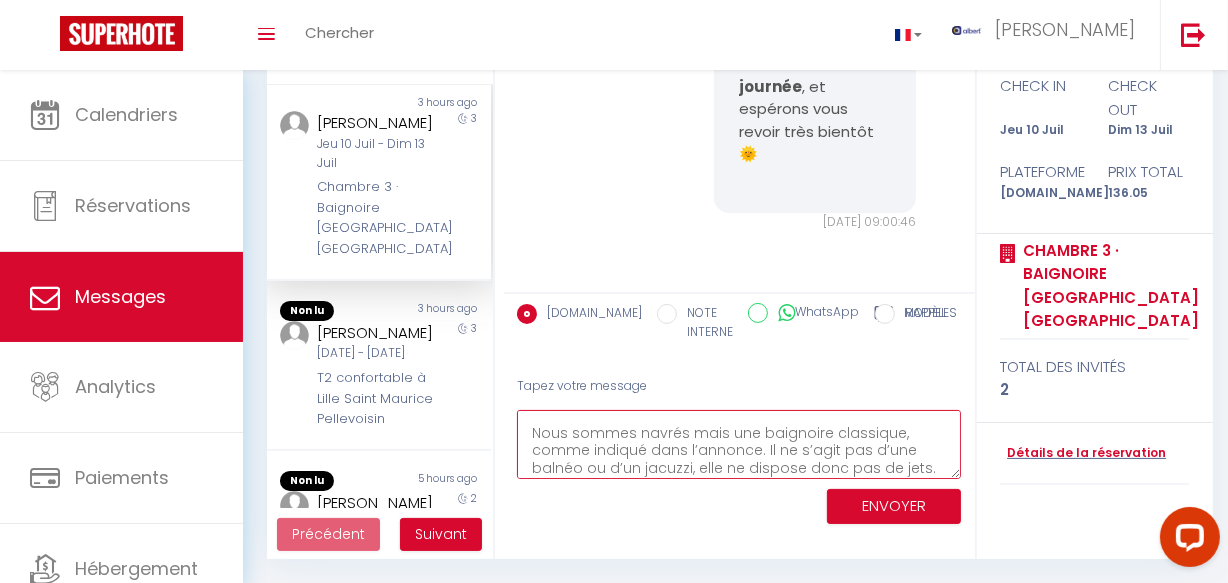 click on "Bonjour Ali,
Nous sommes navrés mais une baignoire classique, comme indiqué dans l’annonce. Il ne s’agit pas d’une balnéo ou d’un jacuzzi, elle ne dispose donc pas de jets." at bounding box center [739, 444] 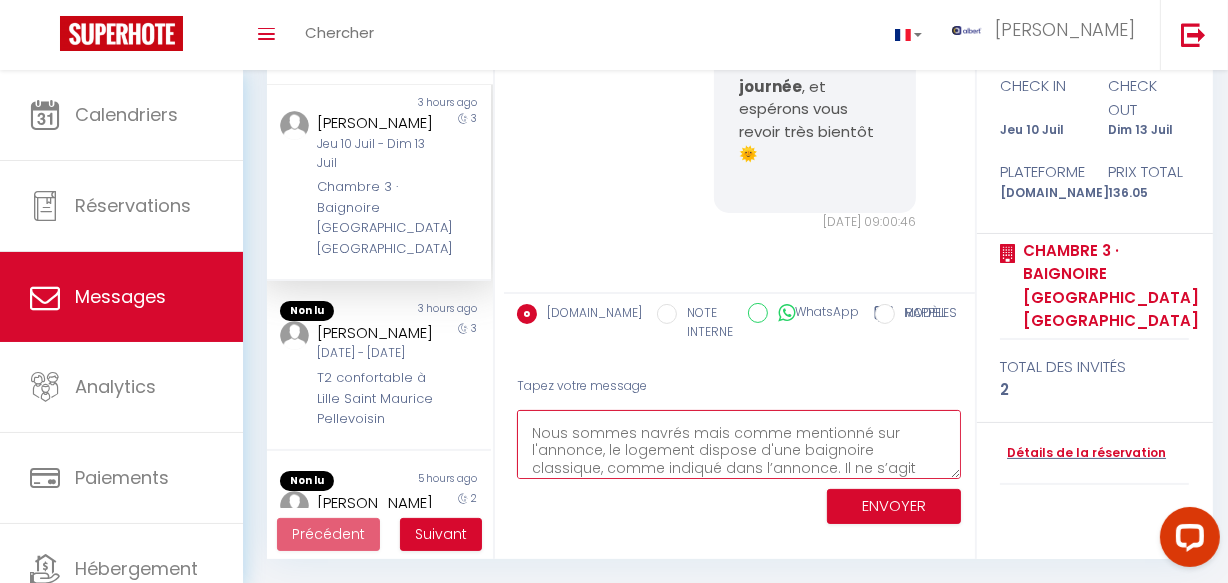 scroll, scrollTop: 70, scrollLeft: 0, axis: vertical 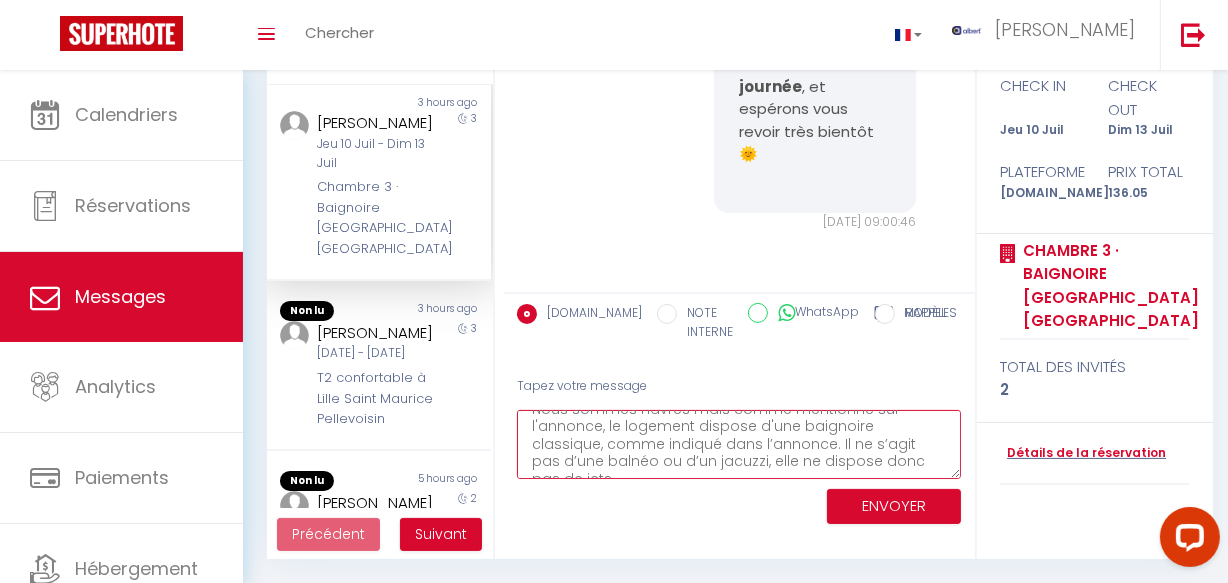 drag, startPoint x: 751, startPoint y: 469, endPoint x: 567, endPoint y: 472, distance: 184.02446 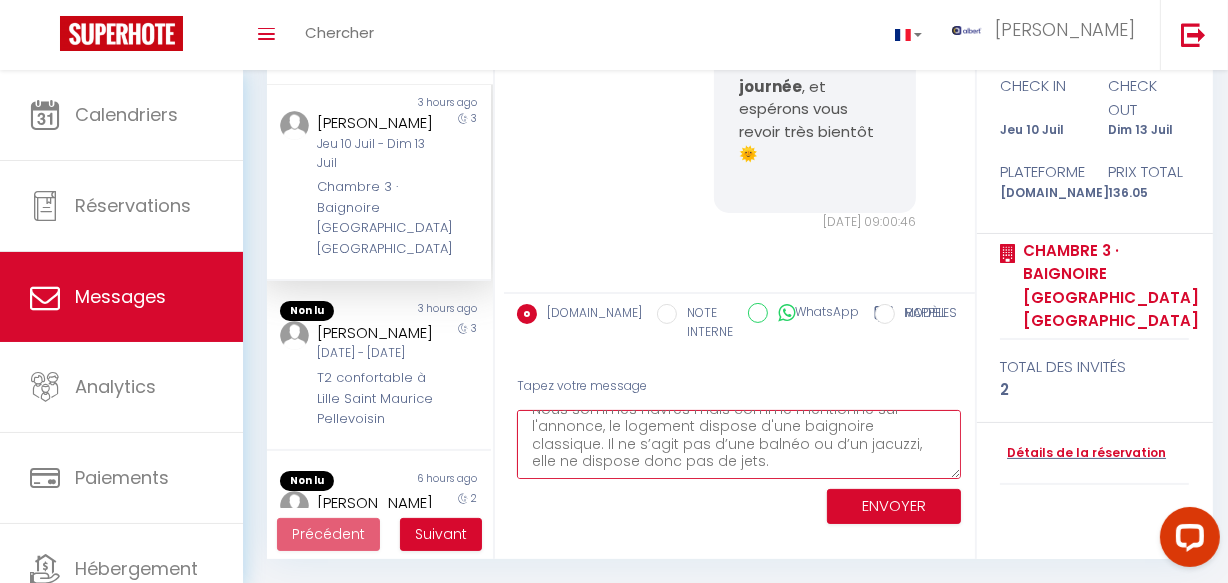 click on "Bonjour Ali,
Nous sommes navrés mais comme mentionné sur l'annonce, le logement dispose d'une baignoire classique. Il ne s’agit pas d’une balnéo ou d’un jacuzzi, elle ne dispose donc pas de jets." at bounding box center [739, 444] 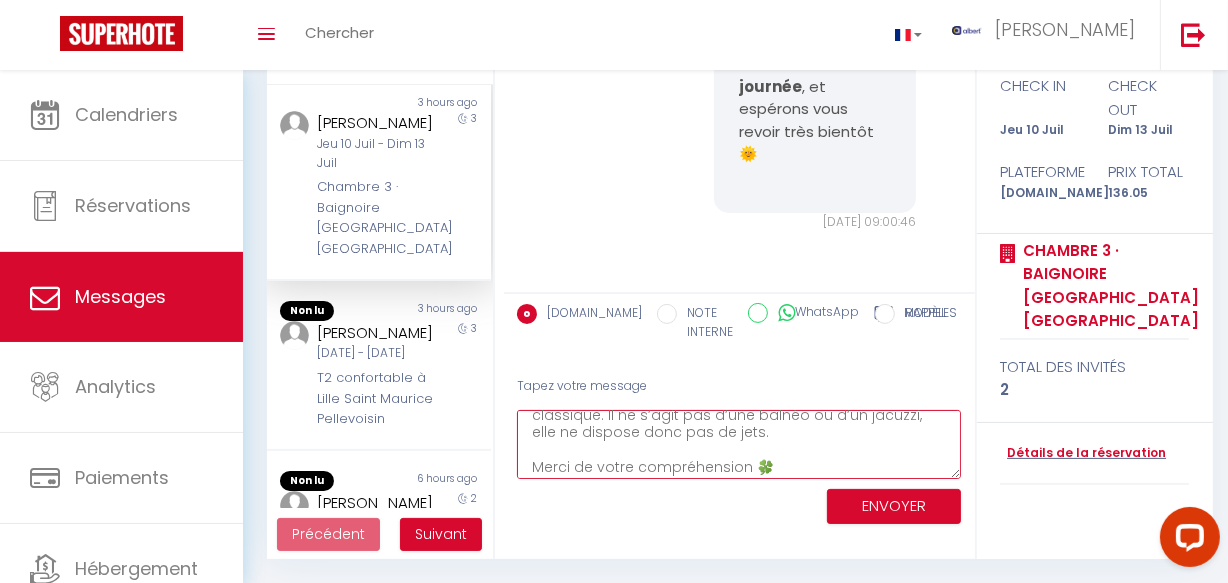 click on "Bonjour Ali,
Nous sommes navrés mais comme mentionné sur l'annonce, le logement dispose d'une baignoire classique. Il ne s’agit pas d’une balnéo ou d’un jacuzzi, elle ne dispose donc pas de jets.
Merci de votre compréhension 🍀" at bounding box center (739, 444) 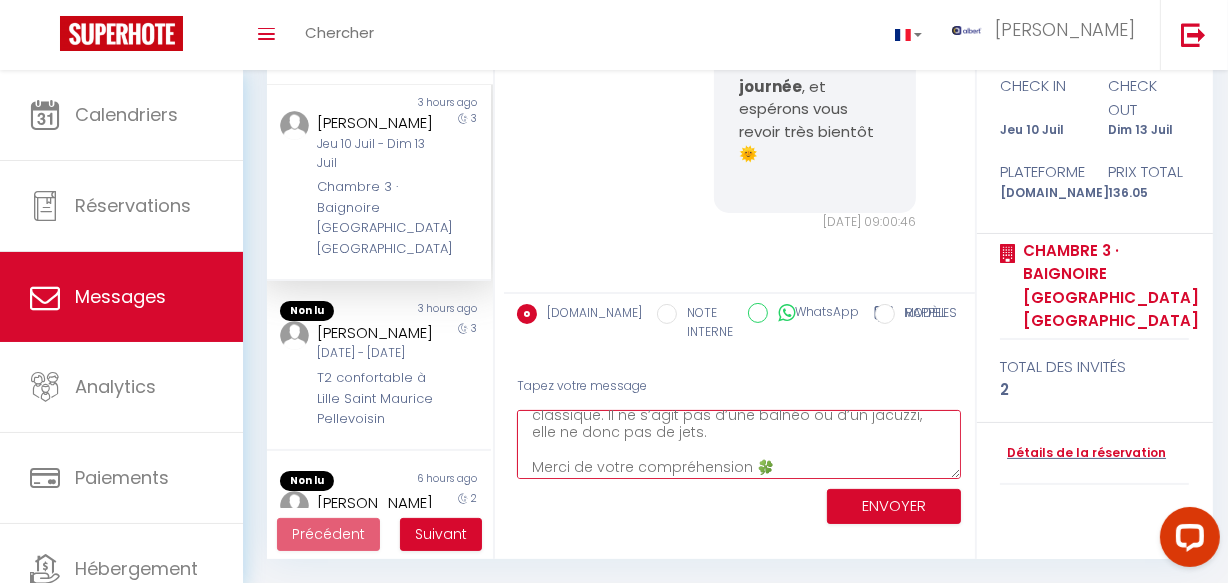 scroll, scrollTop: 92, scrollLeft: 0, axis: vertical 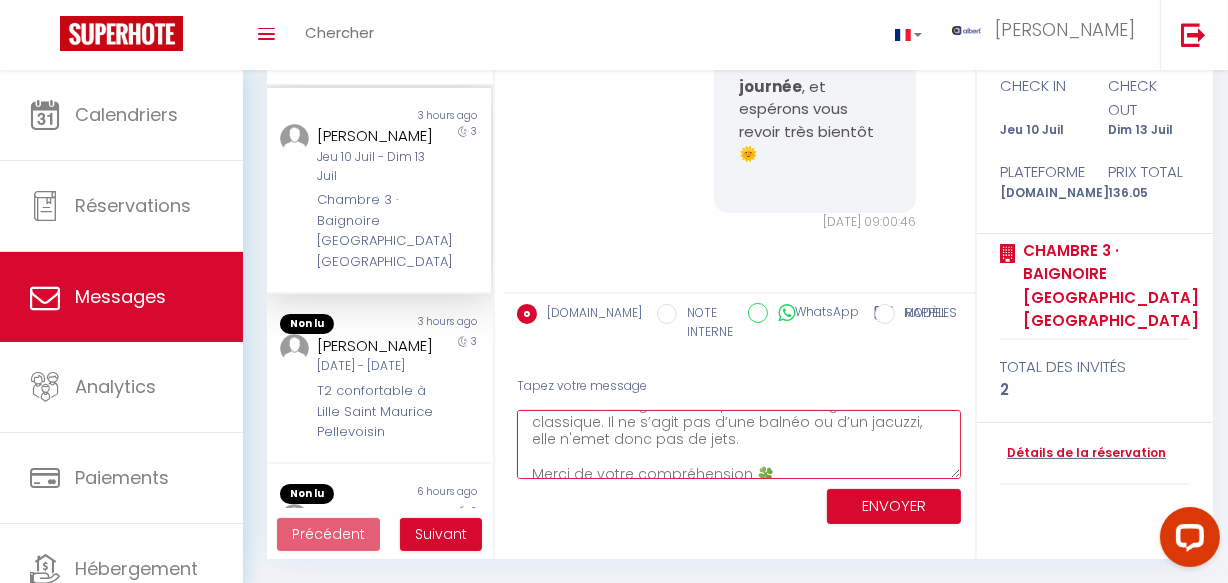 drag, startPoint x: 899, startPoint y: 400, endPoint x: 885, endPoint y: 417, distance: 22.022715 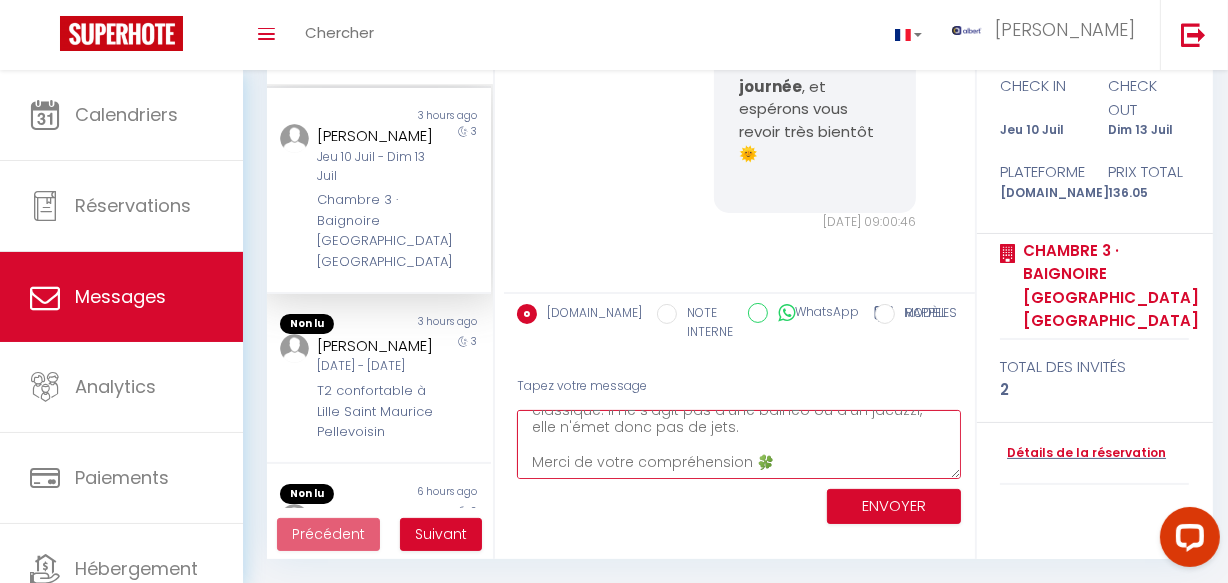 scroll, scrollTop: 0, scrollLeft: 0, axis: both 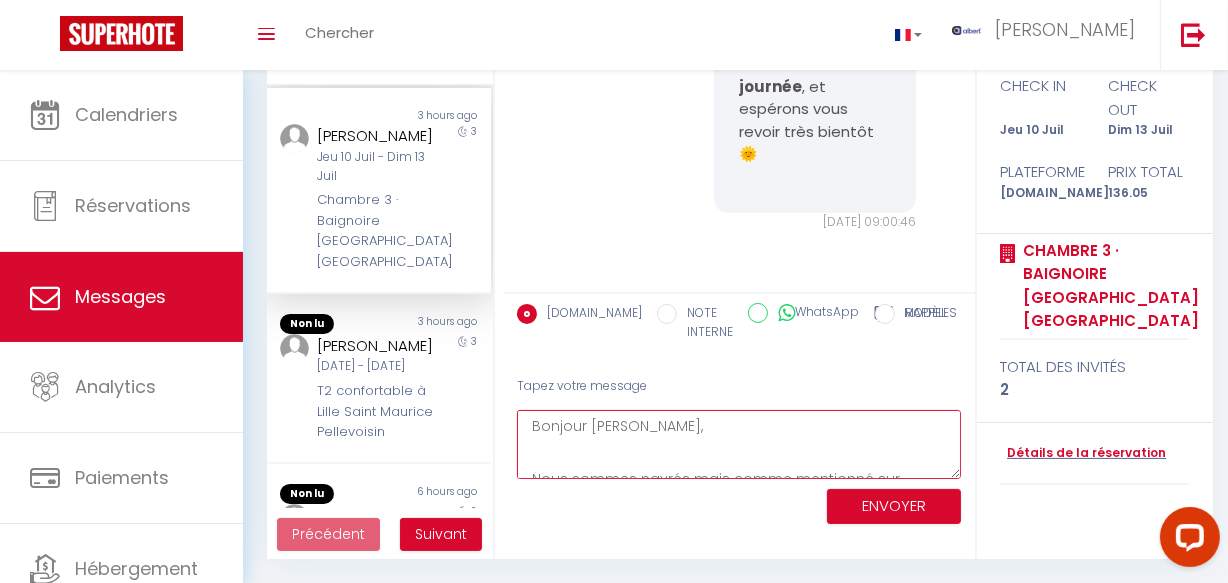 click on "Bonjour Ali,
Nous sommes navrés mais comme mentionné sur l'annonce, le logement dispose d'une baignoire classique. Il ne s’agit pas d’une balnéo ou d’un jacuzzi, elle n'émet donc pas de jets.
Merci de votre compréhension 🍀" at bounding box center (739, 444) 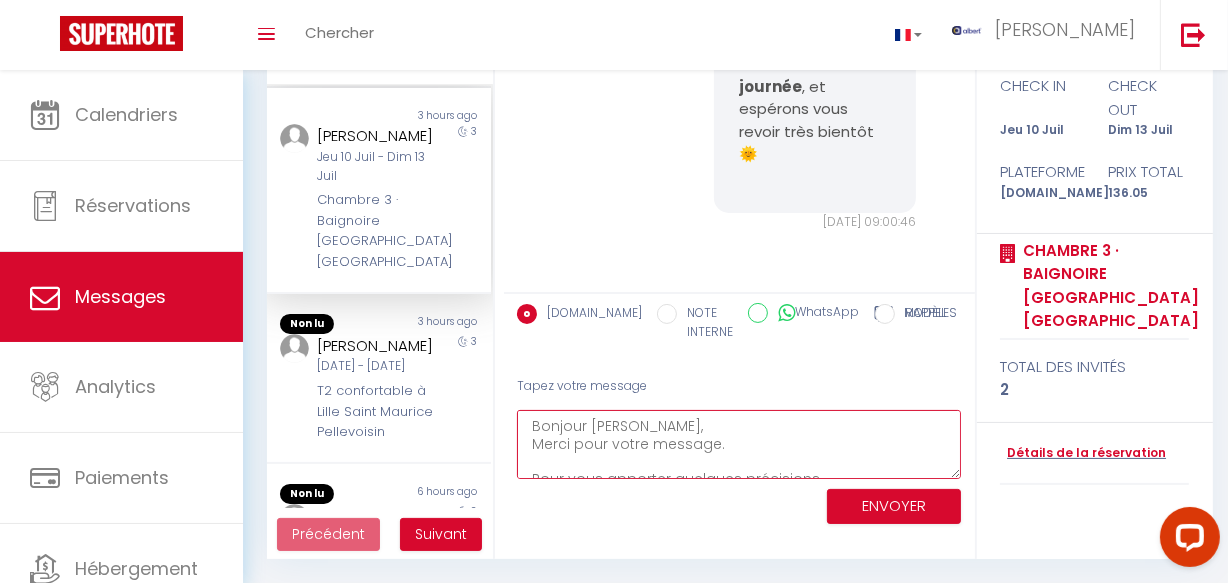 scroll, scrollTop: 11, scrollLeft: 0, axis: vertical 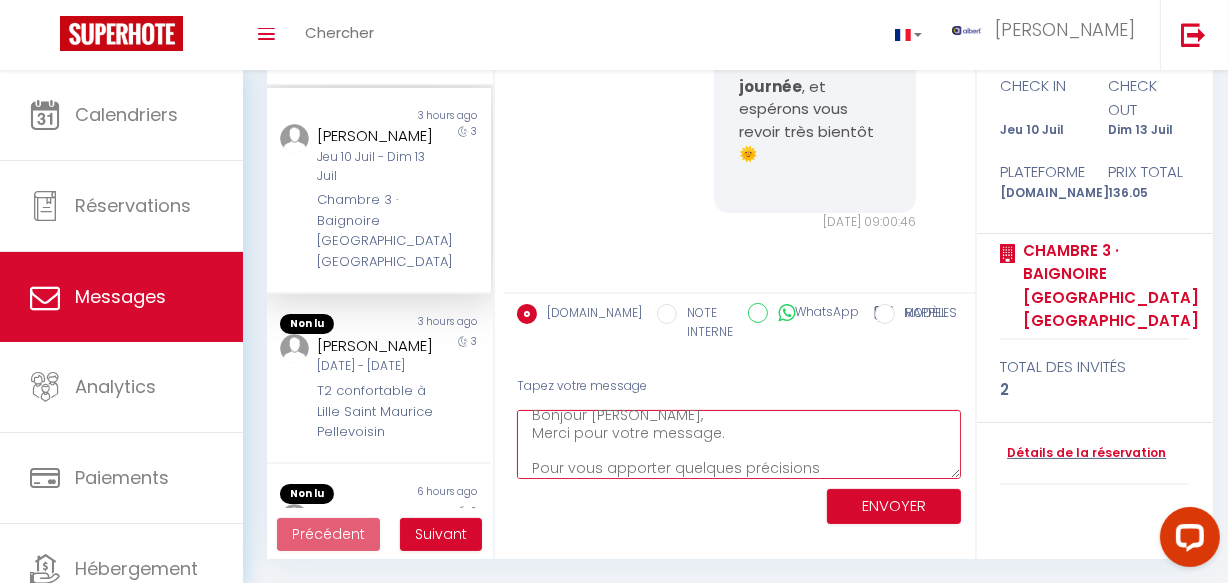 click on "Bonjour Ali,
Merci pour votre message.
Pour vous apporter quelques précisions
Nous sommes navrés mais comme mentionné sur l'annonce, le logement dispose d'une baignoire classique. Il ne s’agit pas d’une balnéo ou d’un jacuzzi, elle n'émet donc pas de jets.
Merci de votre compréhension 🍀" at bounding box center [739, 444] 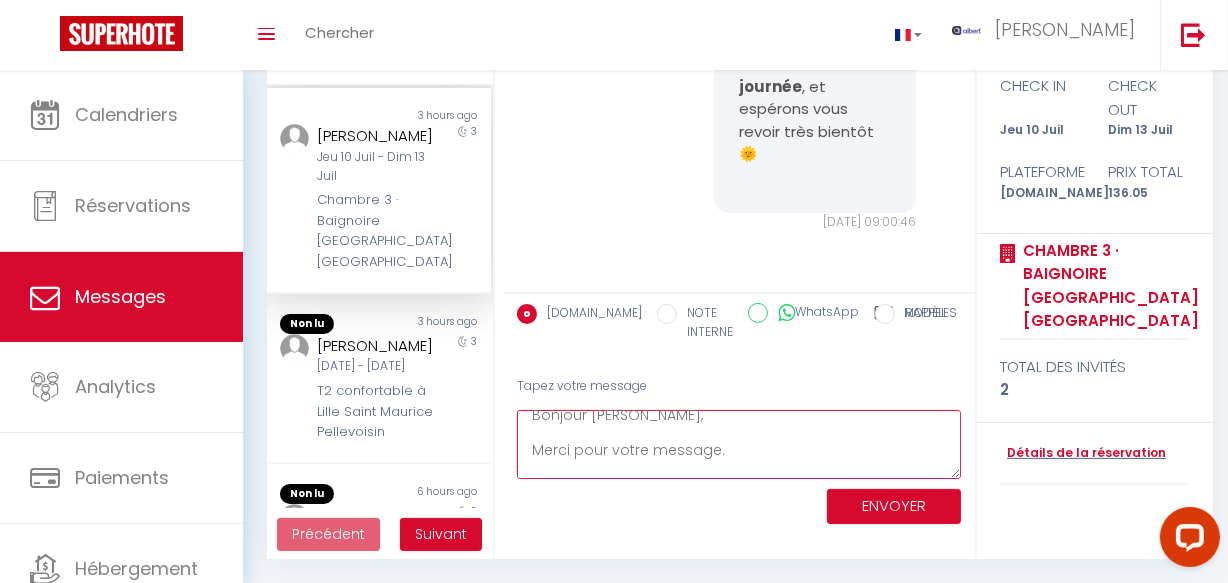 scroll, scrollTop: 22, scrollLeft: 0, axis: vertical 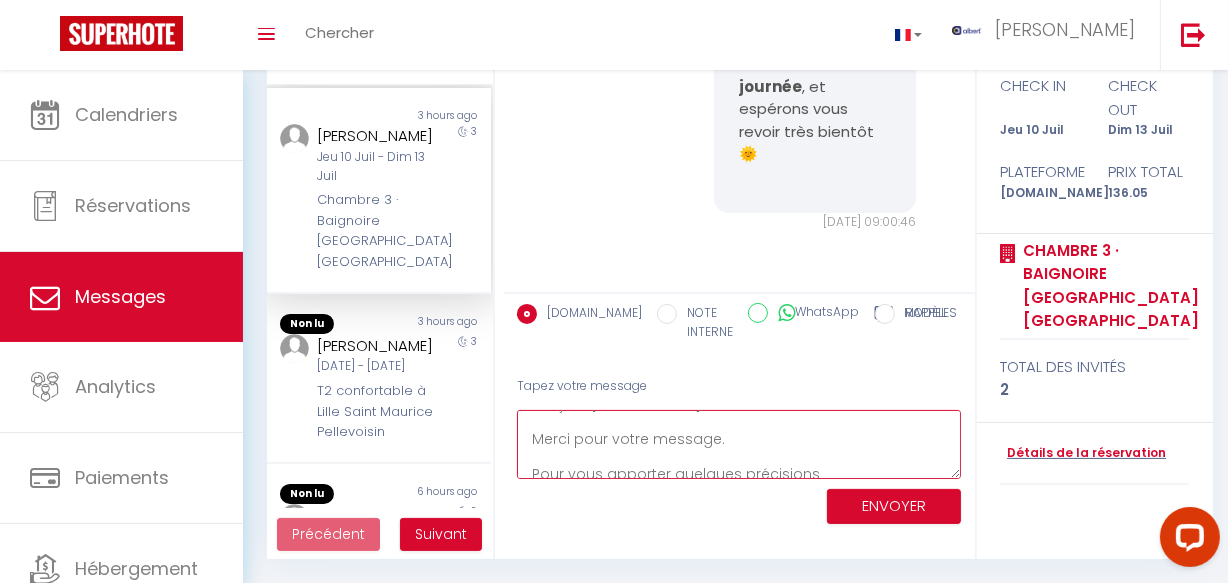 click on "Bonjour Ali,
Merci pour votre message.
Pour vous apporter quelques précisions
Nous sommes navrés mais comme mentionné sur l'annonce, le logement dispose d'une baignoire classique. Il ne s’agit pas d’une balnéo ou d’un jacuzzi, elle n'émet donc pas de jets.
Merci de votre compréhension 🍀" at bounding box center (739, 444) 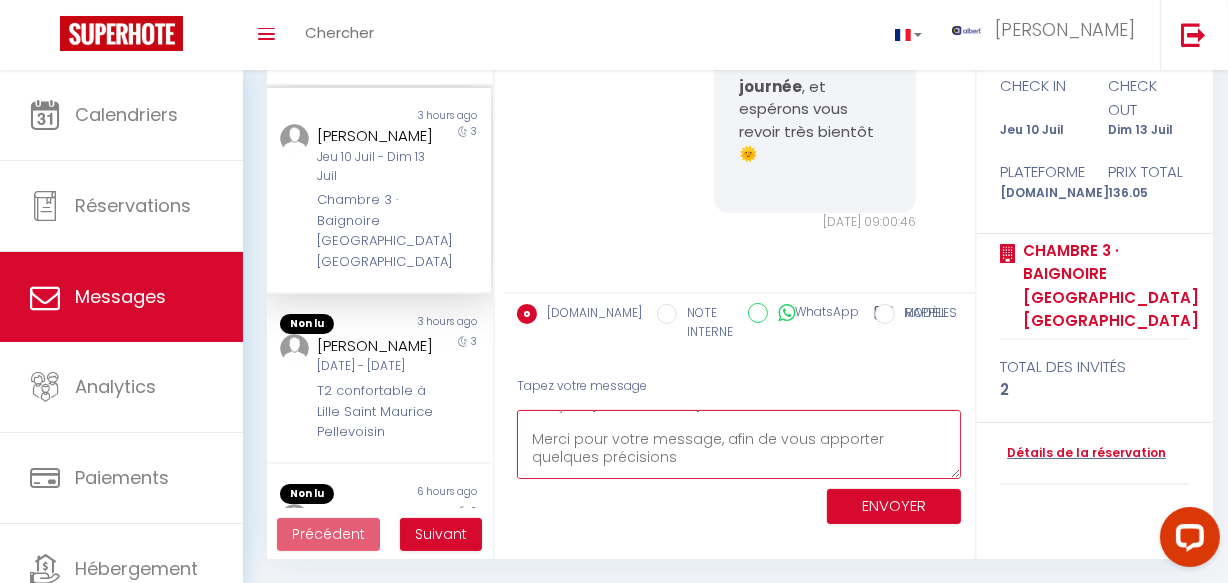 click on "Bonjour Ali,
Merci pour votre message, afin de vous apporter quelques précisions
Nous sommes navrés mais comme mentionné sur l'annonce, le logement dispose d'une baignoire classique. Il ne s’agit pas d’une balnéo ou d’un jacuzzi, elle n'émet donc pas de jets.
Merci de votre compréhension 🍀" at bounding box center [739, 444] 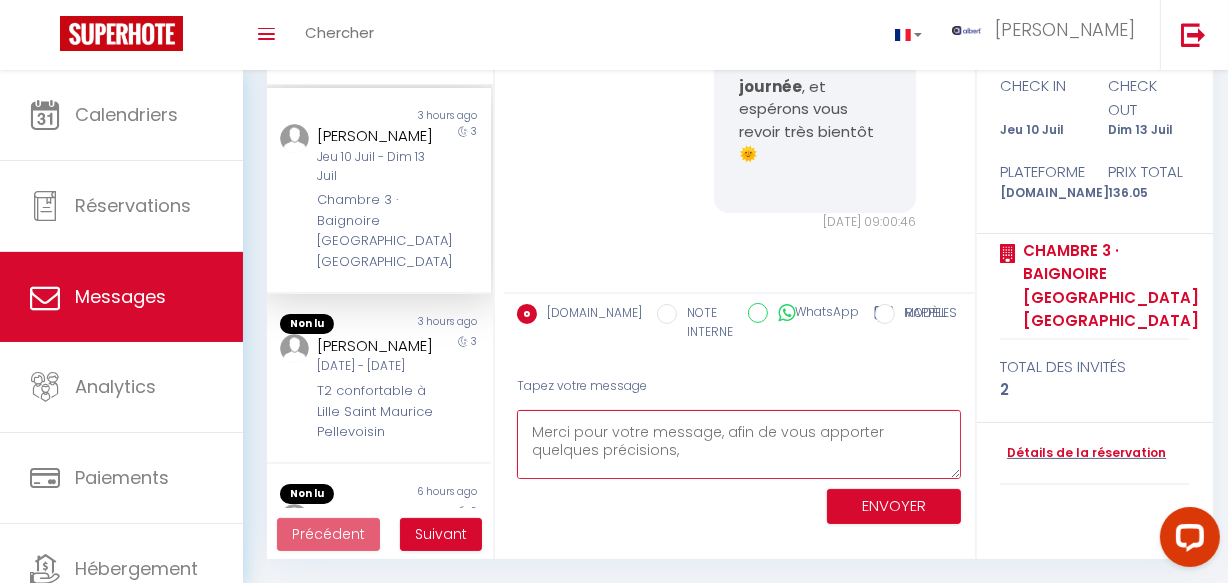 scroll, scrollTop: 46, scrollLeft: 0, axis: vertical 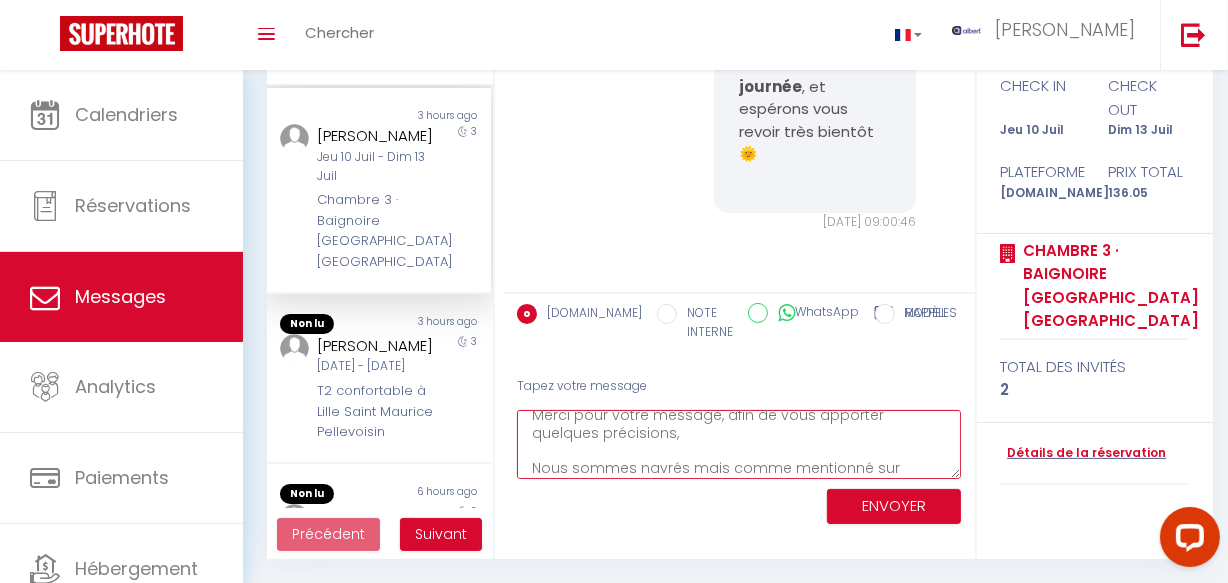 click on "Bonjour Ali,
Merci pour votre message, afin de vous apporter quelques précisions,
Nous sommes navrés mais comme mentionné sur l'annonce, le logement dispose d'une baignoire classique. Il ne s’agit pas d’une balnéo ou d’un jacuzzi, elle n'émet donc pas de jets.
Merci de votre compréhension 🍀" at bounding box center (739, 444) 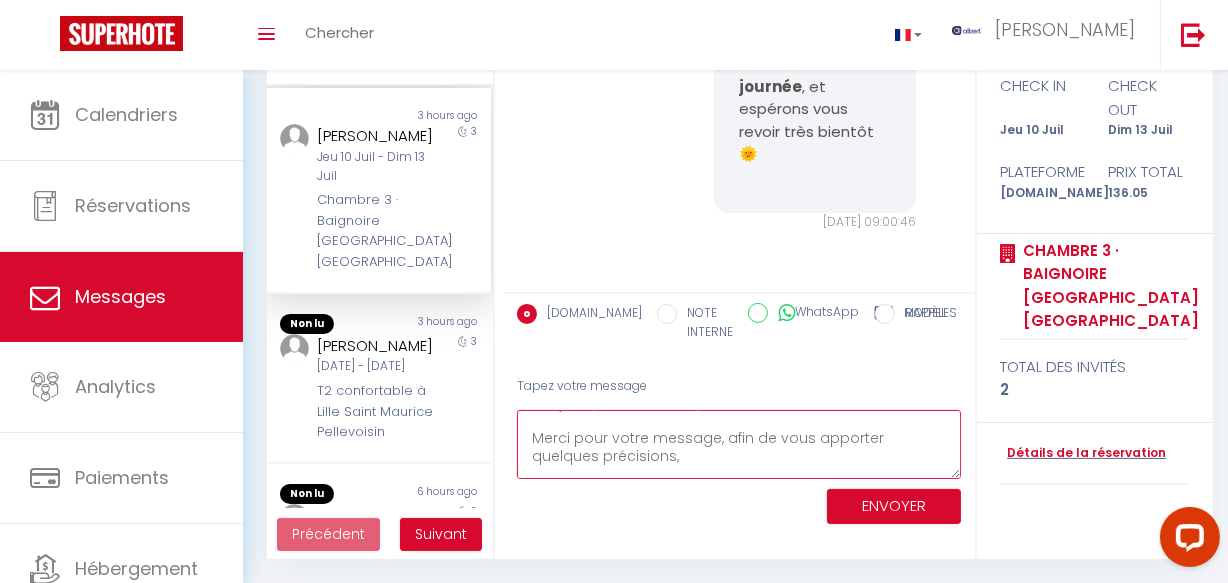 scroll, scrollTop: 5, scrollLeft: 0, axis: vertical 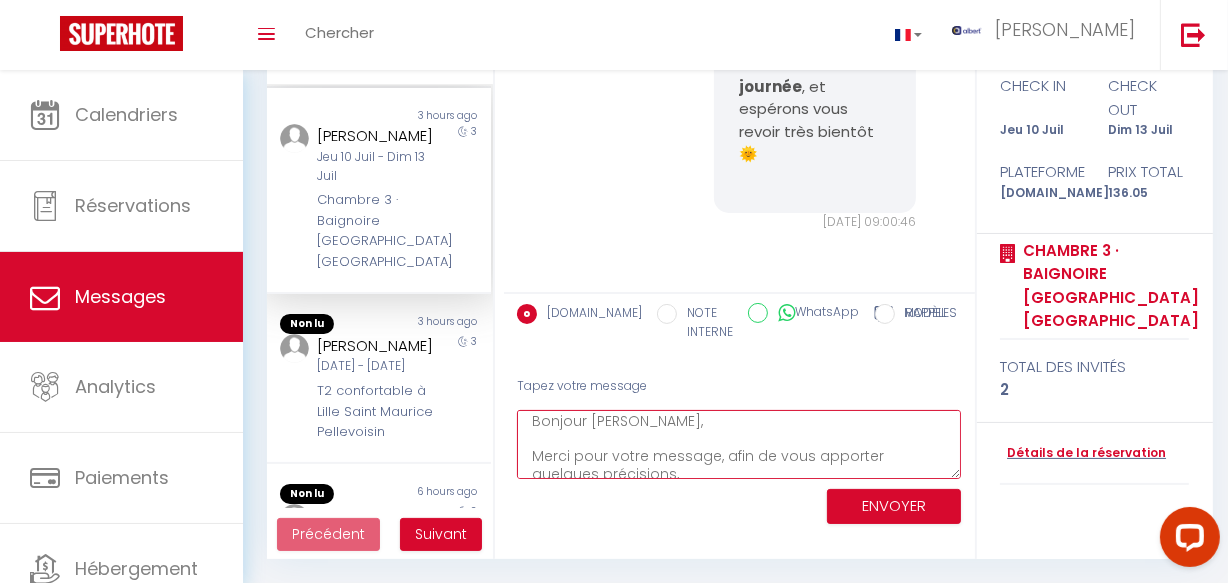 drag, startPoint x: 717, startPoint y: 418, endPoint x: 716, endPoint y: 429, distance: 11.045361 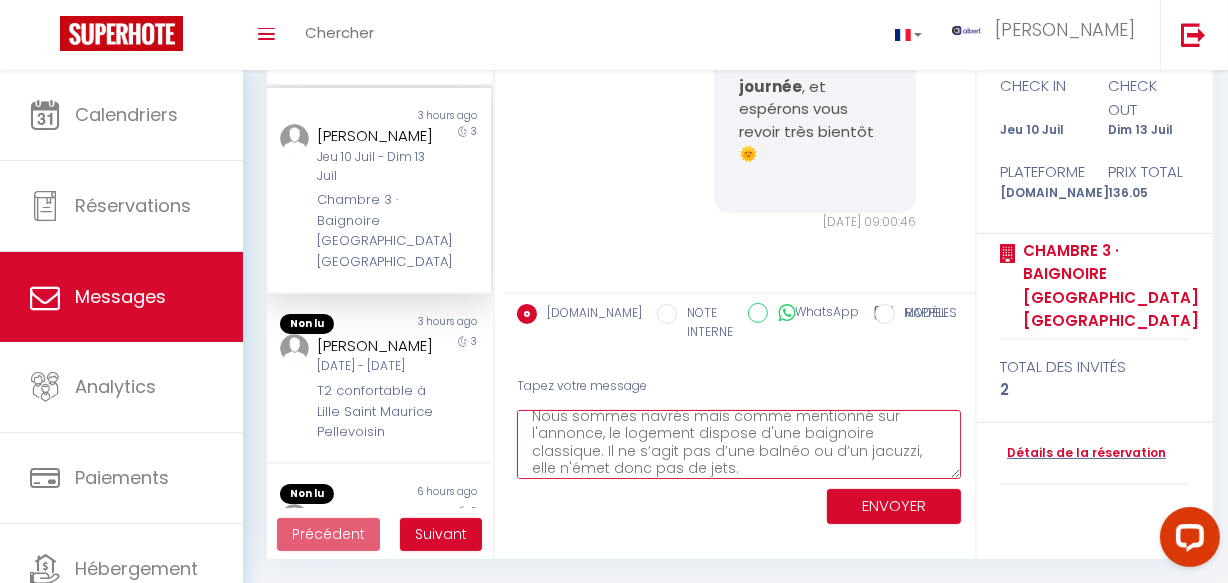 drag, startPoint x: 721, startPoint y: 457, endPoint x: 714, endPoint y: 418, distance: 39.623226 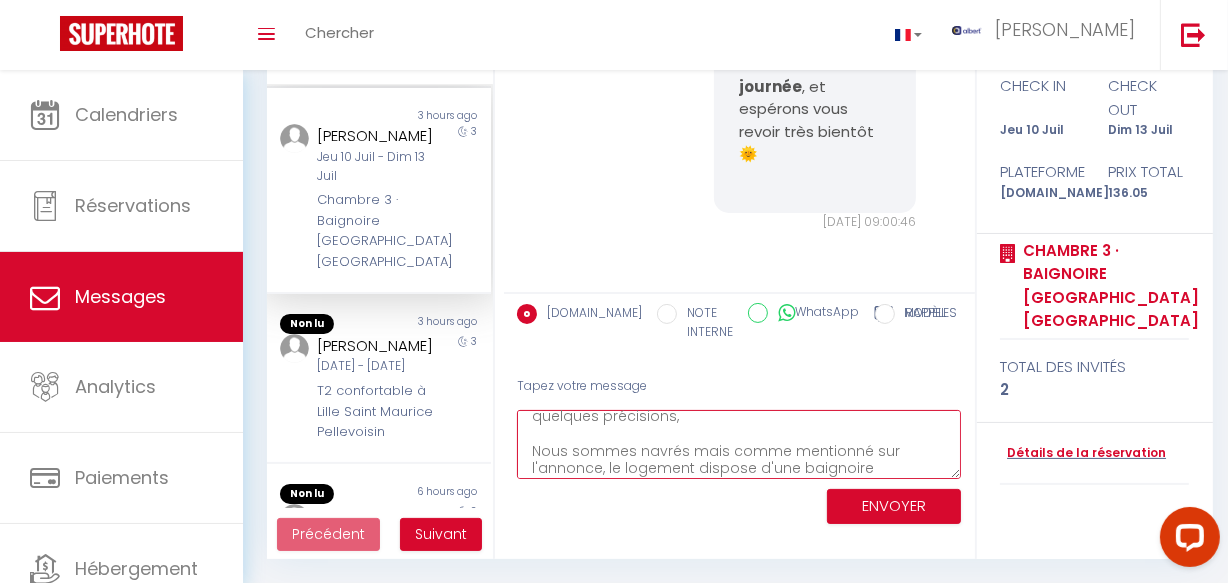 click on "Bonjour Ali,
Merci pour votre message, afin de vous apporter quelques précisions,
Nous sommes navrés mais comme mentionné sur l'annonce, le logement dispose d'une baignoire classique. Il ne s’agit pas d’une balnéo ou d’un jacuzzi, elle n'émet donc pas de jets.
Merci de votre compréhension 🍀" at bounding box center (739, 444) 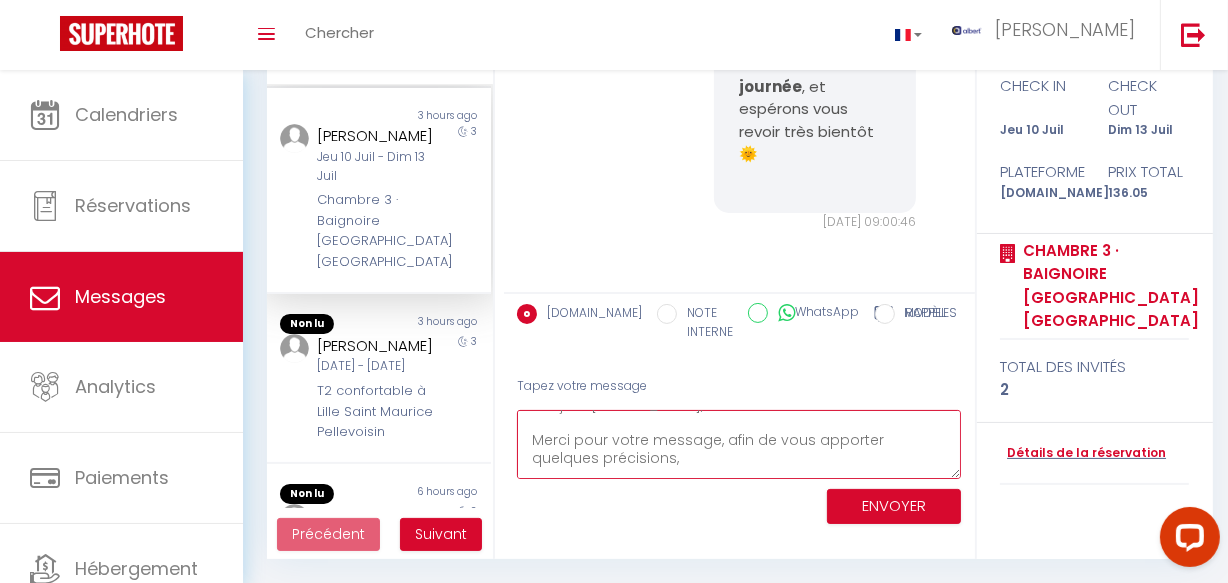 scroll, scrollTop: 0, scrollLeft: 0, axis: both 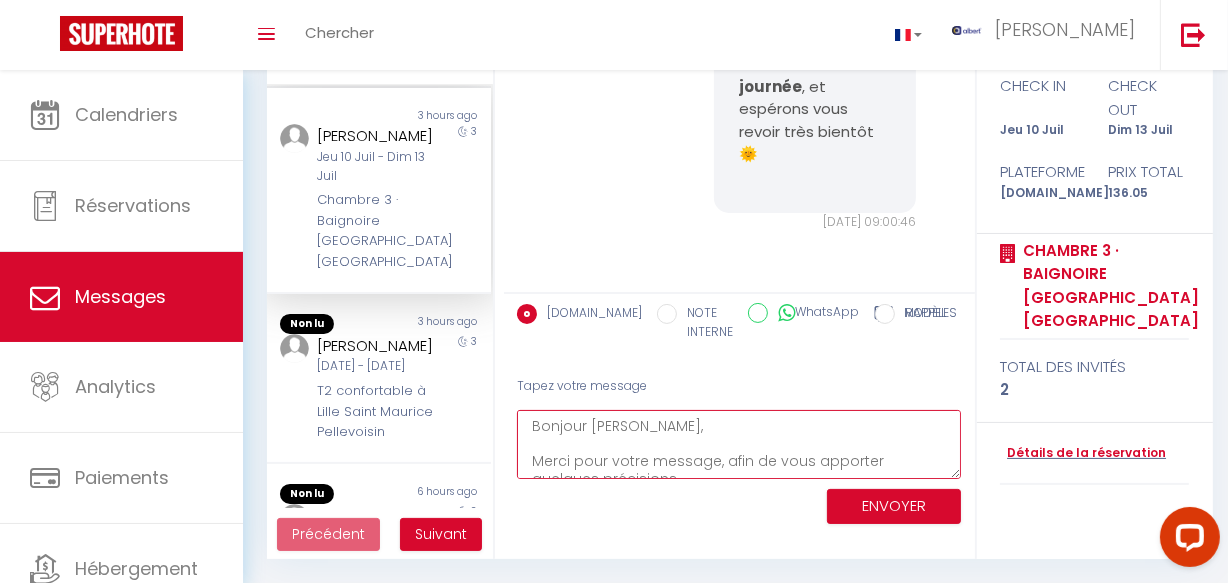 click on "Bonjour Ali,
Merci pour votre message, afin de vous apporter quelques précisions,
Nous sommes navrés mais comme mentionné sur l'annonce, le logement dispose d'une baignoire classique. Il ne s’agit pas d’une balnéo ou d’un jacuzzi, elle n'émet donc pas de jets.
Merci de votre compréhension 🍀" at bounding box center (739, 444) 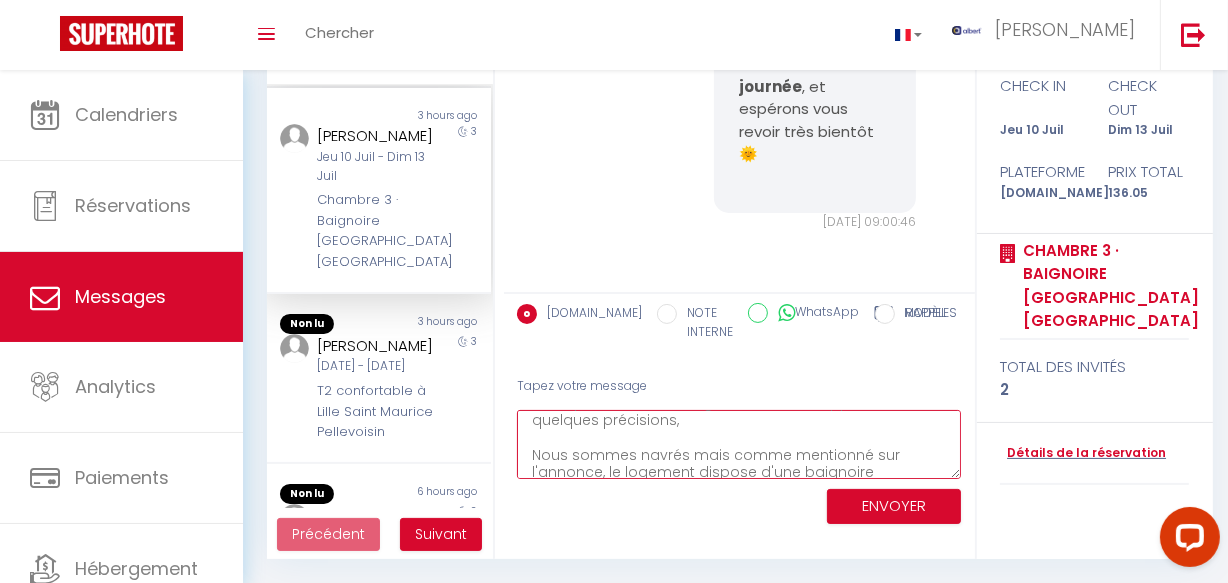 scroll, scrollTop: 0, scrollLeft: 0, axis: both 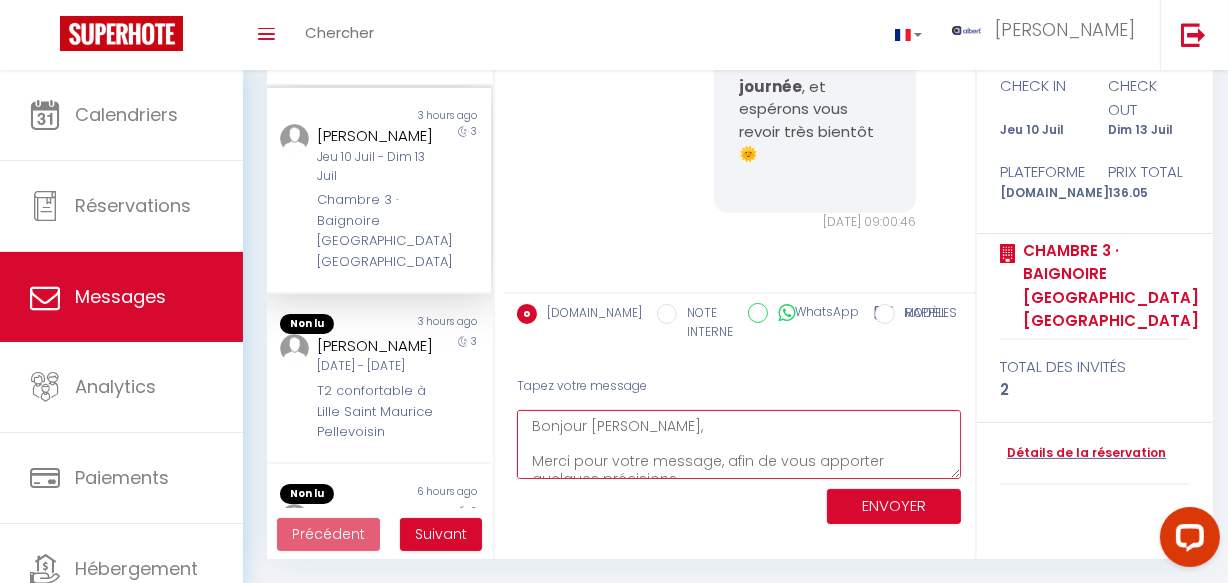 drag, startPoint x: 690, startPoint y: 472, endPoint x: 716, endPoint y: 459, distance: 29.068884 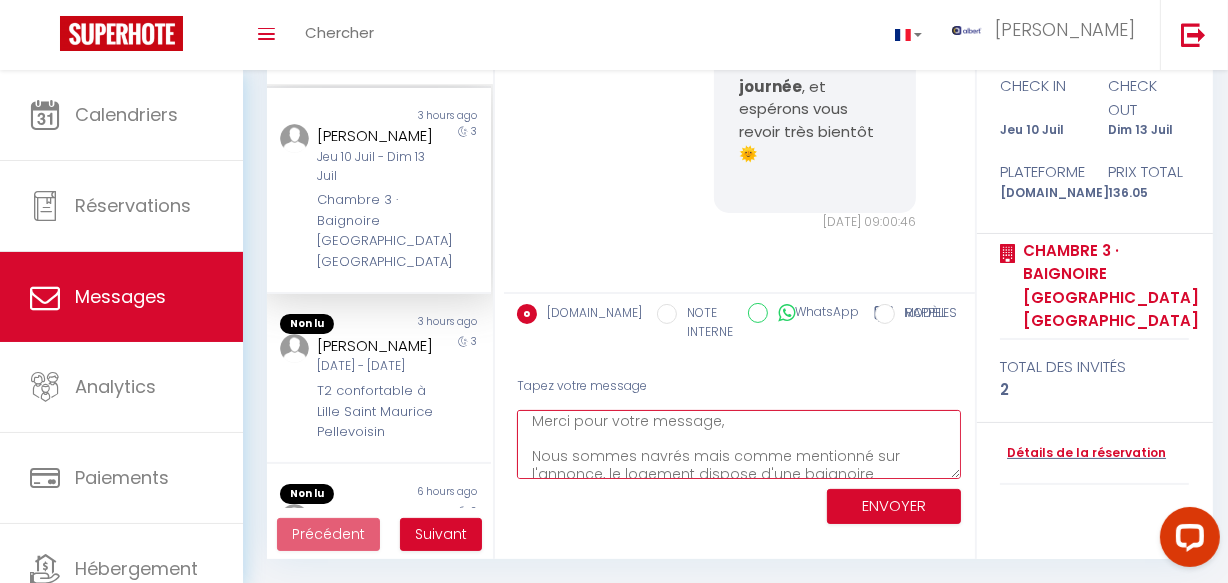 scroll, scrollTop: 0, scrollLeft: 0, axis: both 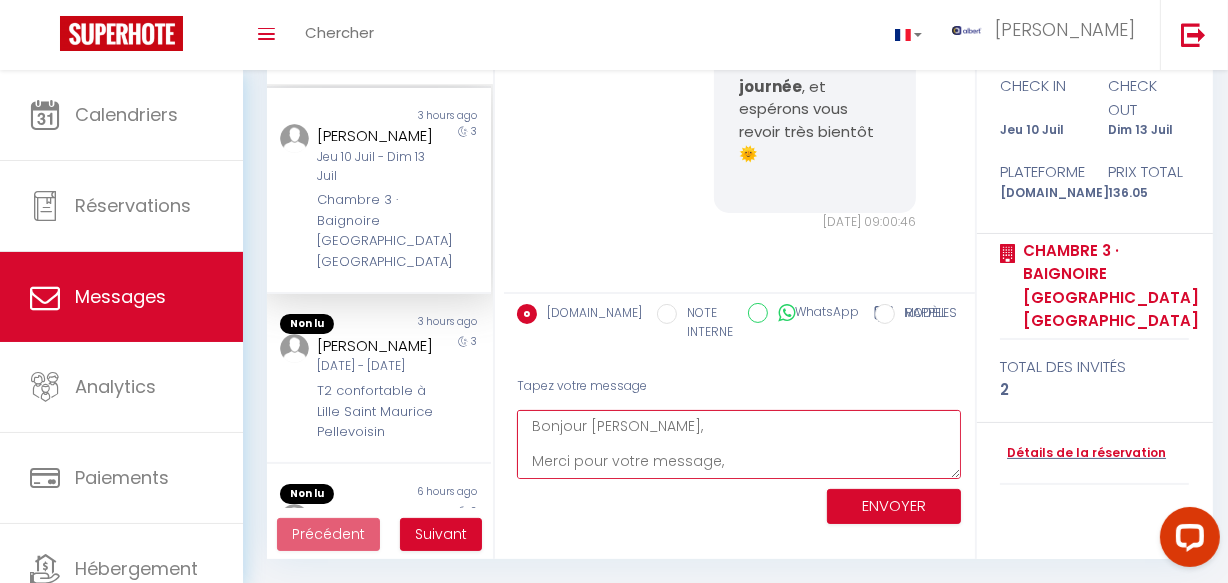 click on "Bonjour Ali,
Merci pour votre message,
Nous sommes navrés mais comme mentionné sur l'annonce, le logement dispose d'une baignoire classique. Il ne s’agit pas d’une balnéo ou d’un jacuzzi, elle n'émet donc pas de jets.
Merci de votre compréhension 🍀" at bounding box center (739, 444) 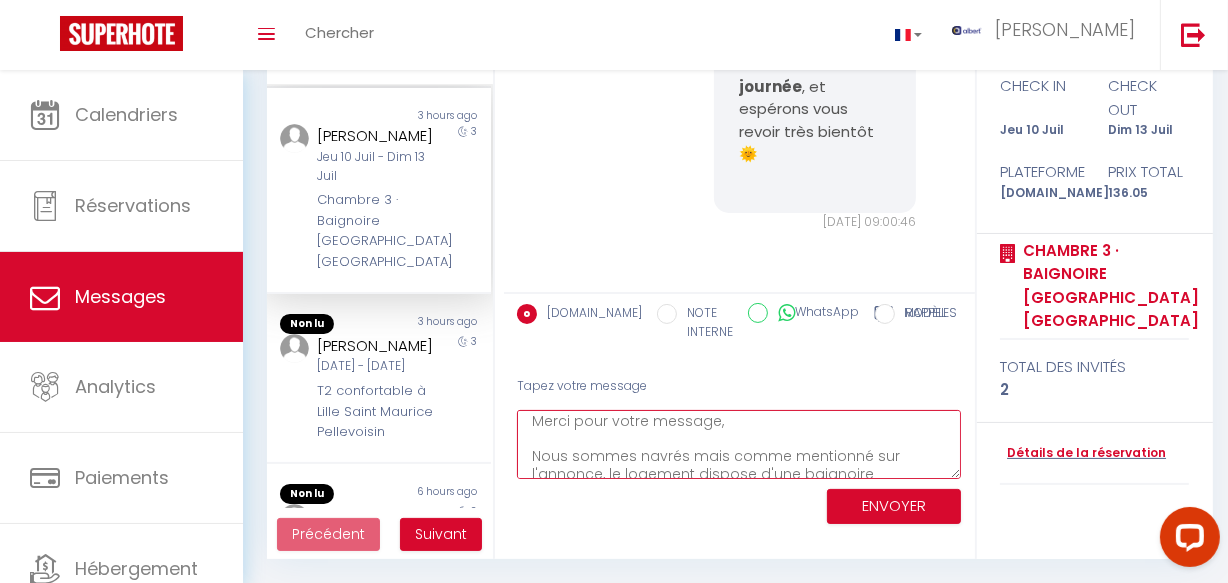 scroll, scrollTop: 0, scrollLeft: 0, axis: both 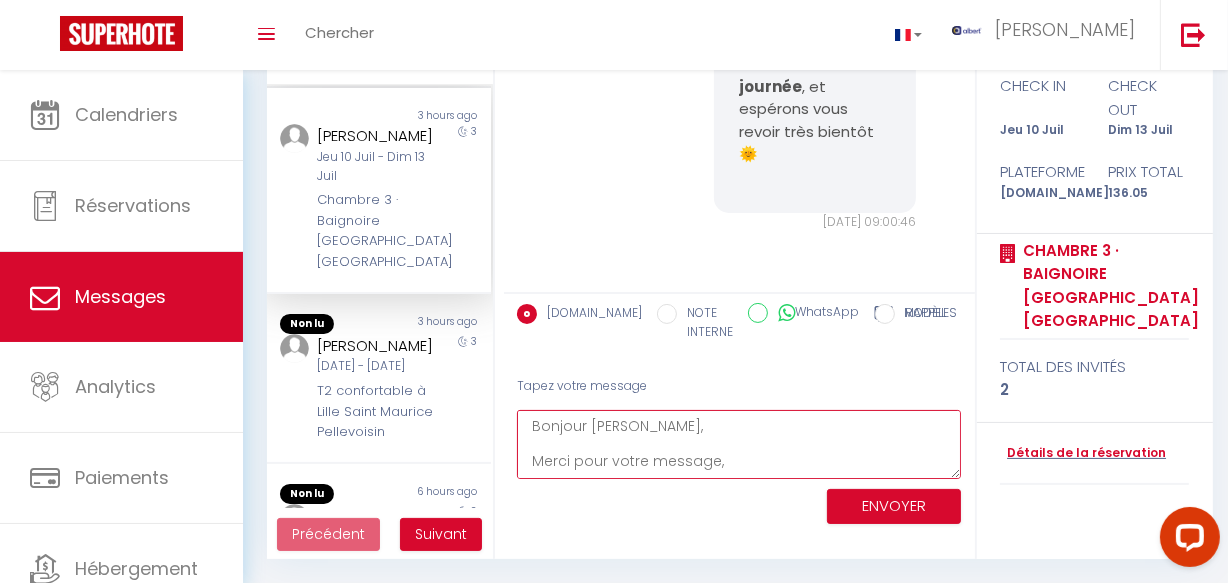 click on "Bonjour Ali,
Merci pour votre message,
Nous sommes navrés mais comme mentionné sur l'annonce, le logement dispose d'une baignoire classique. Il ne s’agit pas d’une balnéo ou d’un jacuzzi, elle n'émet donc pas de jets.
Merci de votre compréhension 🍀" at bounding box center (739, 444) 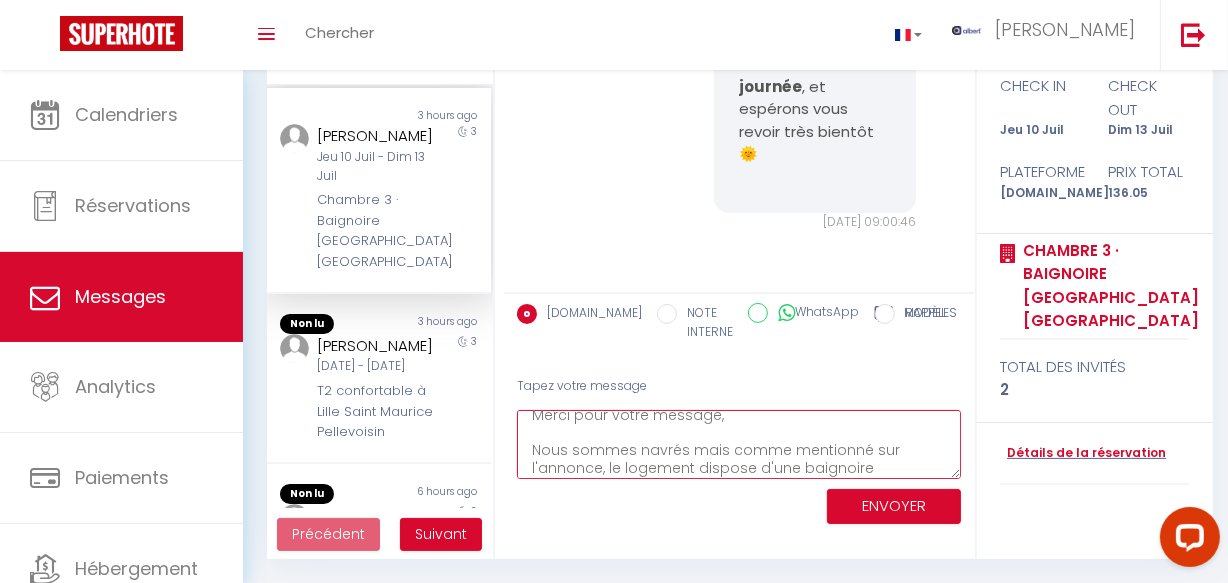 scroll, scrollTop: 63, scrollLeft: 0, axis: vertical 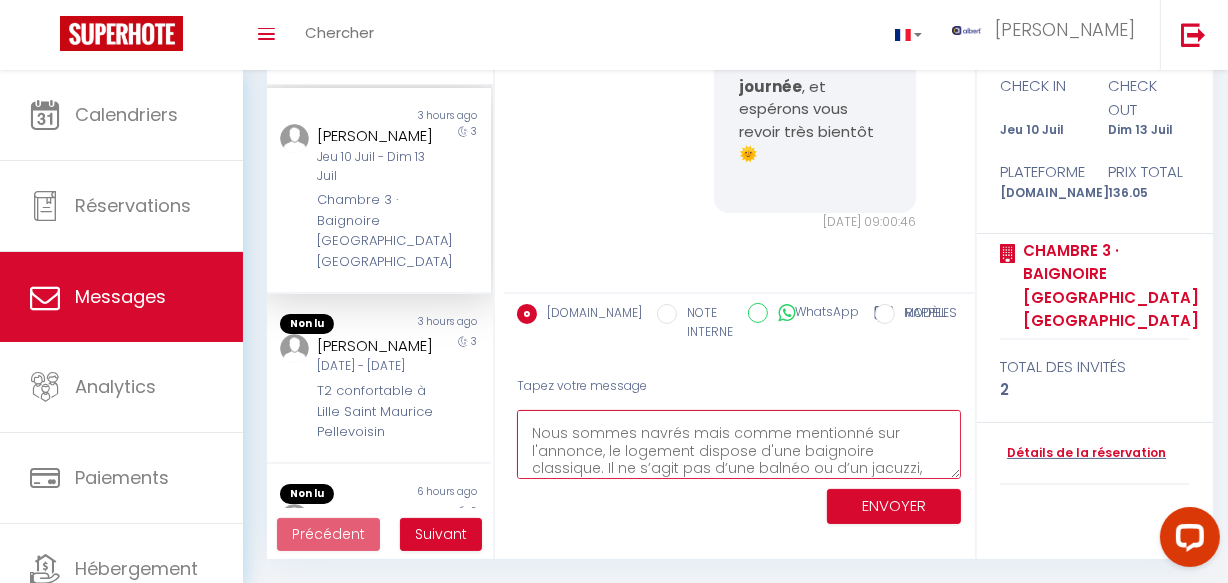 drag, startPoint x: 681, startPoint y: 430, endPoint x: 702, endPoint y: 430, distance: 21 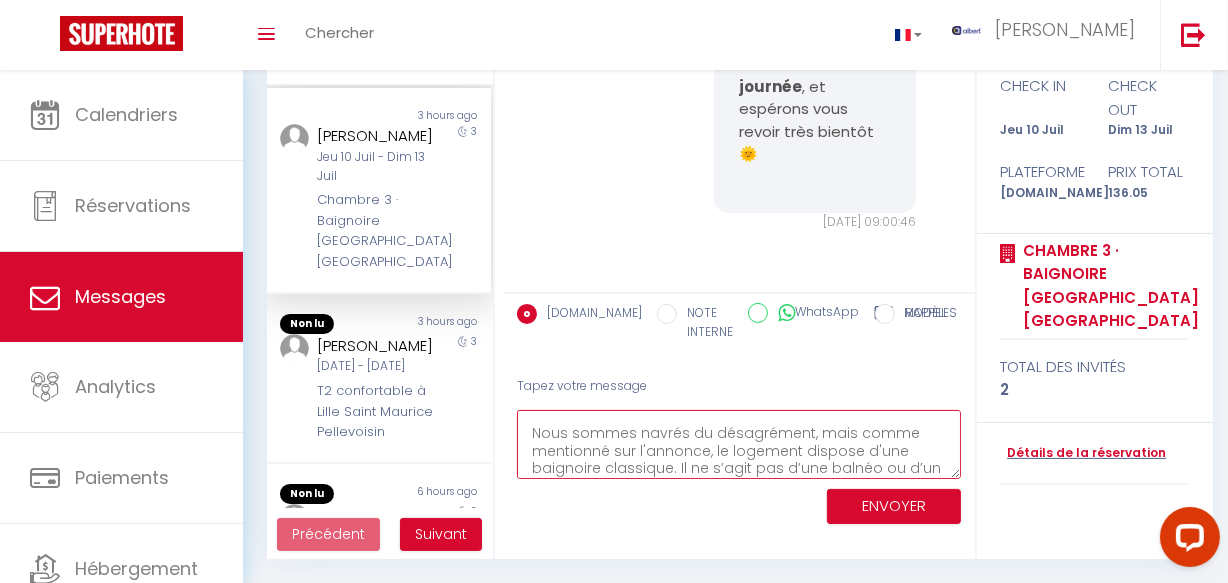 scroll, scrollTop: 532, scrollLeft: 0, axis: vertical 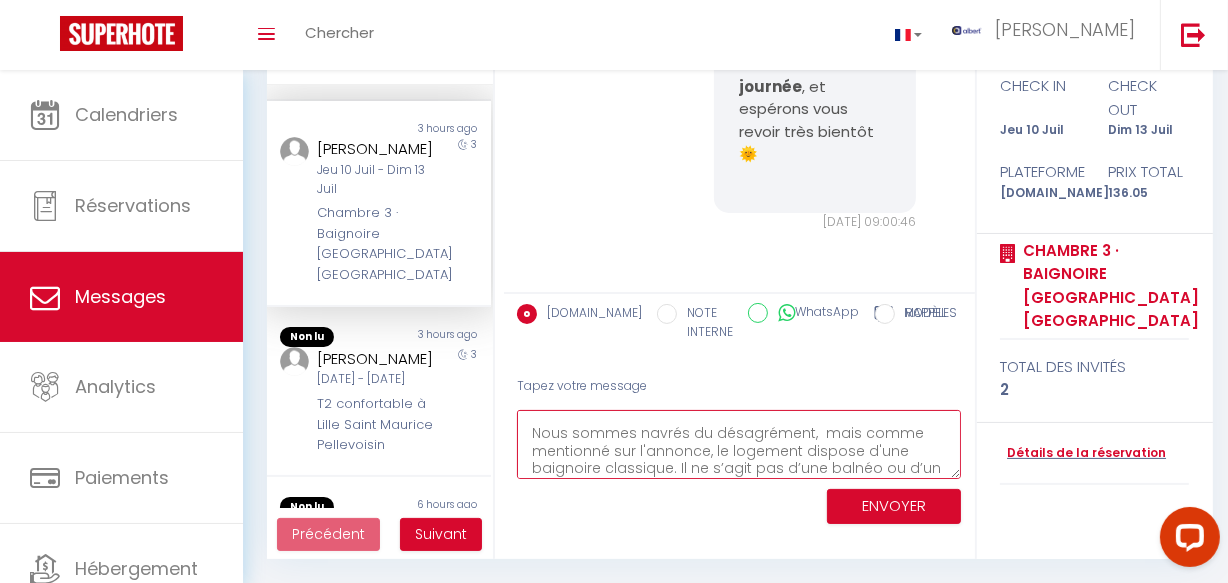 click on "Bonjour Ali,
Merci pour votre message,
Nous sommes navrés du désagrément,  mais comme mentionné sur l'annonce, le logement dispose d'une baignoire classique. Il ne s’agit pas d’une balnéo ou d’un jacuzzi, elle n'émet donc pas de jets.
Merci de votre compréhension 🍀" at bounding box center (739, 444) 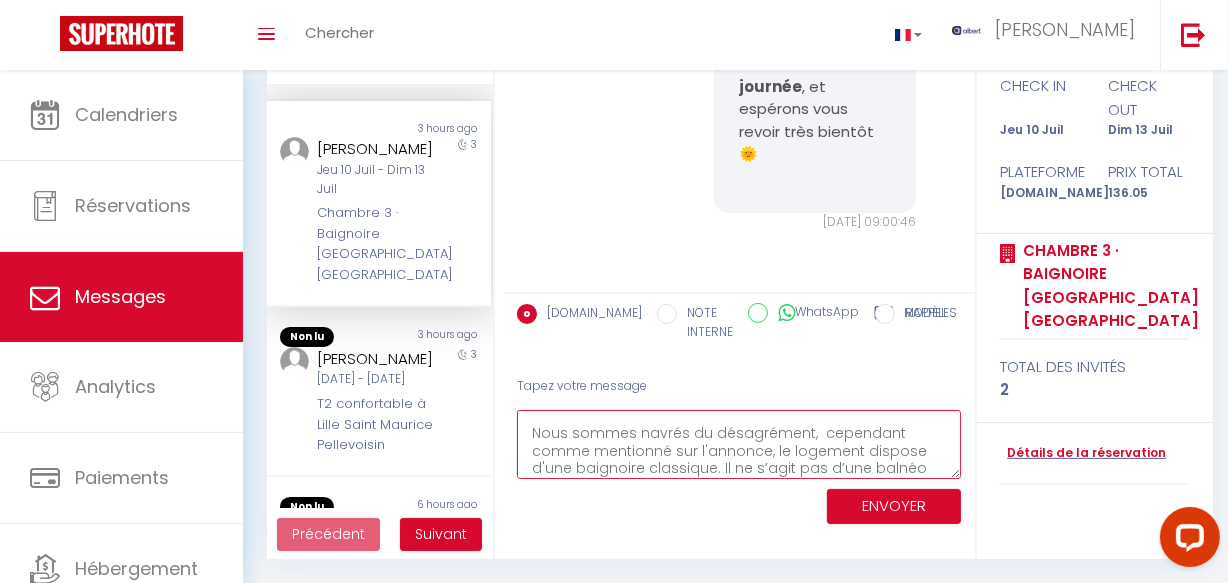 click on "Bonjour Ali,
Merci pour votre message,
Nous sommes navrés du désagrément,  cependant comme mentionné sur l'annonce, le logement dispose d'une baignoire classique. Il ne s’agit pas d’une balnéo ou d’un jacuzzi, elle n'émet donc pas de jets.
Merci de votre compréhension 🍀" at bounding box center [739, 444] 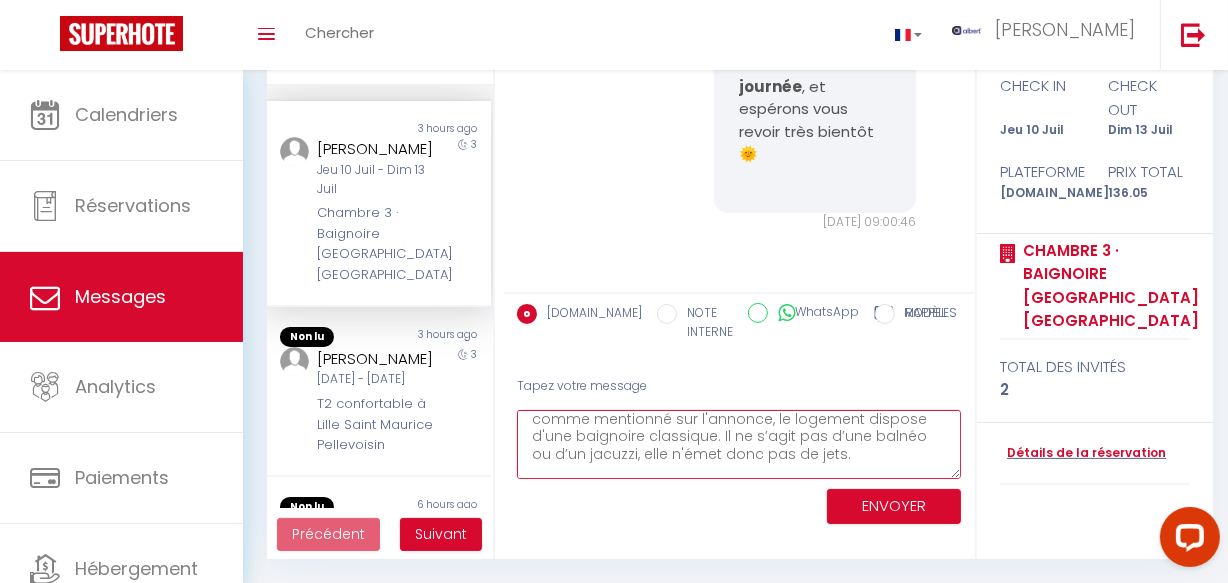 scroll, scrollTop: 122, scrollLeft: 0, axis: vertical 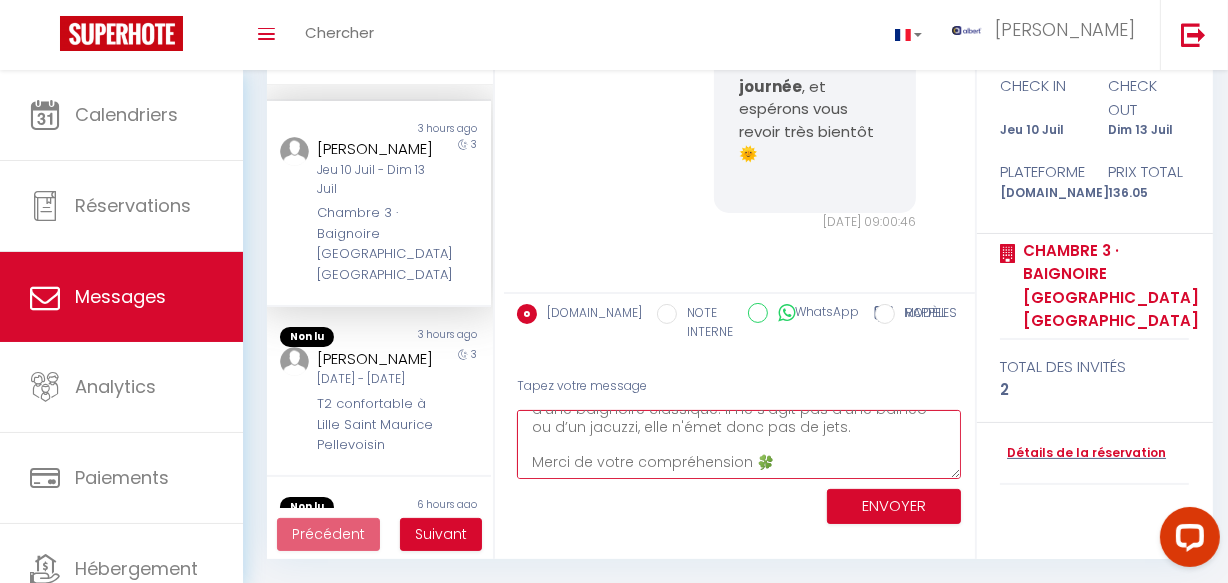 type on "Bonjour Ali,
Merci pour votre message,
Nous sommes navrés du désagrément, cependant comme mentionné sur l'annonce, le logement dispose d'une baignoire classique. Il ne s’agit pas d’une balnéo ou d’un jacuzzi, elle n'émet donc pas de jets.
Merci de votre compréhension 🍀" 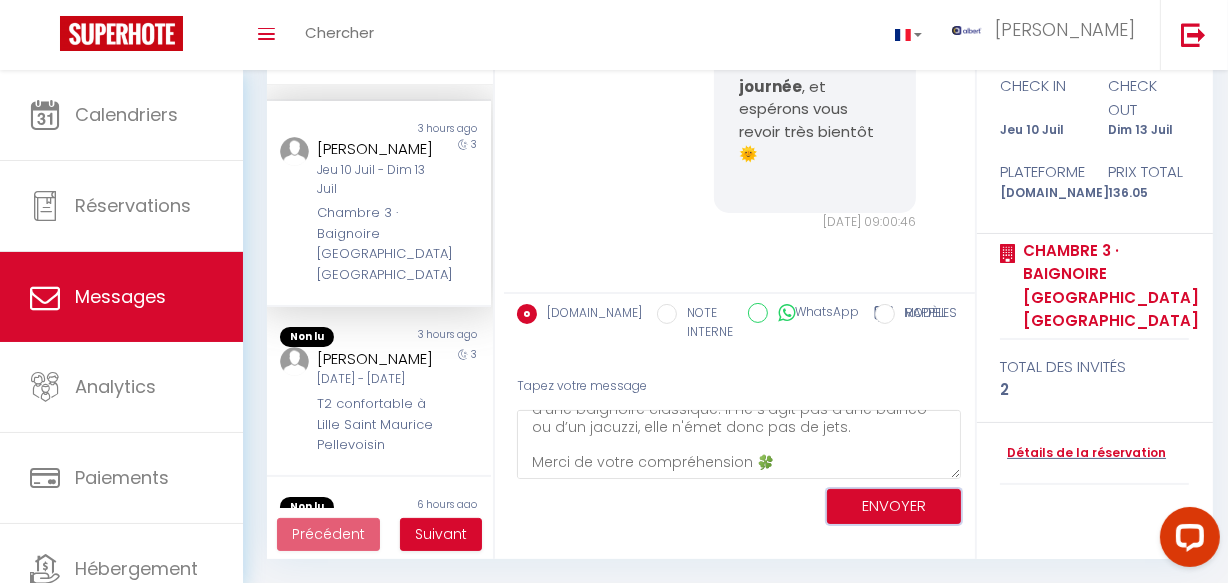 click on "ENVOYER" at bounding box center [894, 506] 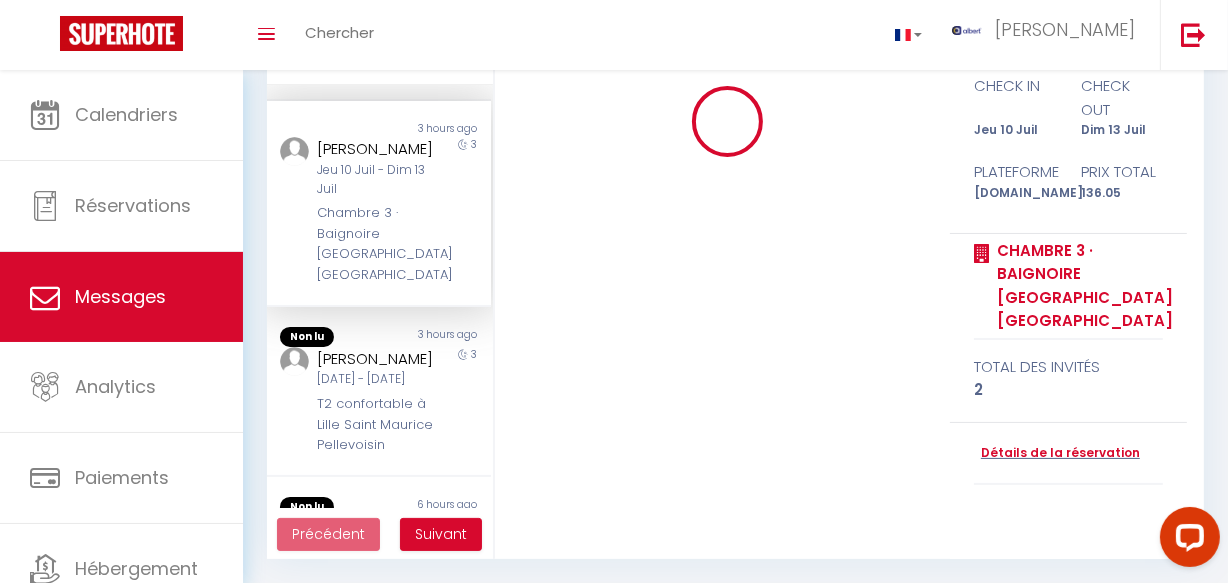 type 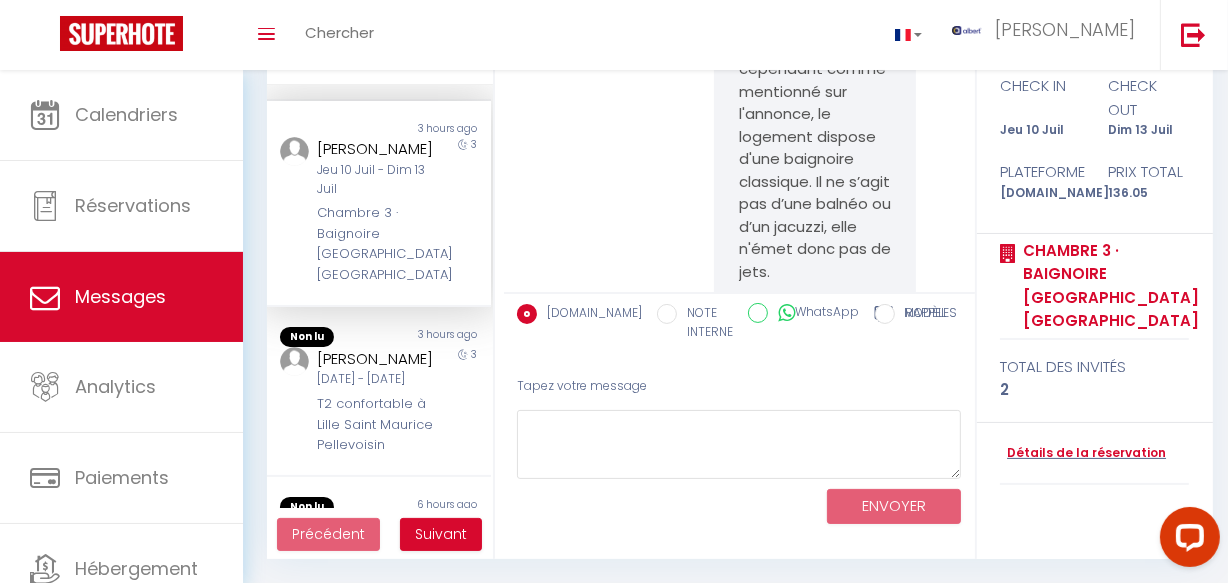 scroll, scrollTop: 15407, scrollLeft: 0, axis: vertical 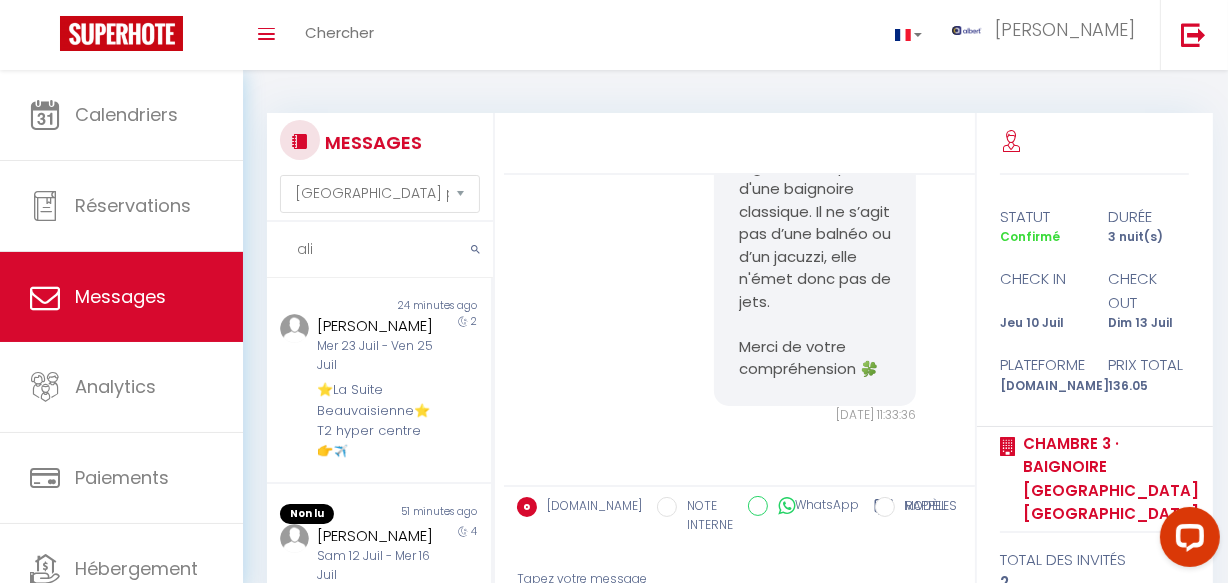 click on "ali" at bounding box center [380, 250] 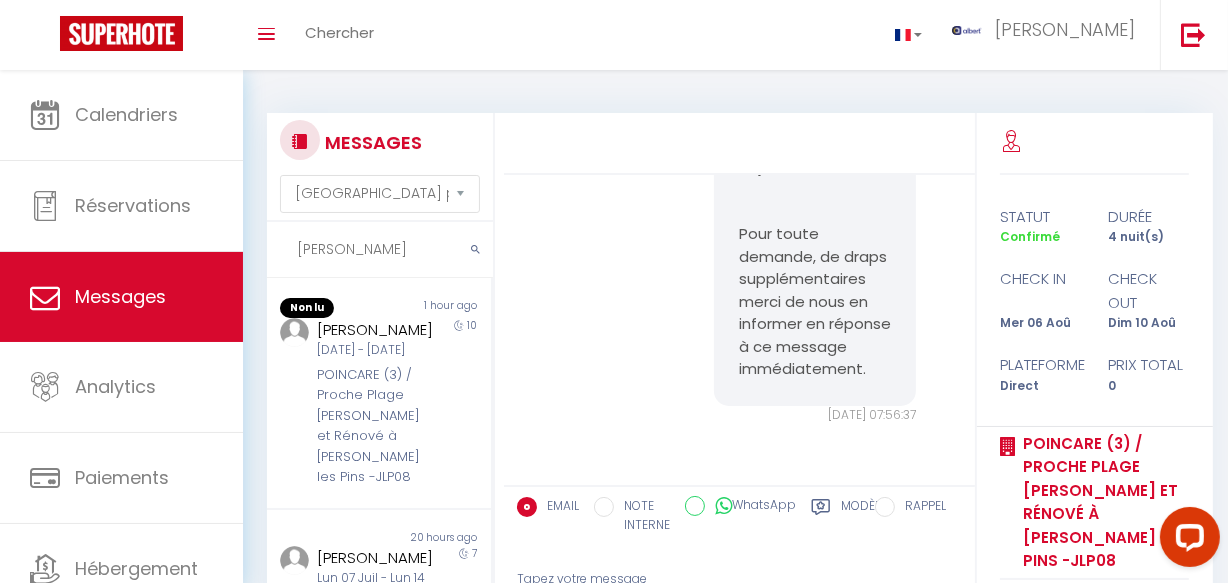 scroll, scrollTop: 3663, scrollLeft: 0, axis: vertical 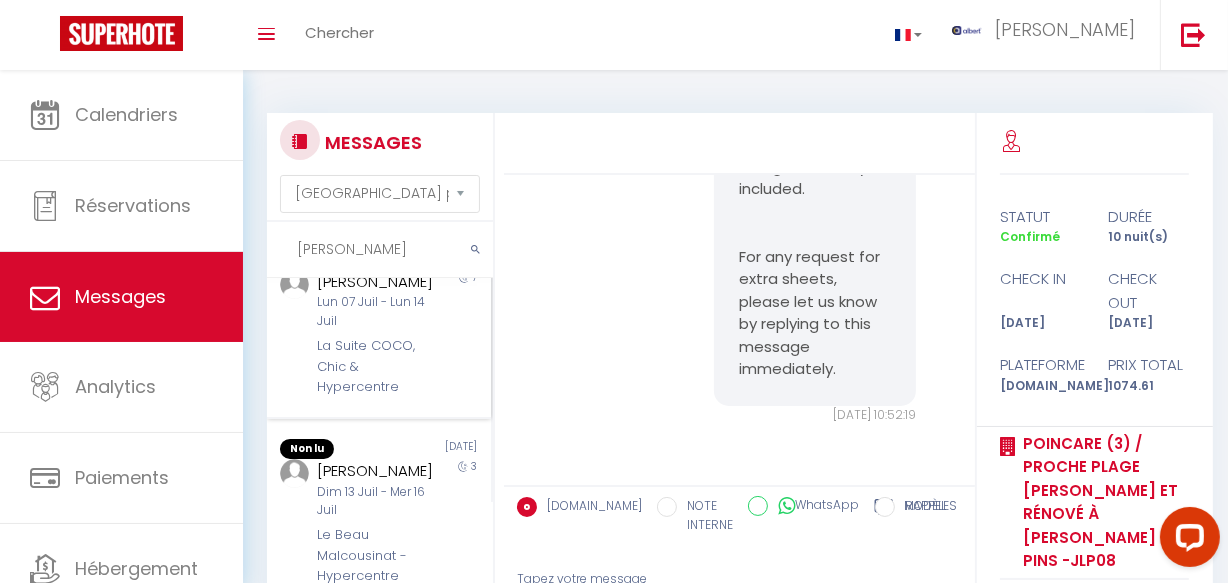 type on "JUAN José" 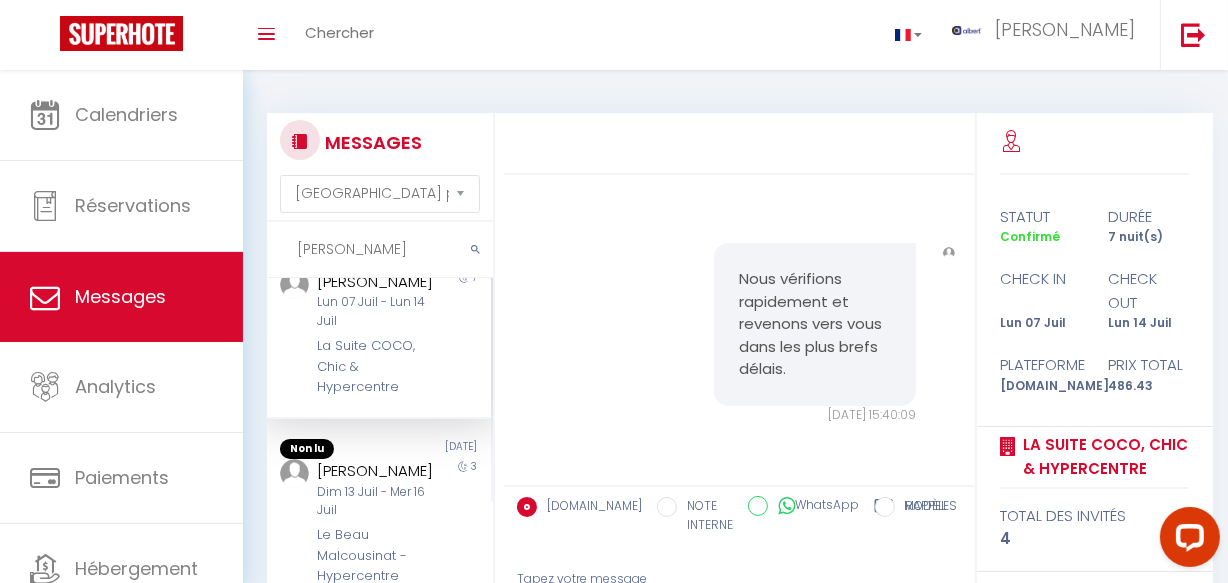 scroll, scrollTop: 10985, scrollLeft: 0, axis: vertical 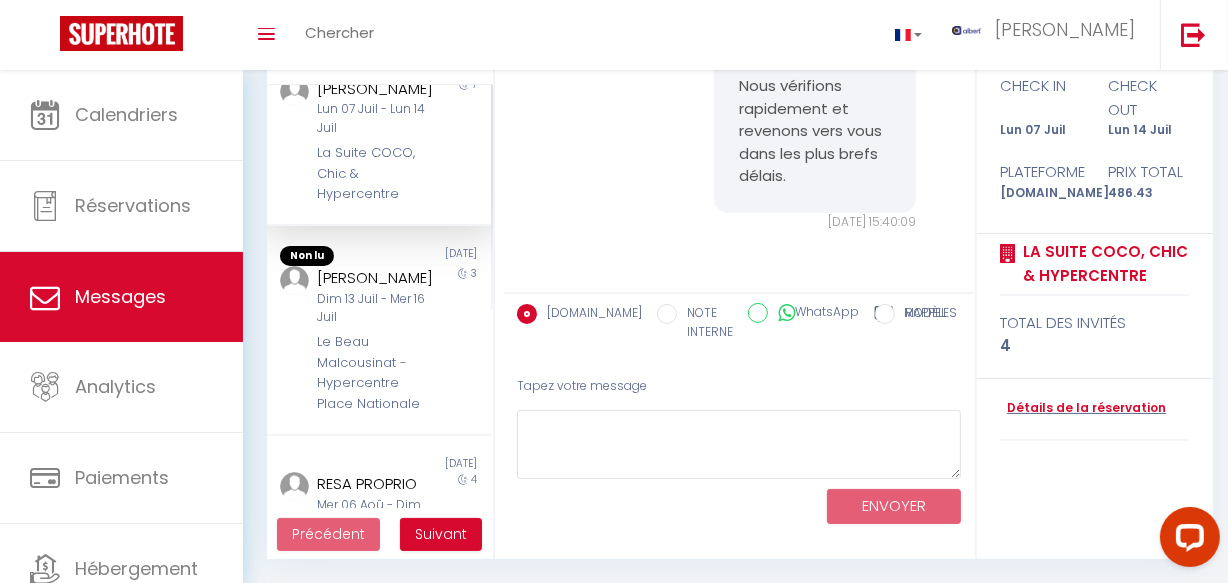 drag, startPoint x: 396, startPoint y: 128, endPoint x: 339, endPoint y: 133, distance: 57.21888 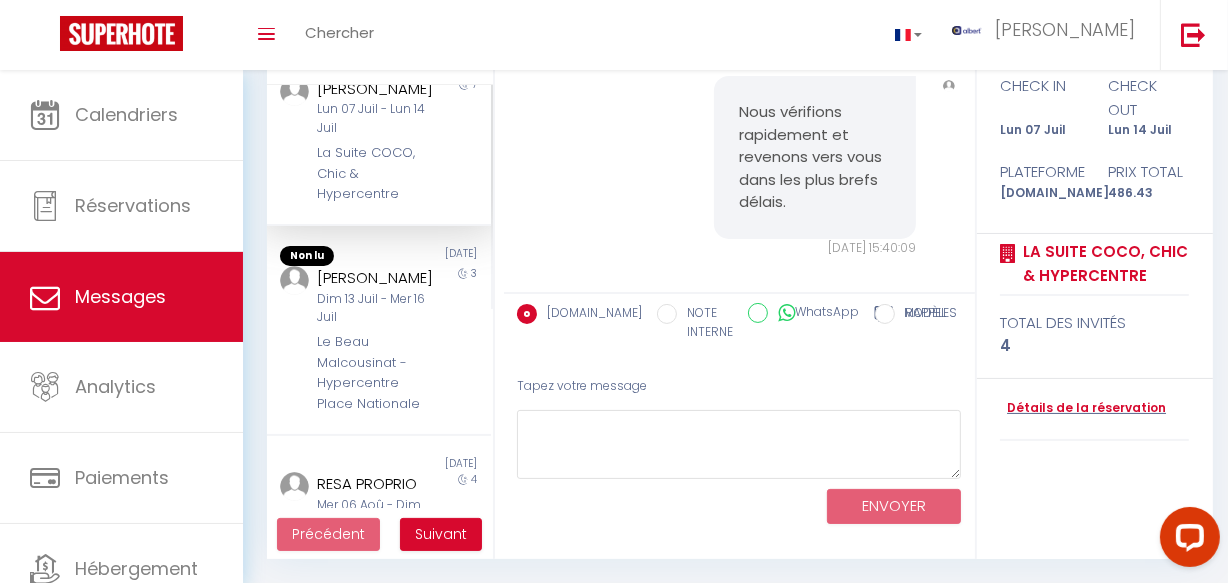 scroll, scrollTop: 10440, scrollLeft: 0, axis: vertical 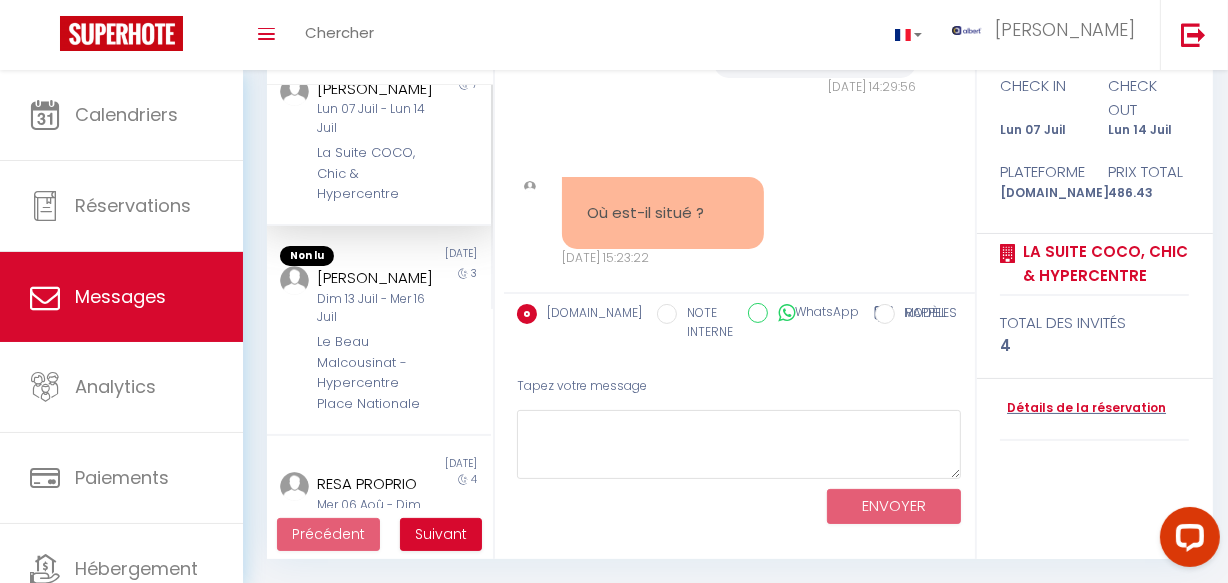 click on "Essayez de redémarrer la box s’il vous plaît 🍀   Sam 12 Juil. 2025 - 14:29:56     Note Sms     Essayez de redémarrer la box s’il vous plaît 🍀   Sam 12 Juil. 2025 - 14:29:56" at bounding box center [739, 28] 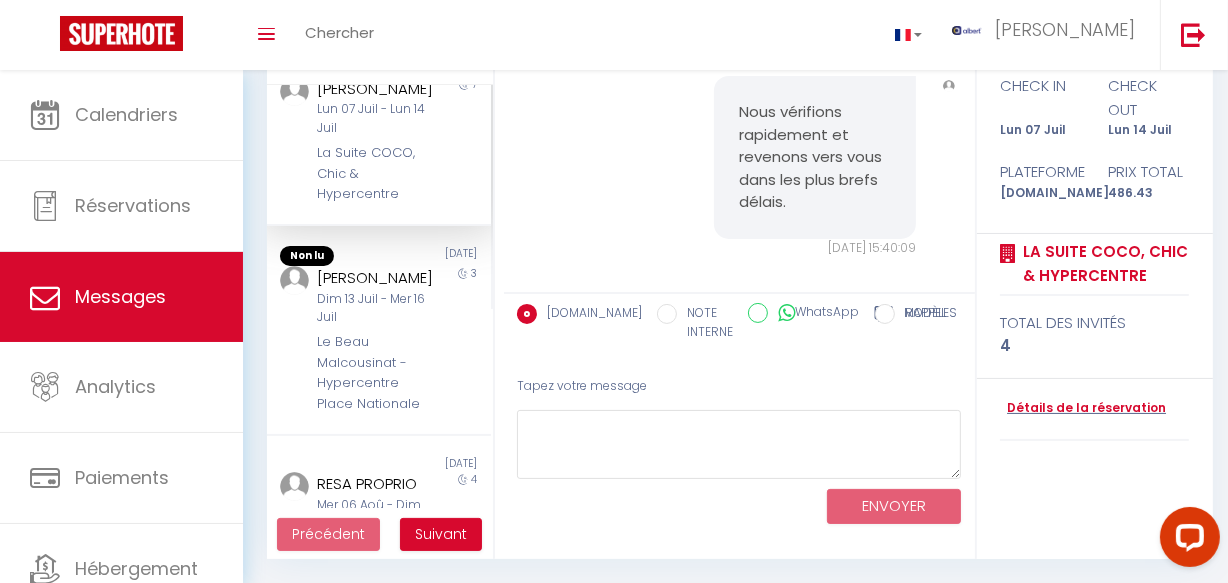 scroll, scrollTop: 10985, scrollLeft: 0, axis: vertical 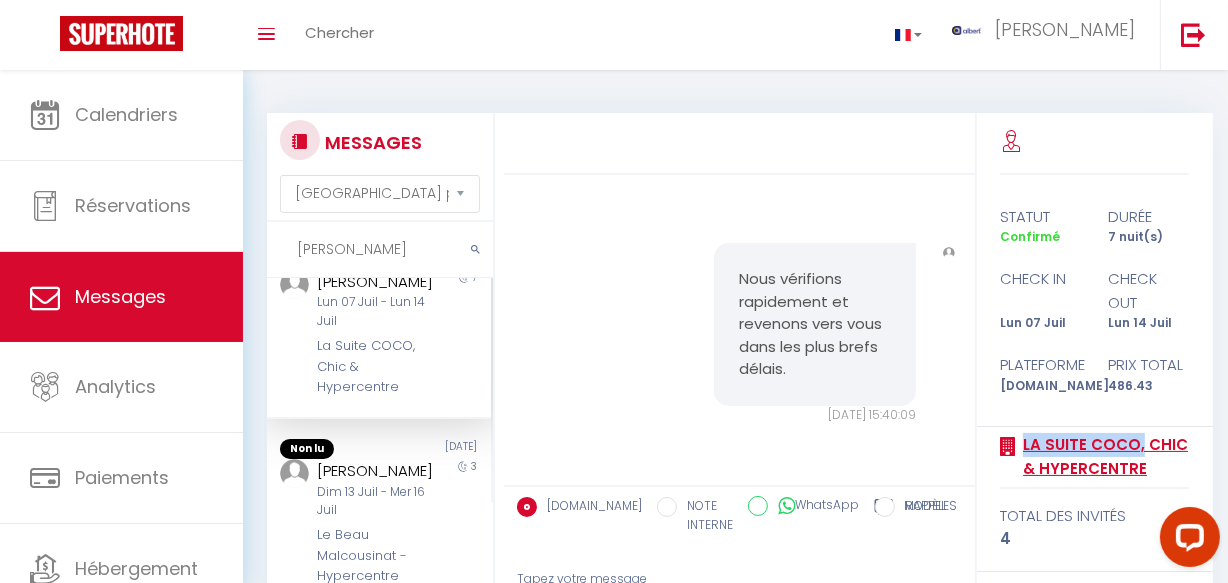 drag, startPoint x: 1025, startPoint y: 439, endPoint x: 1131, endPoint y: 442, distance: 106.04244 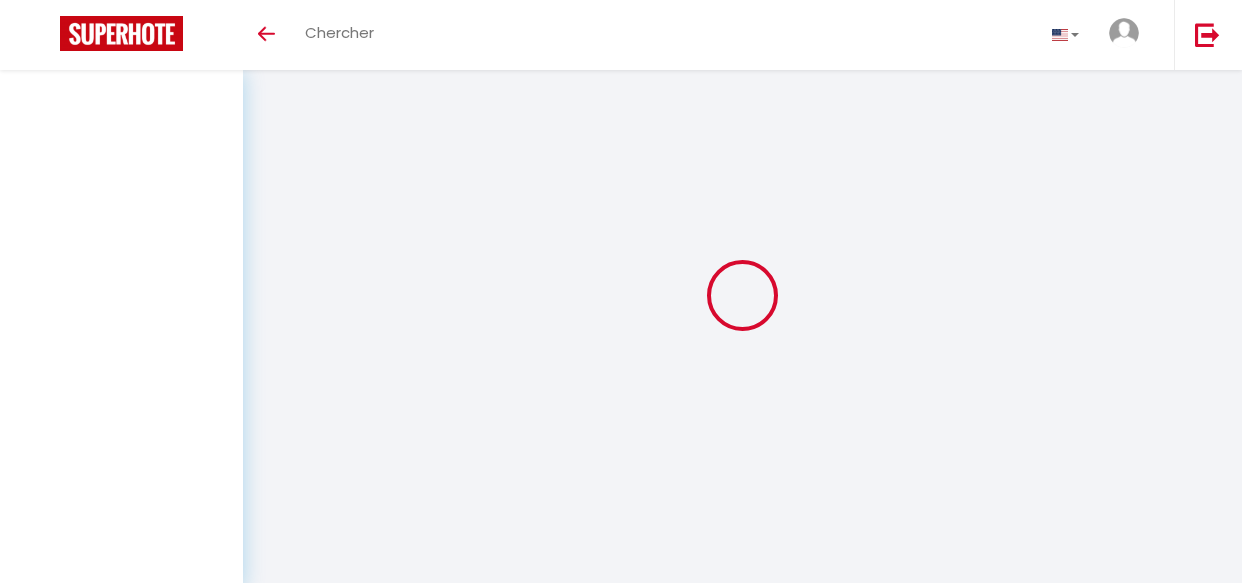 select on "message" 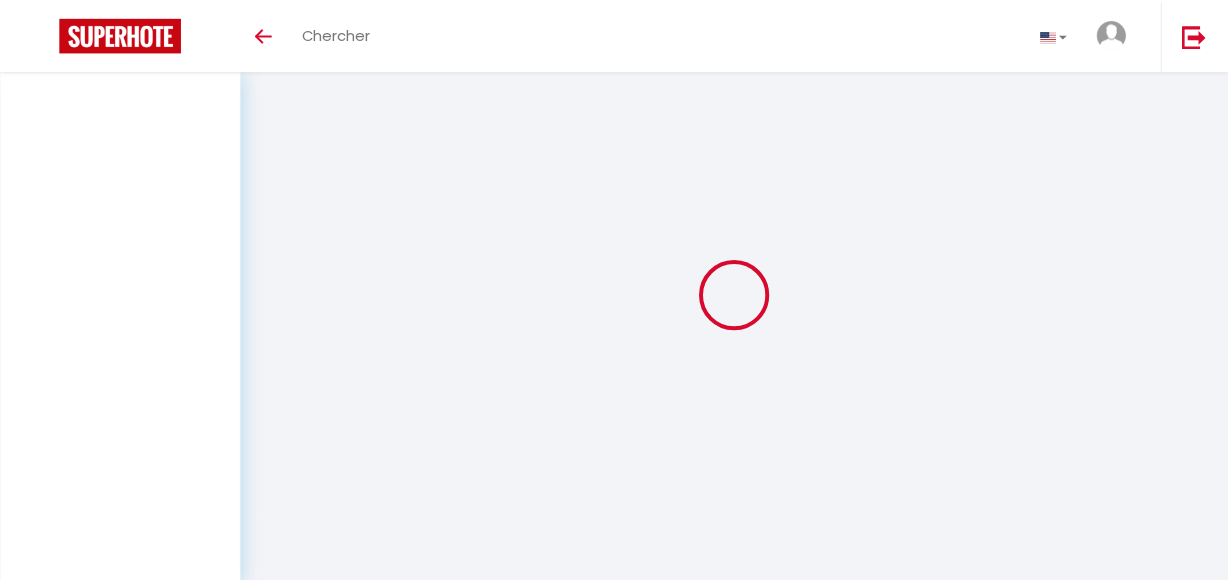 scroll, scrollTop: 0, scrollLeft: 0, axis: both 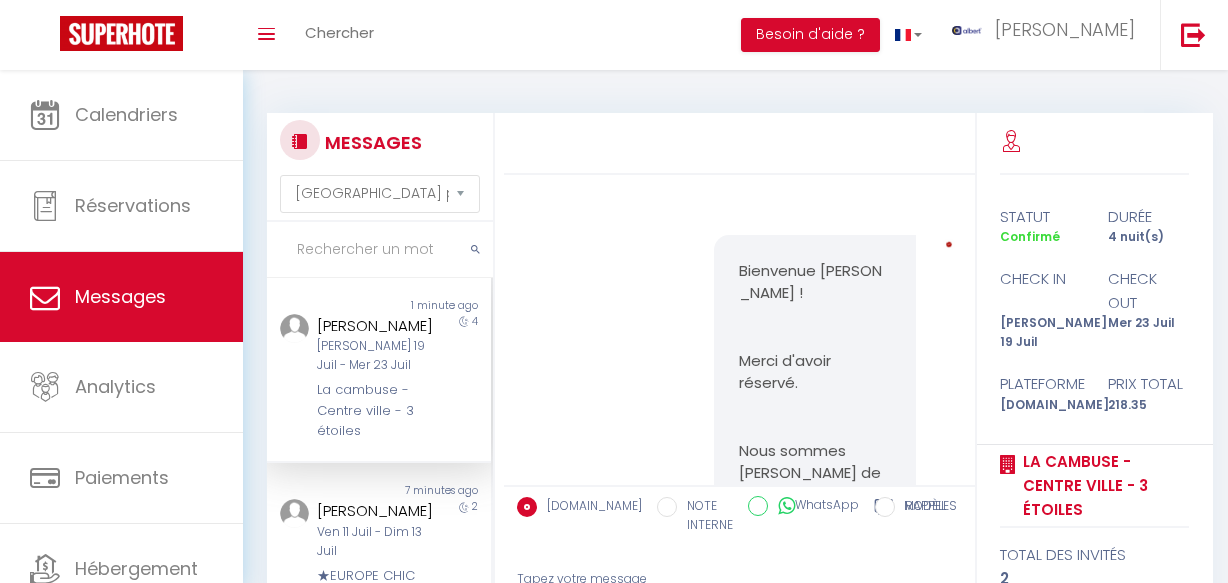 select on "message" 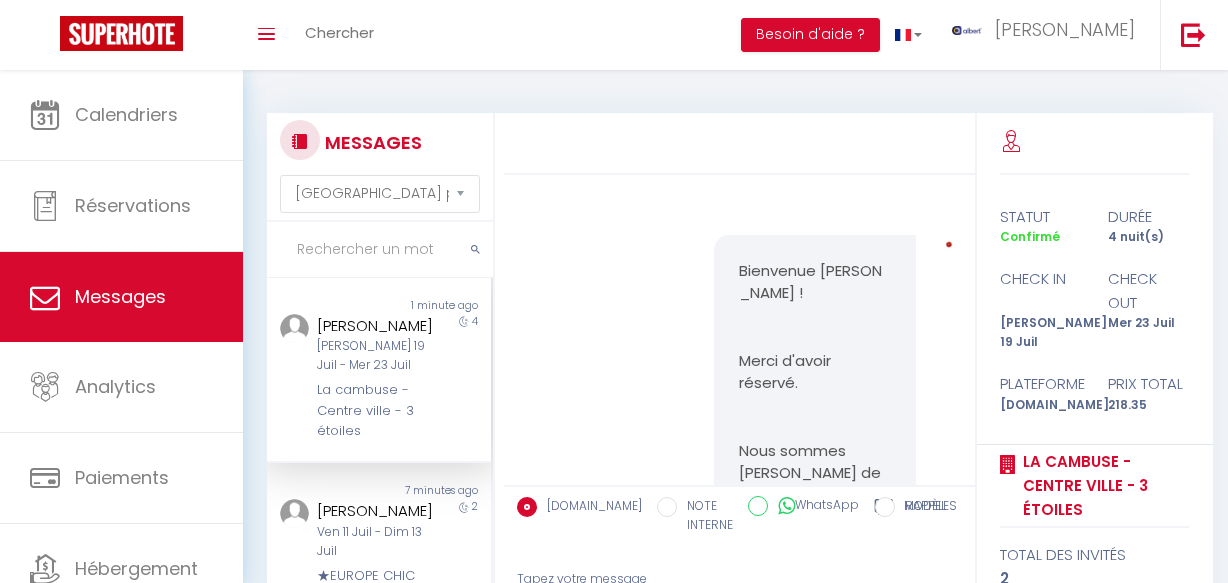 scroll, scrollTop: 0, scrollLeft: 0, axis: both 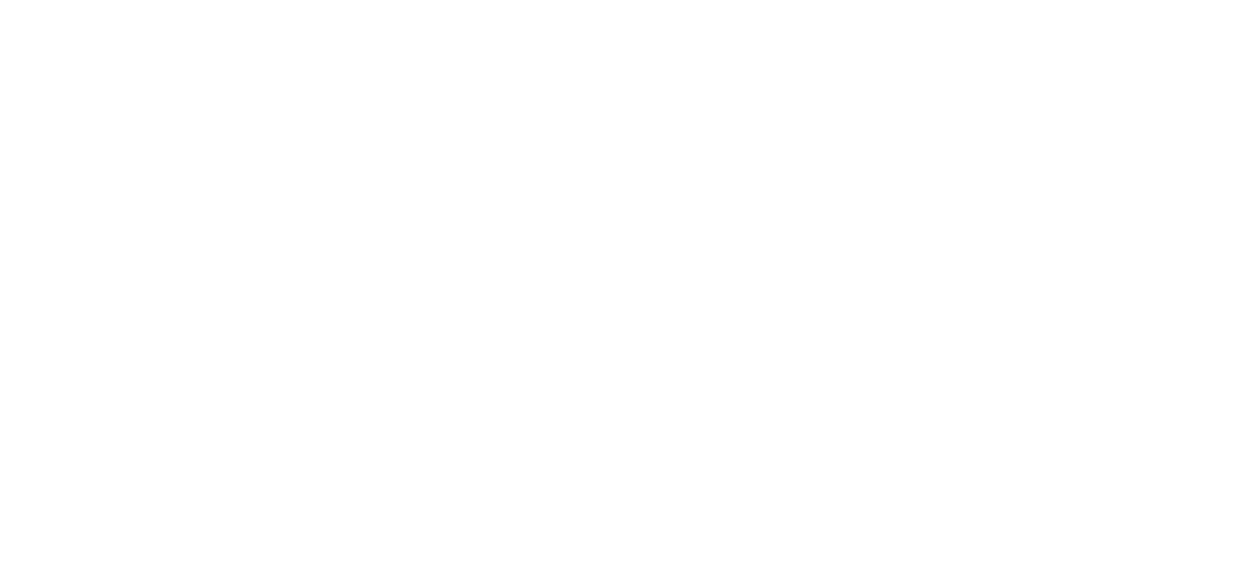 select on "message" 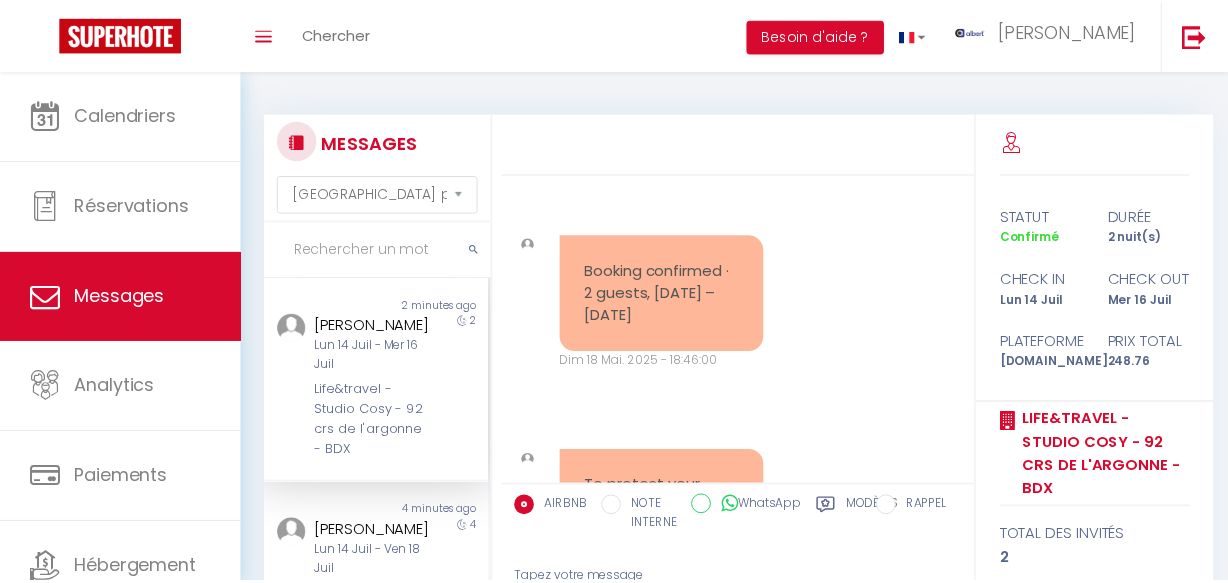 scroll, scrollTop: 0, scrollLeft: 0, axis: both 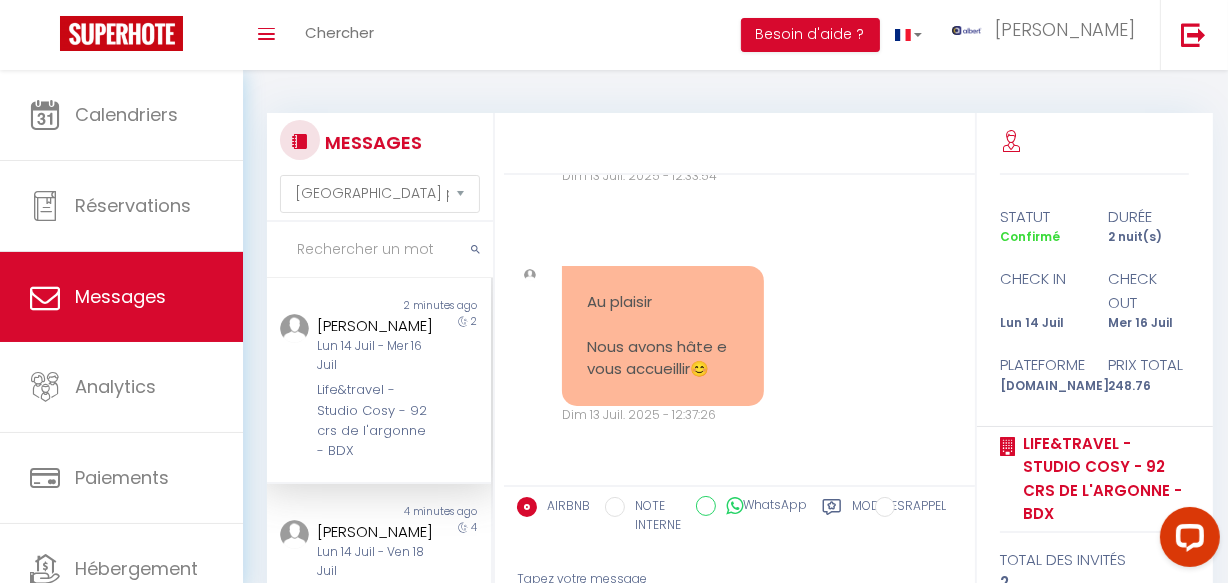 click on "Au plaisir
Nous avons hâte e vous accueillir😊   [DATE] 12:37:26     Note Sms     Au plaisir
Nous avons hâte e vous accueillir😊   [DATE] 12:37:26" at bounding box center (739, 345) 